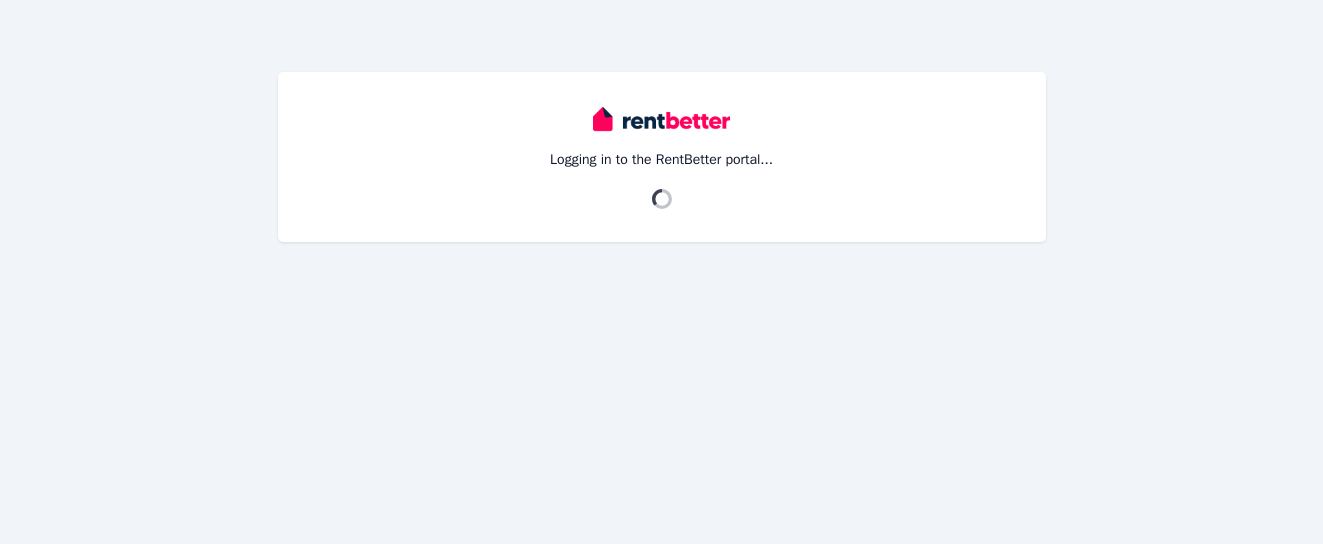 scroll, scrollTop: 0, scrollLeft: 0, axis: both 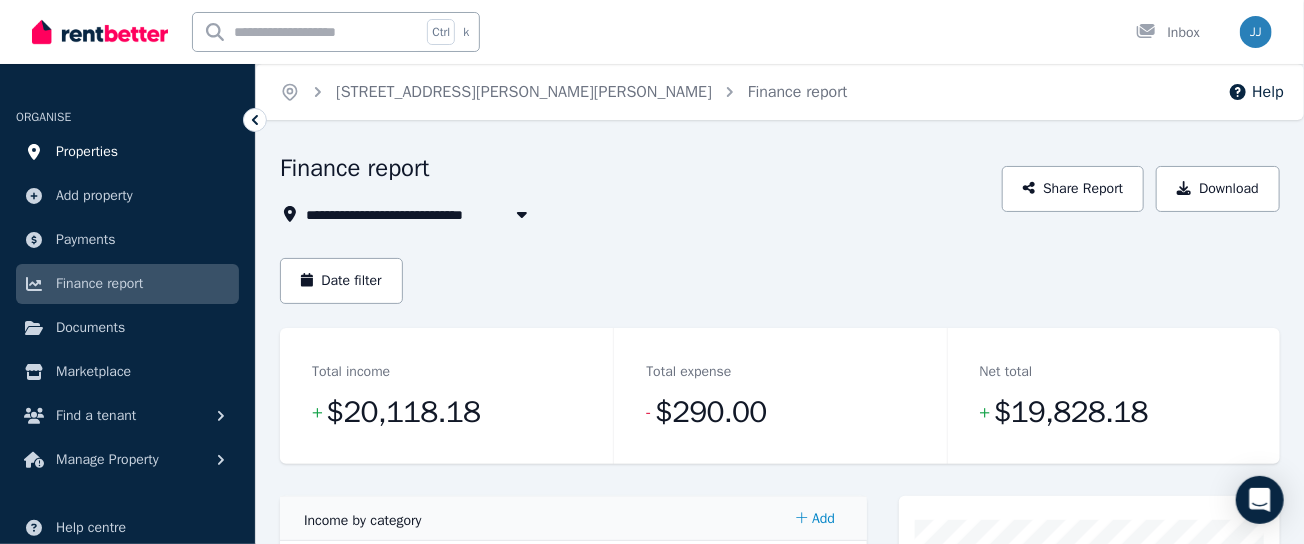 click on "Properties" at bounding box center (127, 152) 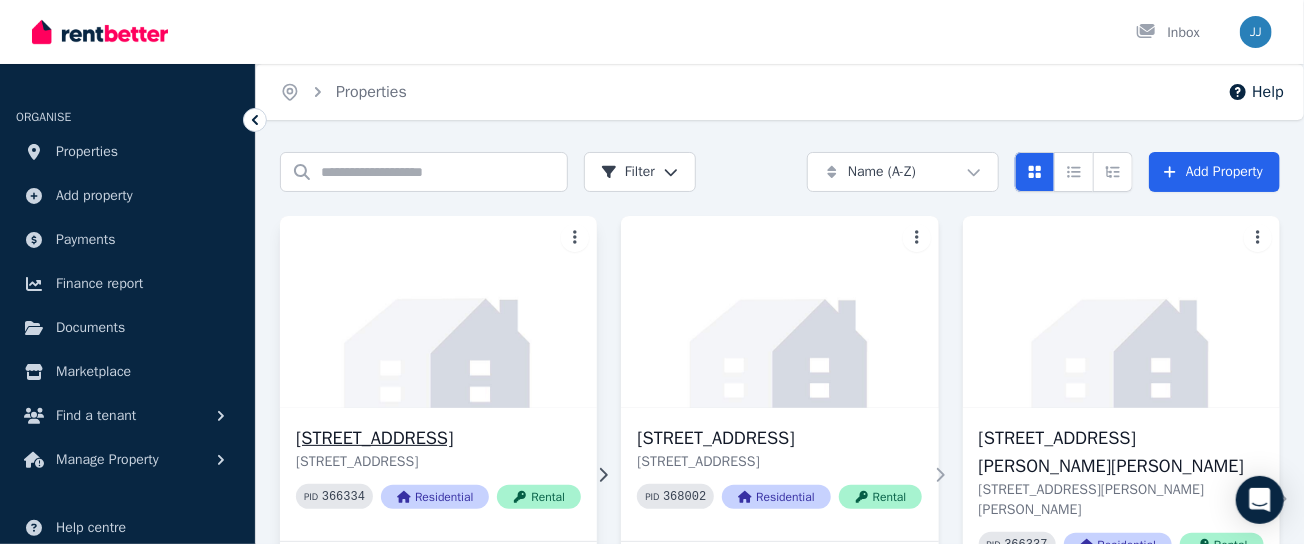 scroll, scrollTop: 83, scrollLeft: 0, axis: vertical 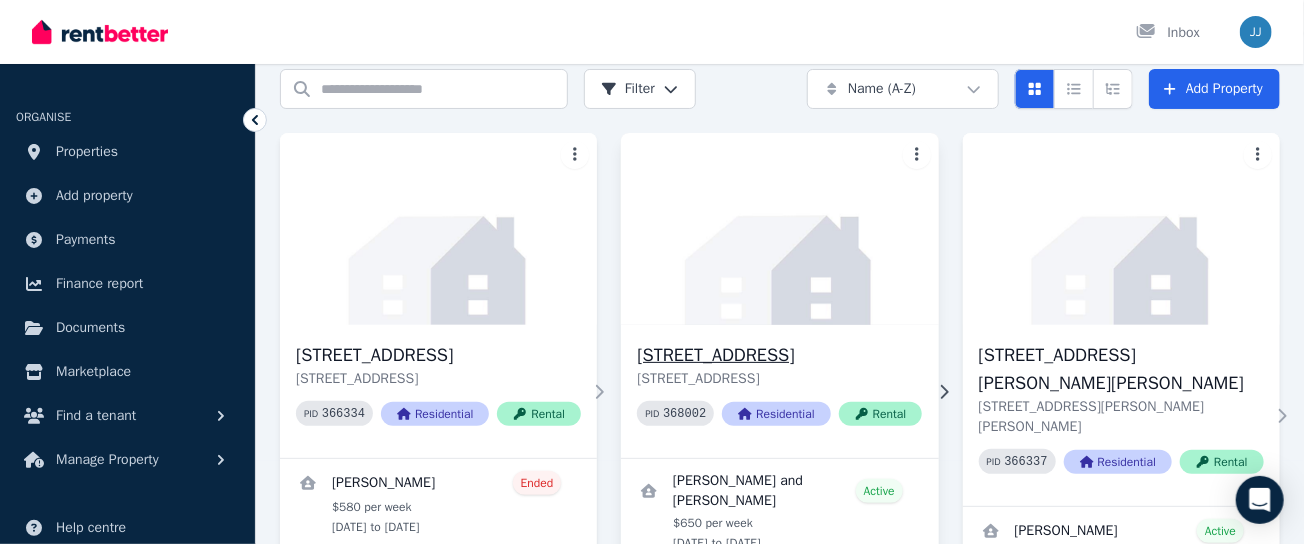 click at bounding box center [779, 229] 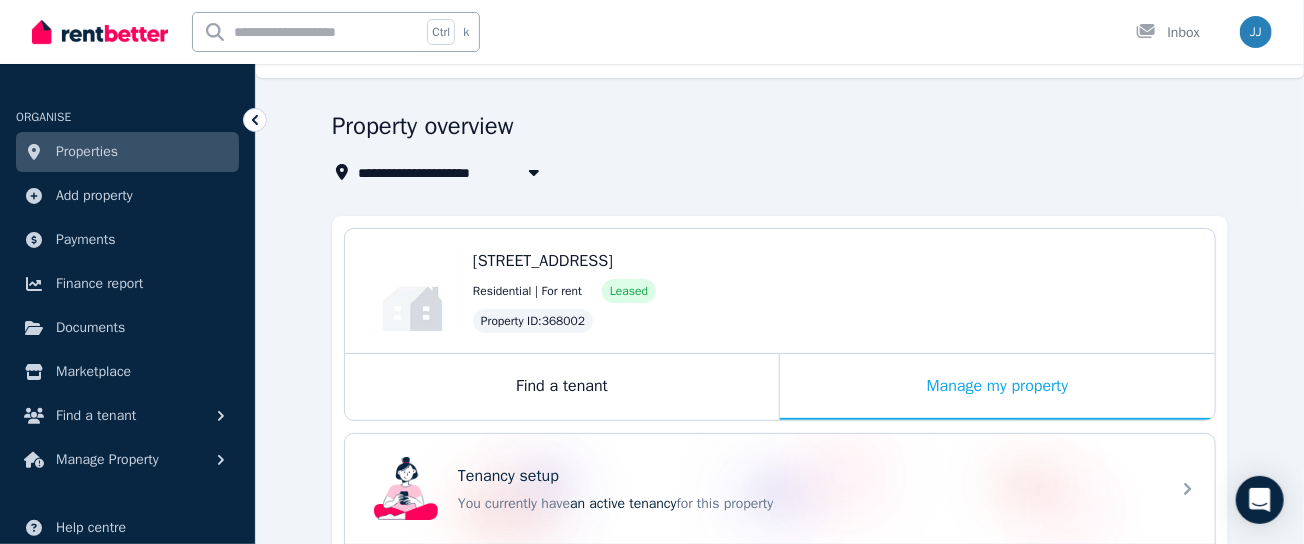 scroll, scrollTop: 0, scrollLeft: 0, axis: both 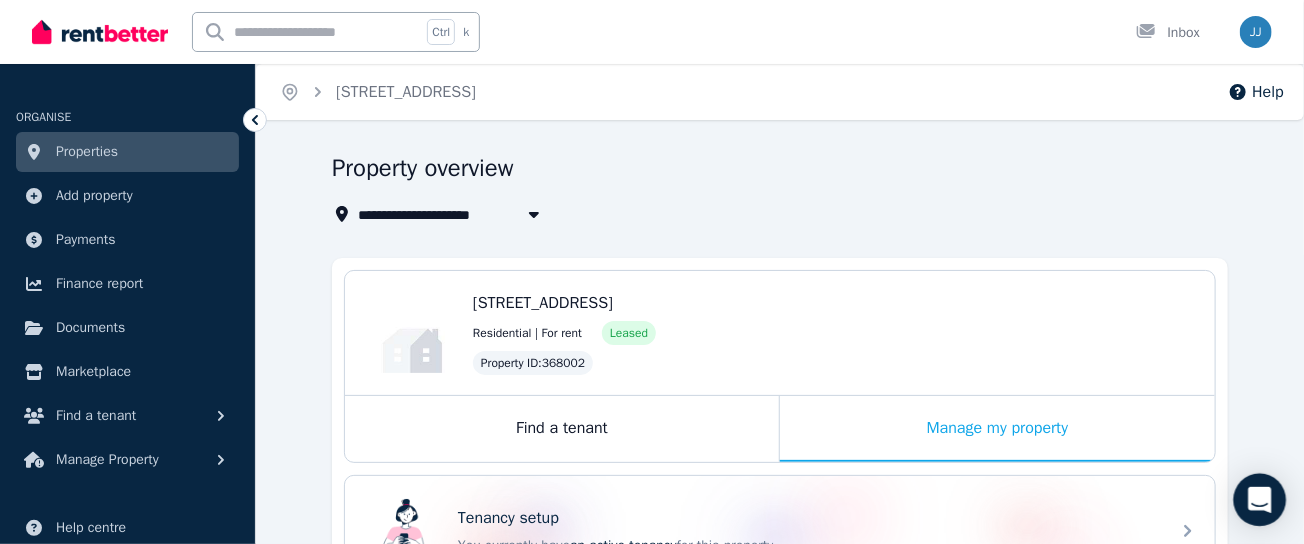 click 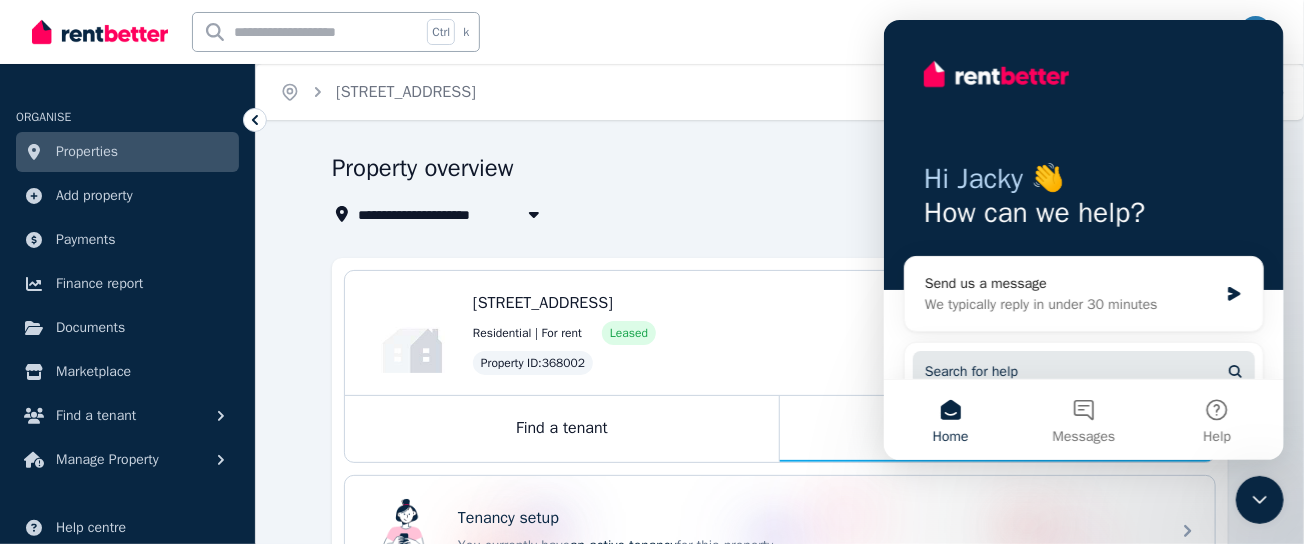 scroll, scrollTop: 0, scrollLeft: 0, axis: both 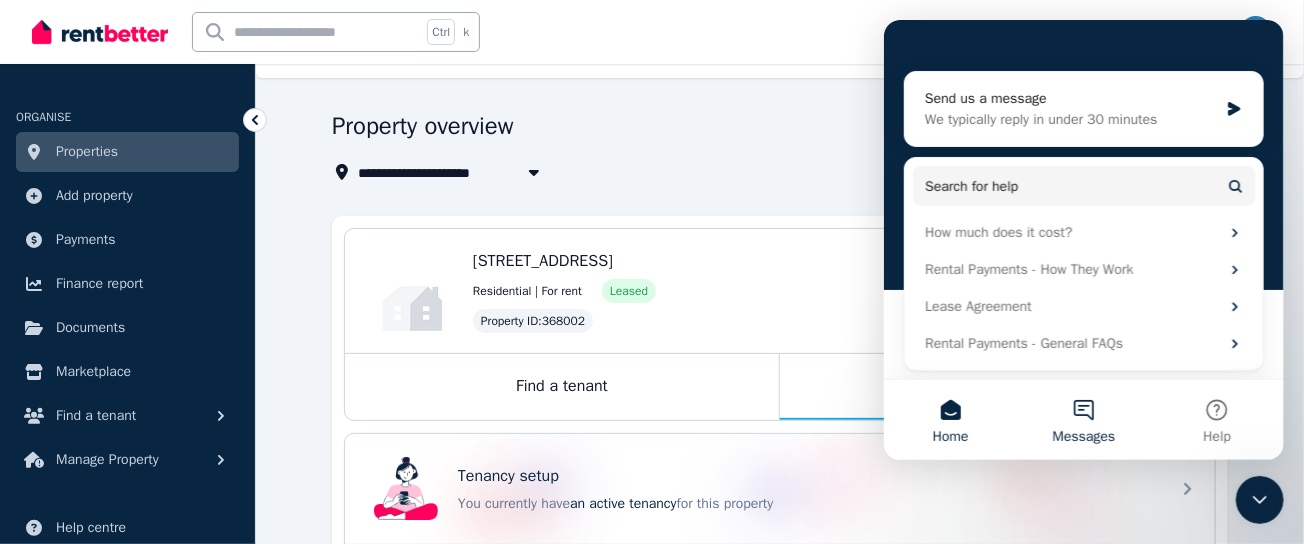 click on "Messages" at bounding box center (1082, 420) 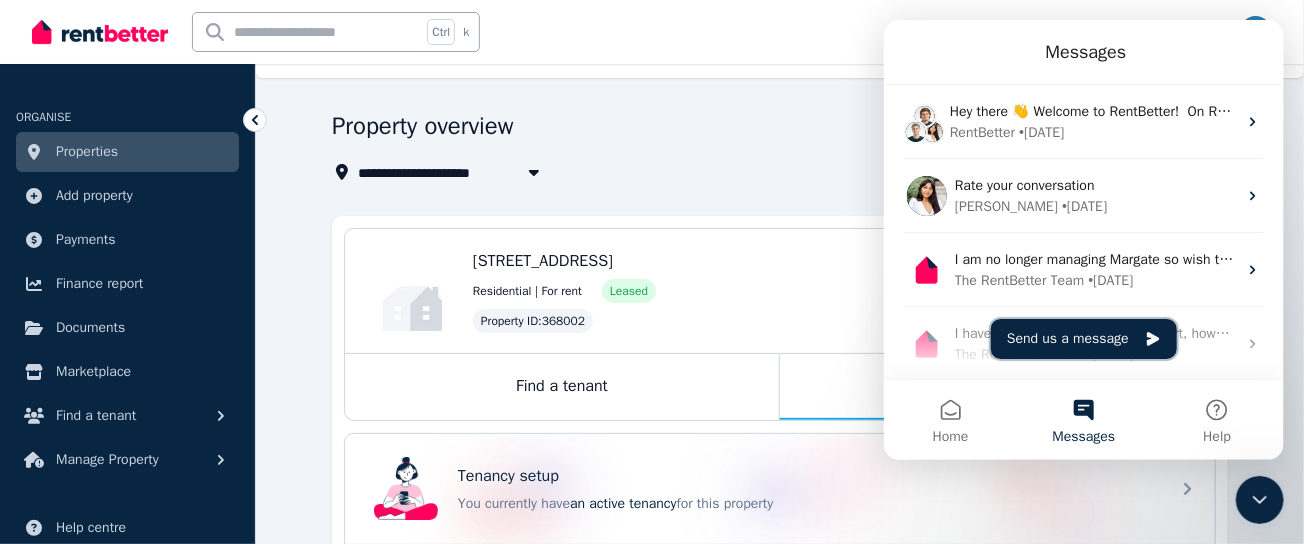 click on "Send us a message" at bounding box center [1083, 339] 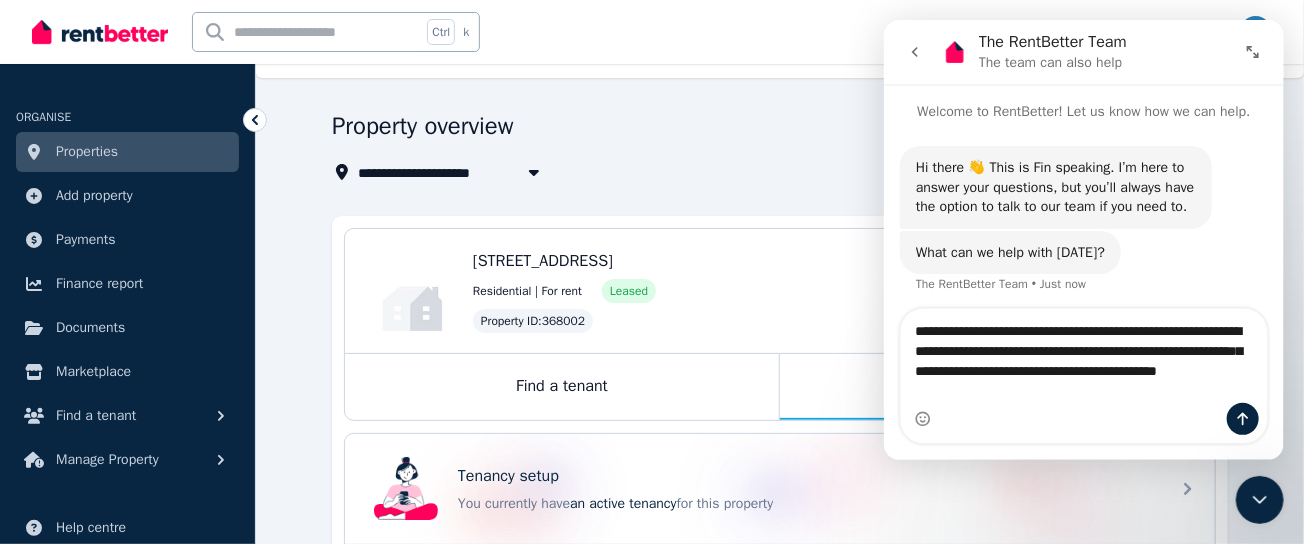 type on "**********" 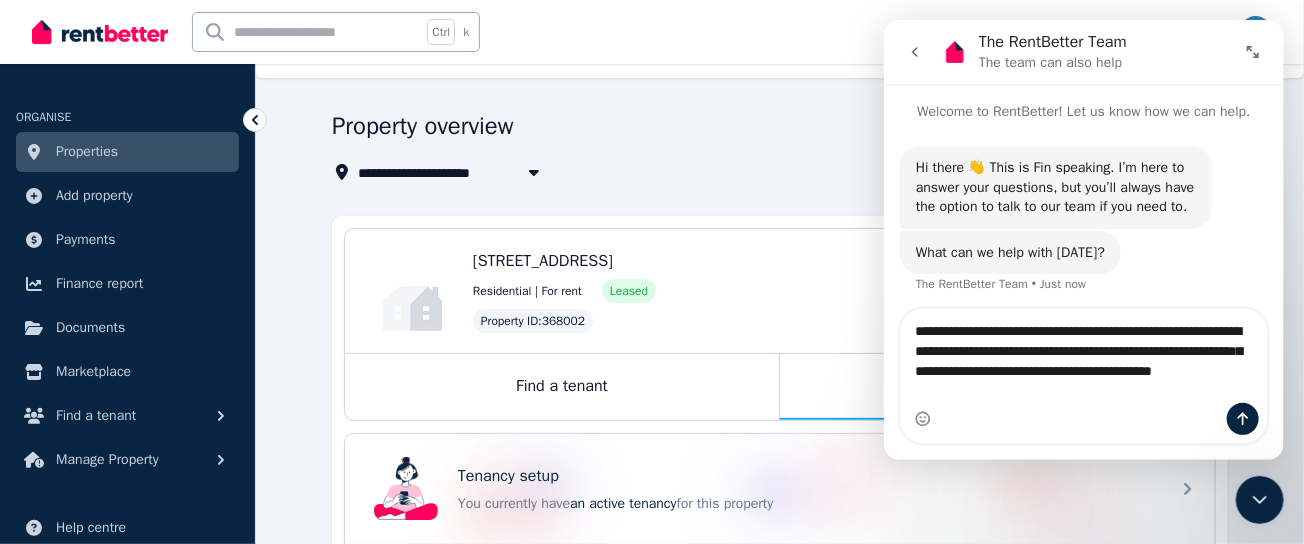 type 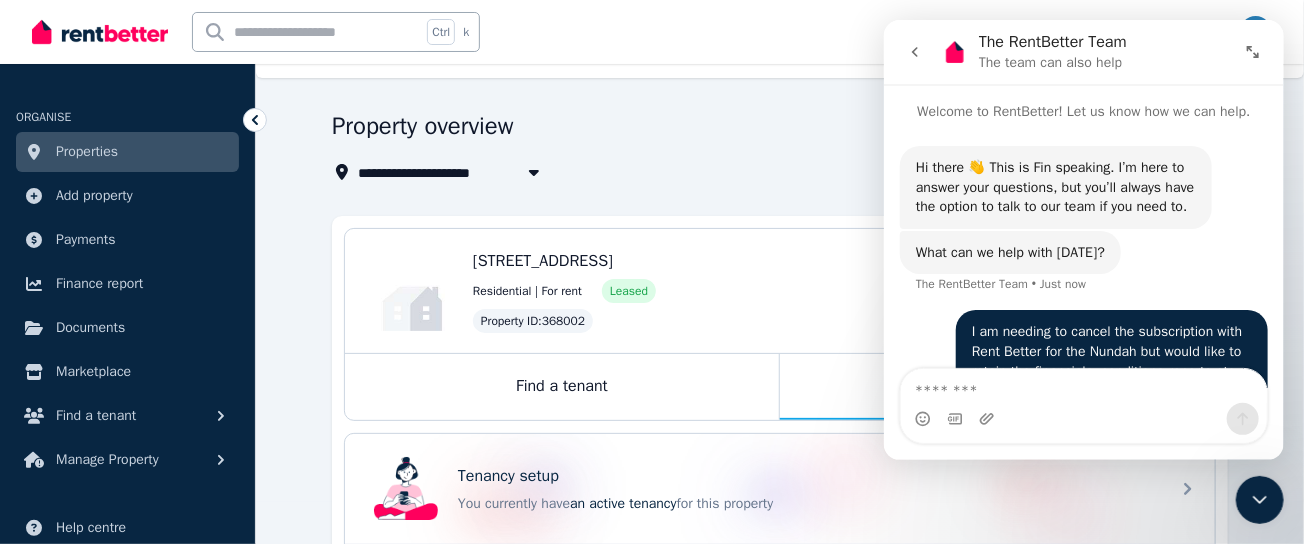 scroll, scrollTop: 64, scrollLeft: 0, axis: vertical 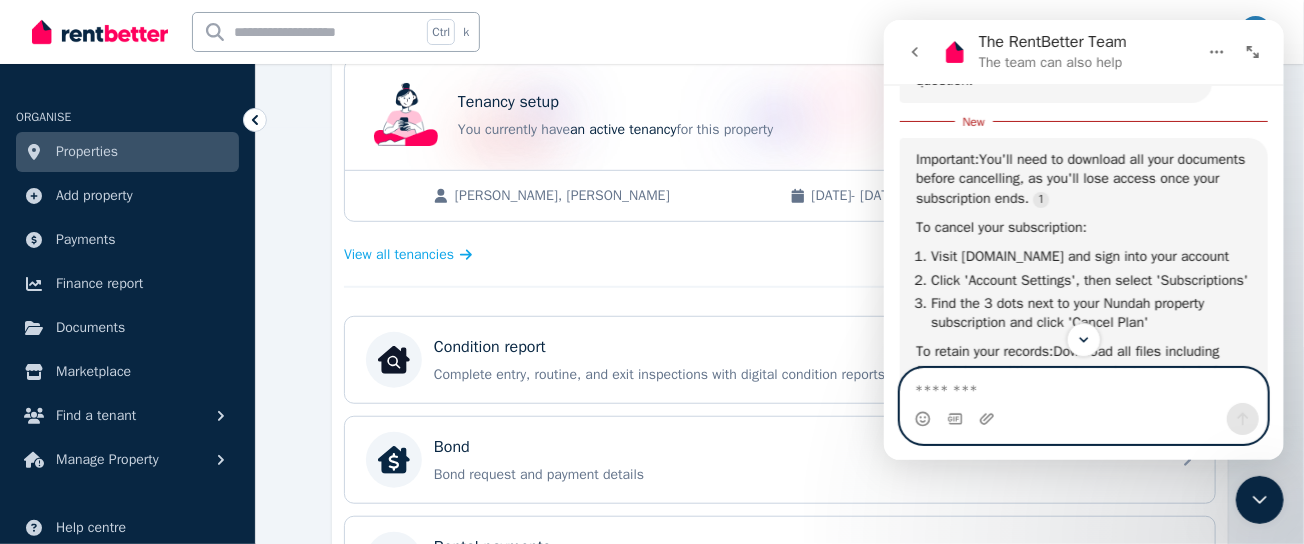 click at bounding box center (1083, 386) 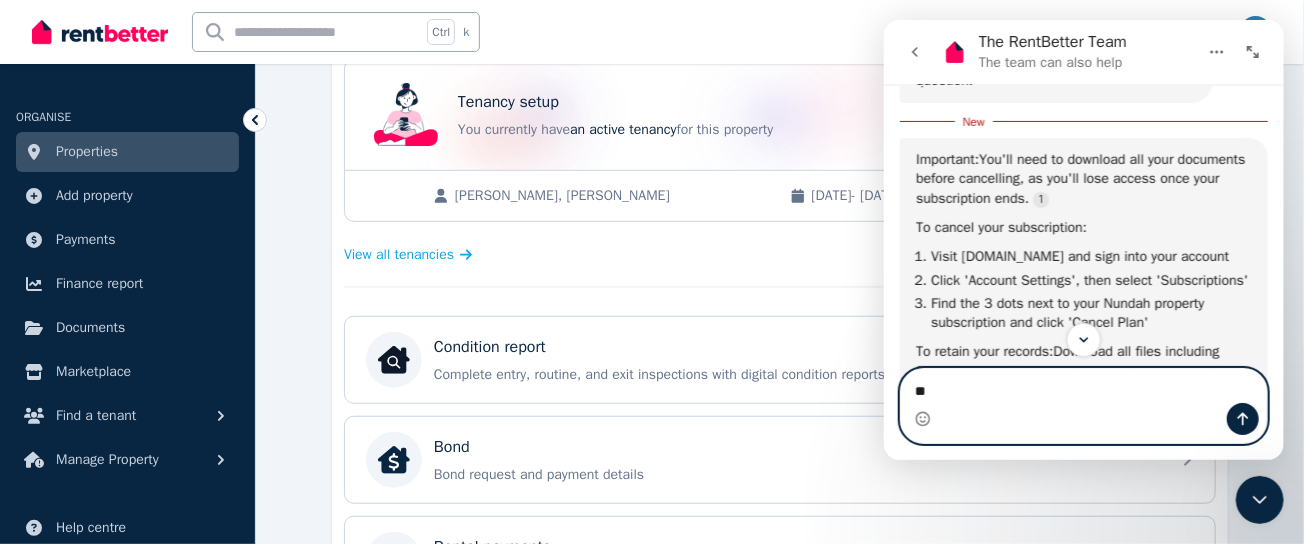 type on "*" 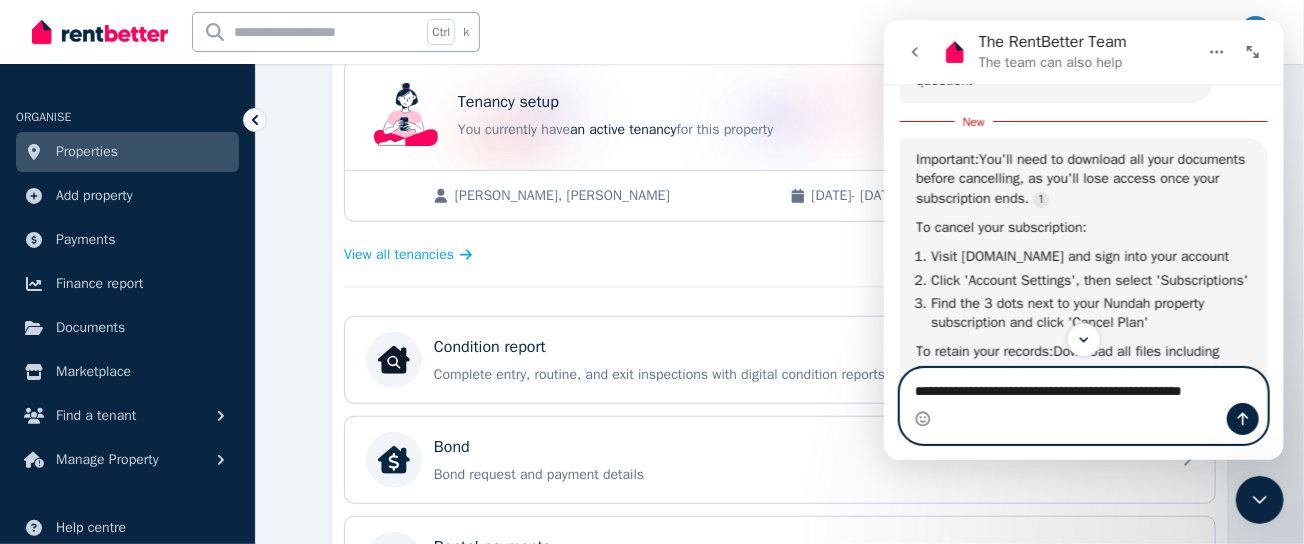 type on "**********" 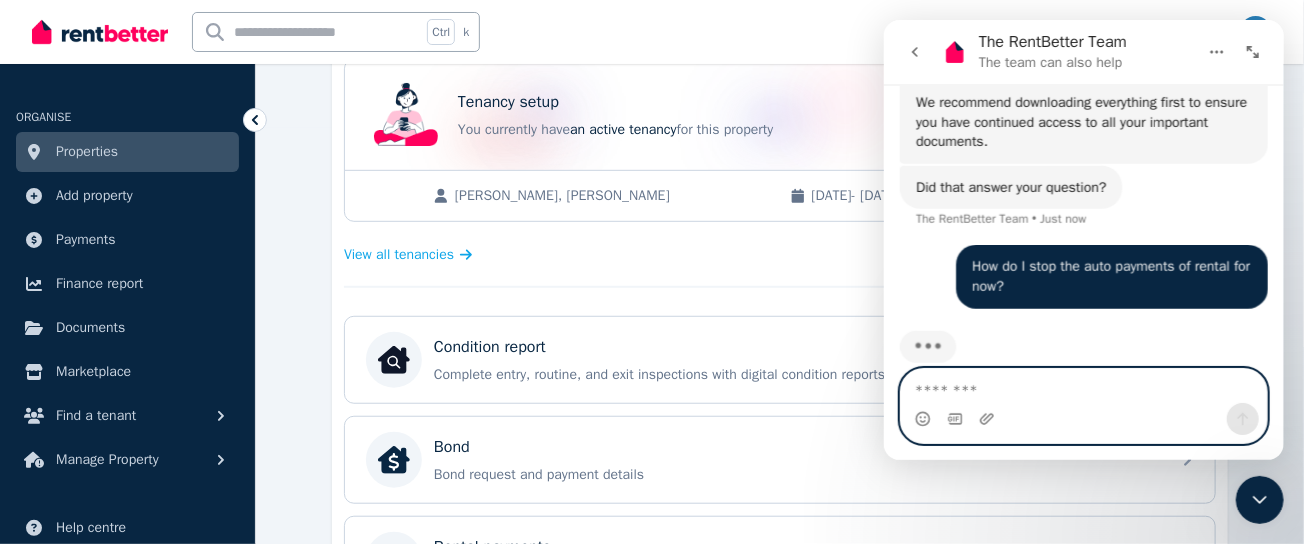 scroll, scrollTop: 845, scrollLeft: 0, axis: vertical 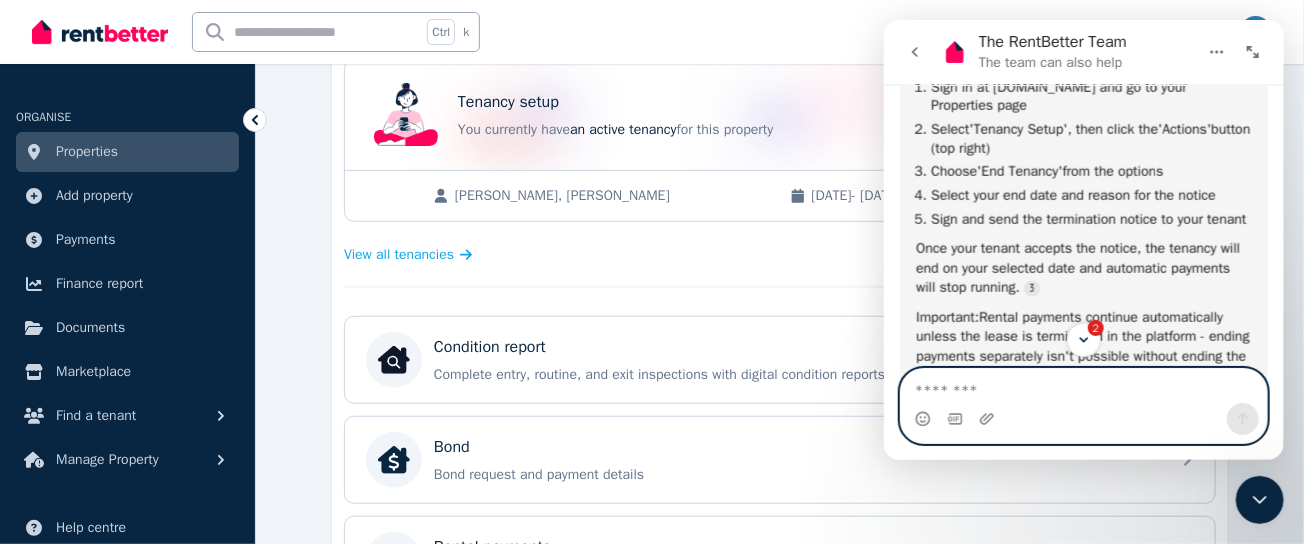 click at bounding box center [1083, 386] 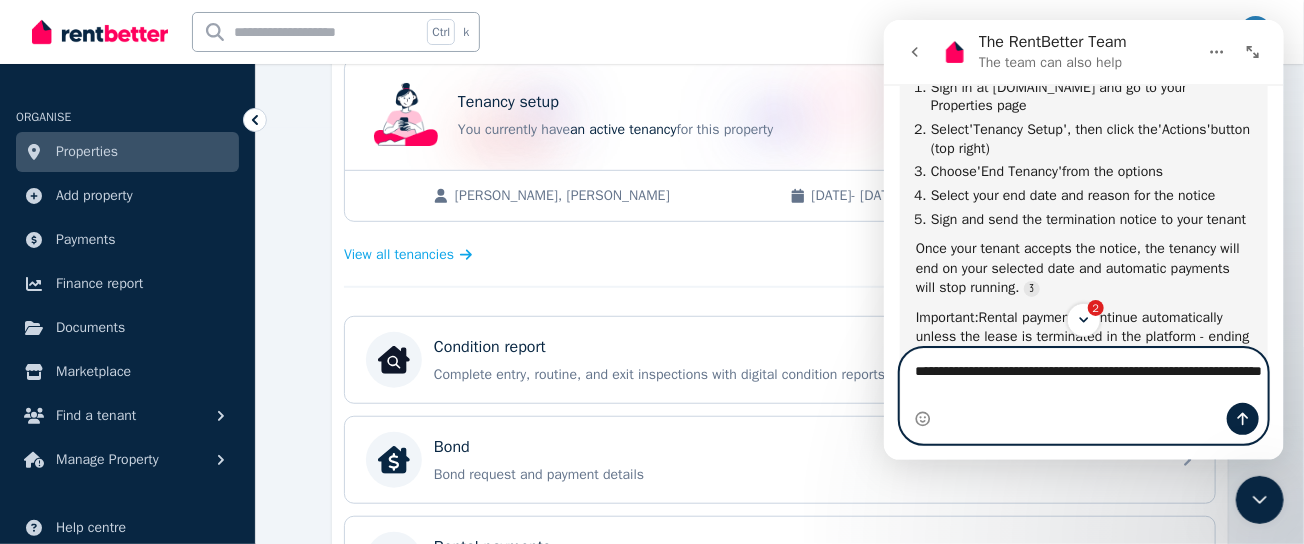 type on "**********" 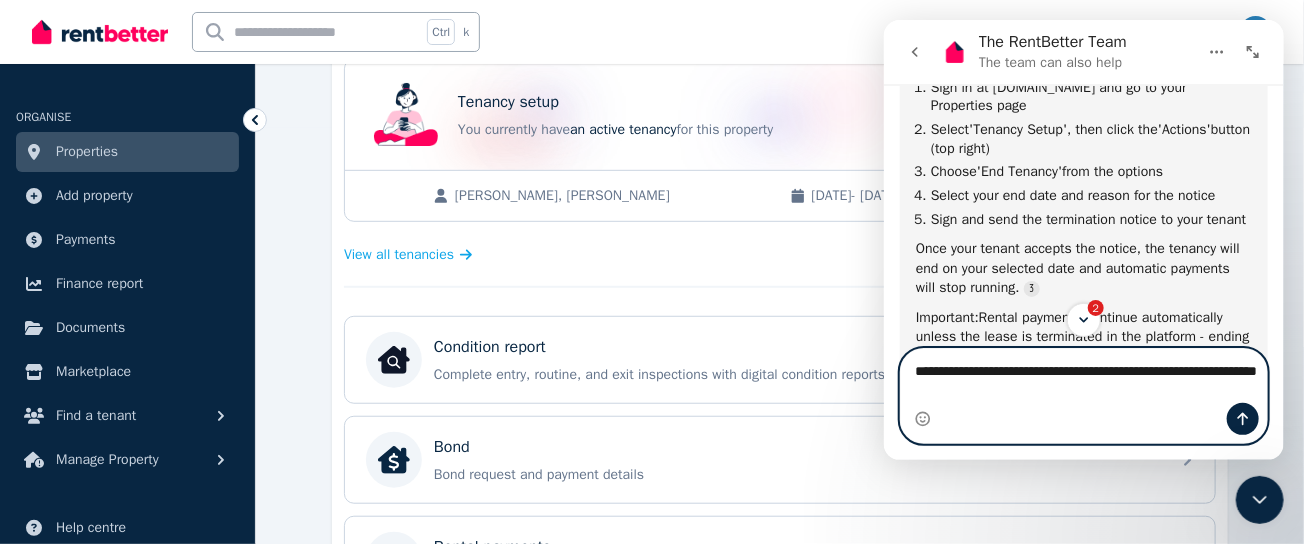 type 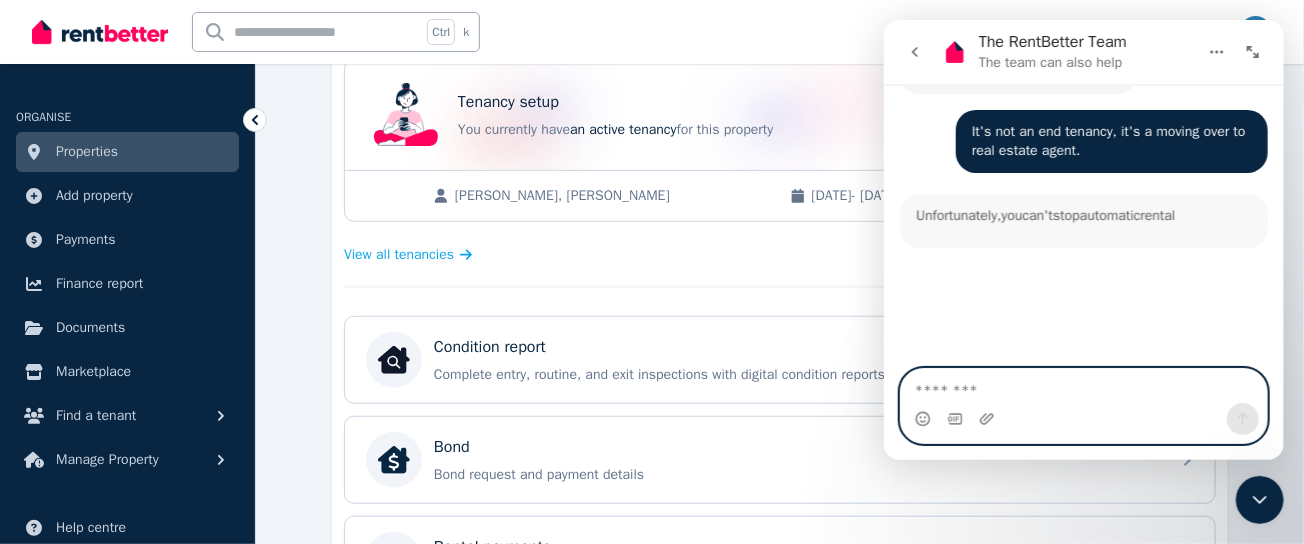 scroll, scrollTop: 1573, scrollLeft: 0, axis: vertical 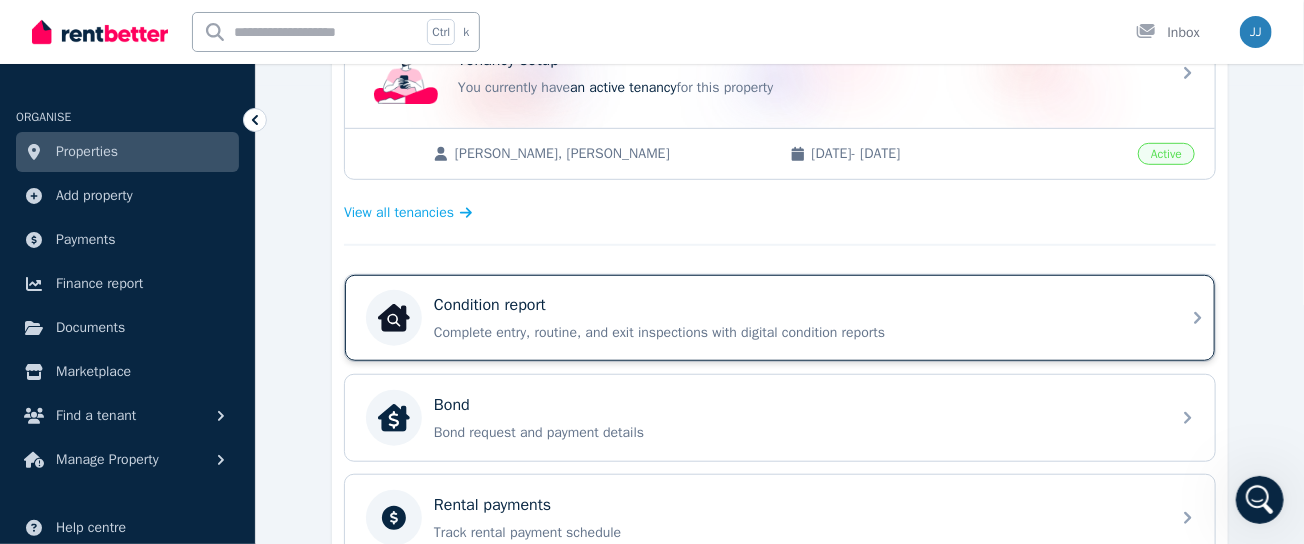 click on "Complete entry, routine, and exit inspections with digital condition reports" at bounding box center (796, 333) 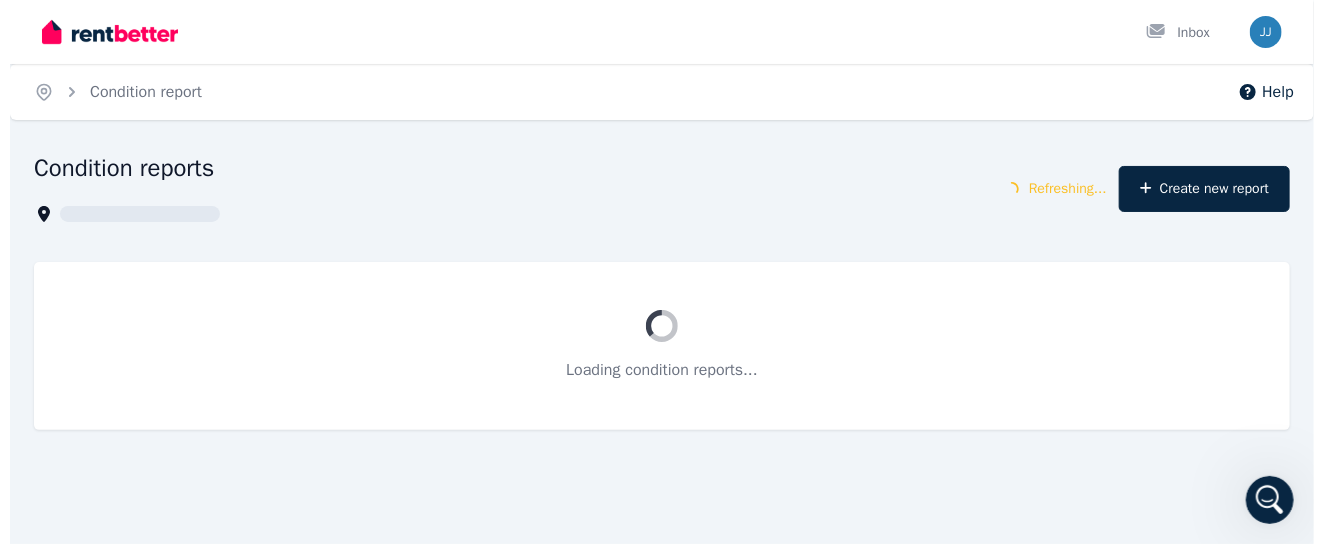 scroll, scrollTop: 0, scrollLeft: 0, axis: both 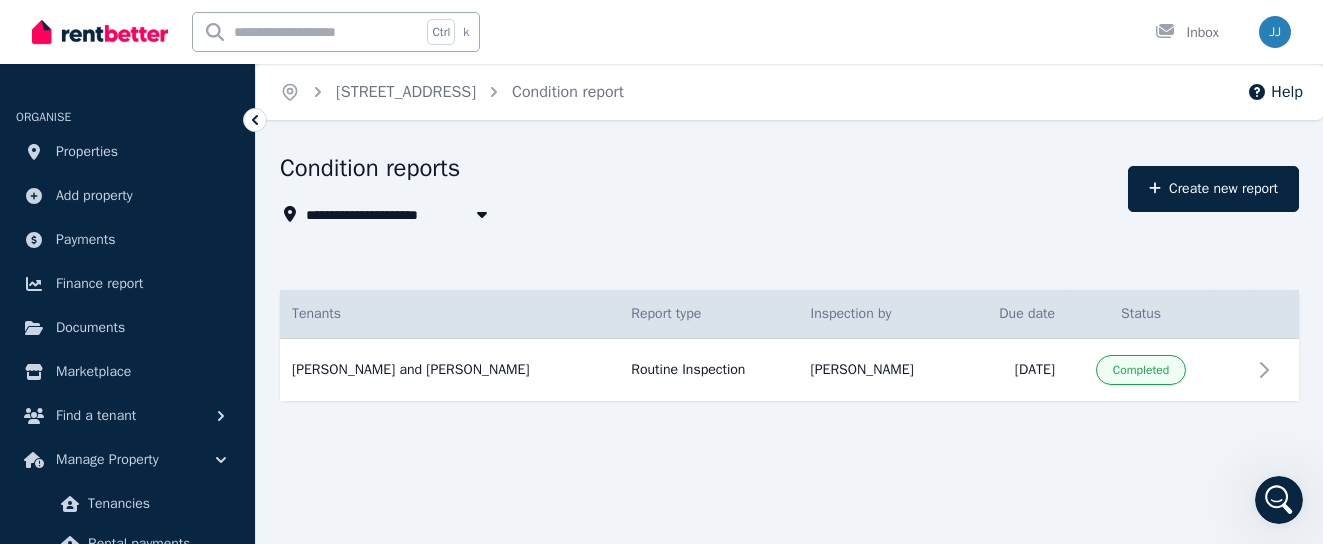 click 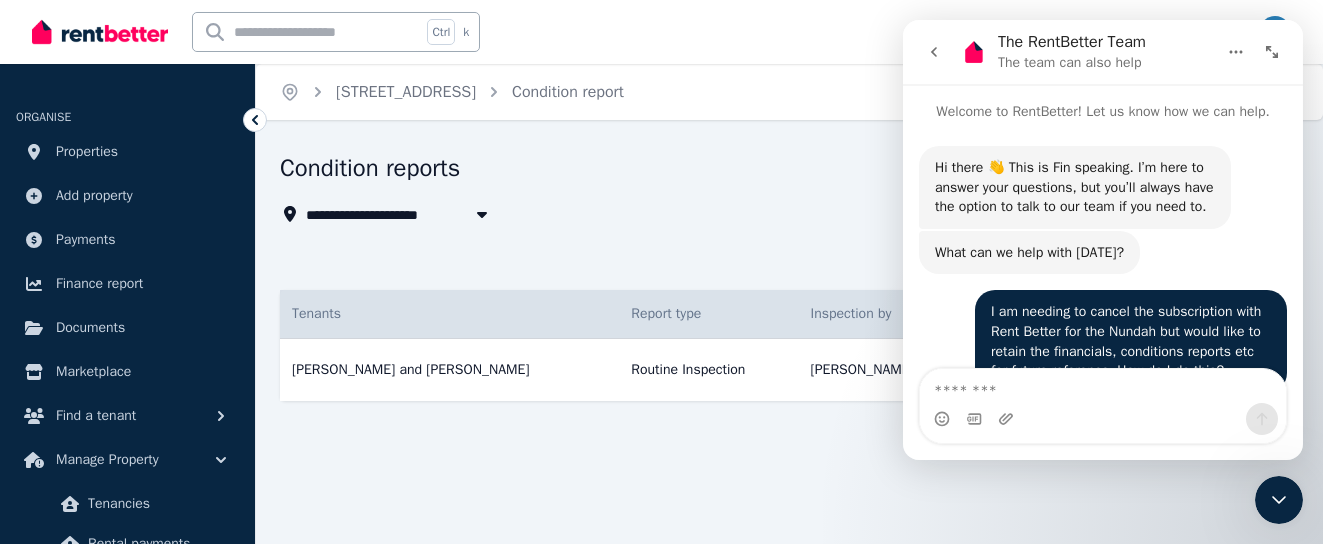 scroll, scrollTop: 2026, scrollLeft: 0, axis: vertical 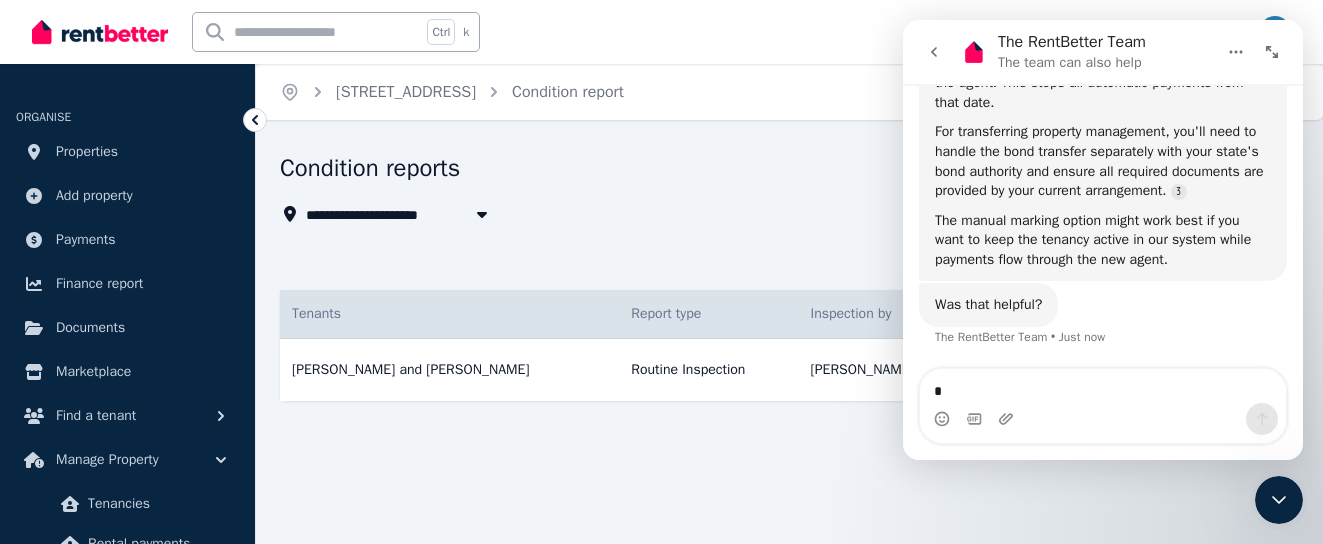 type on "*" 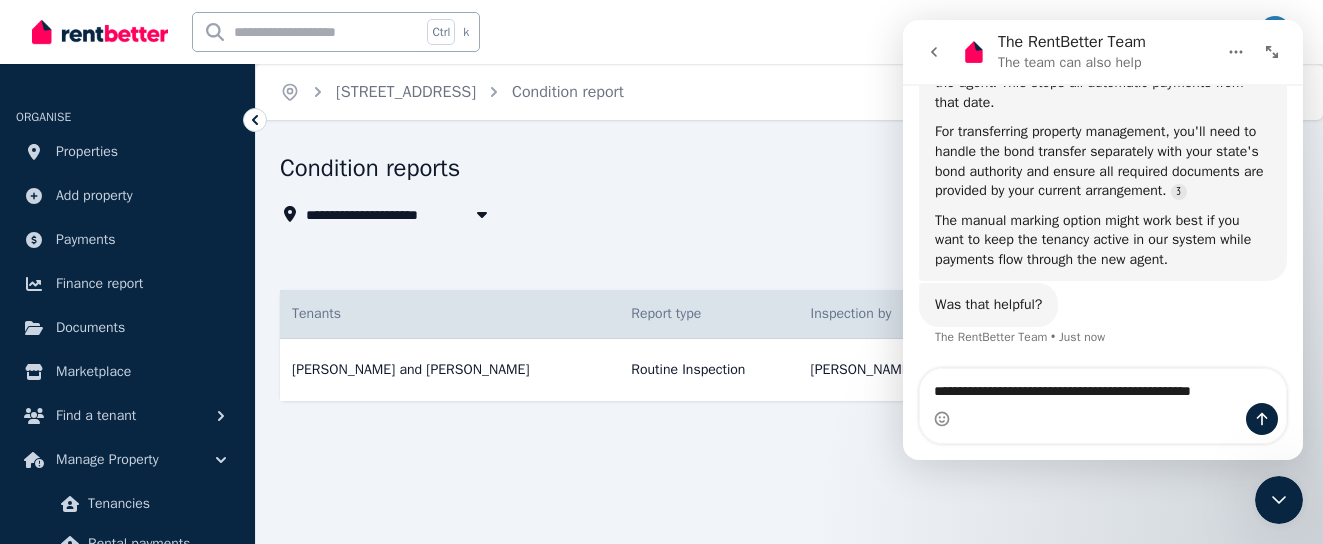 type on "**********" 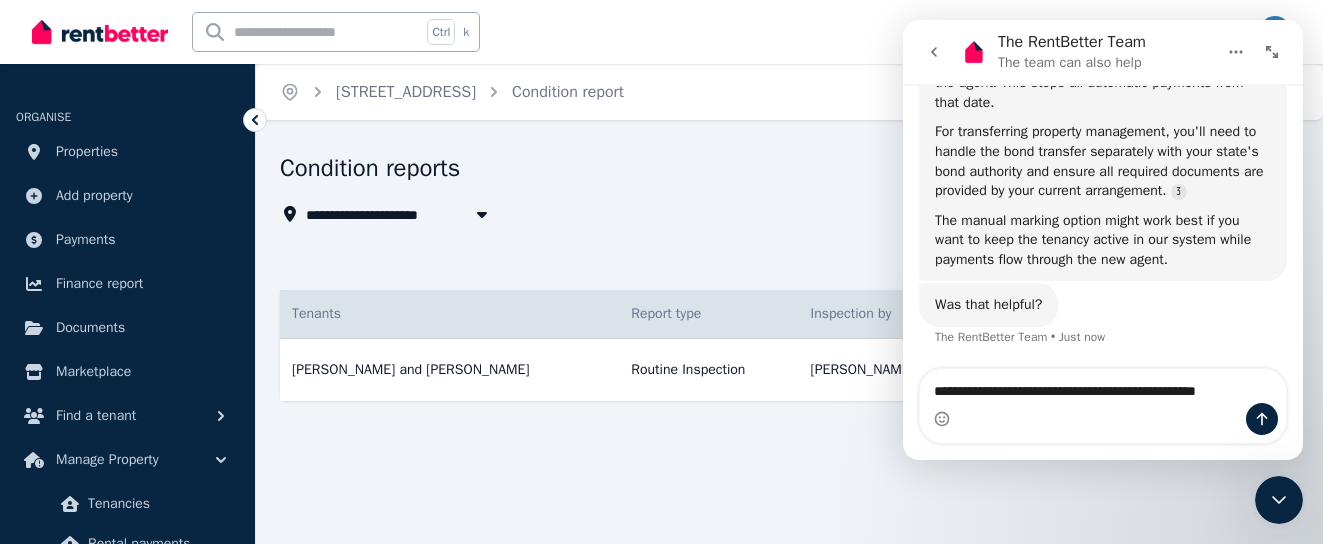 type 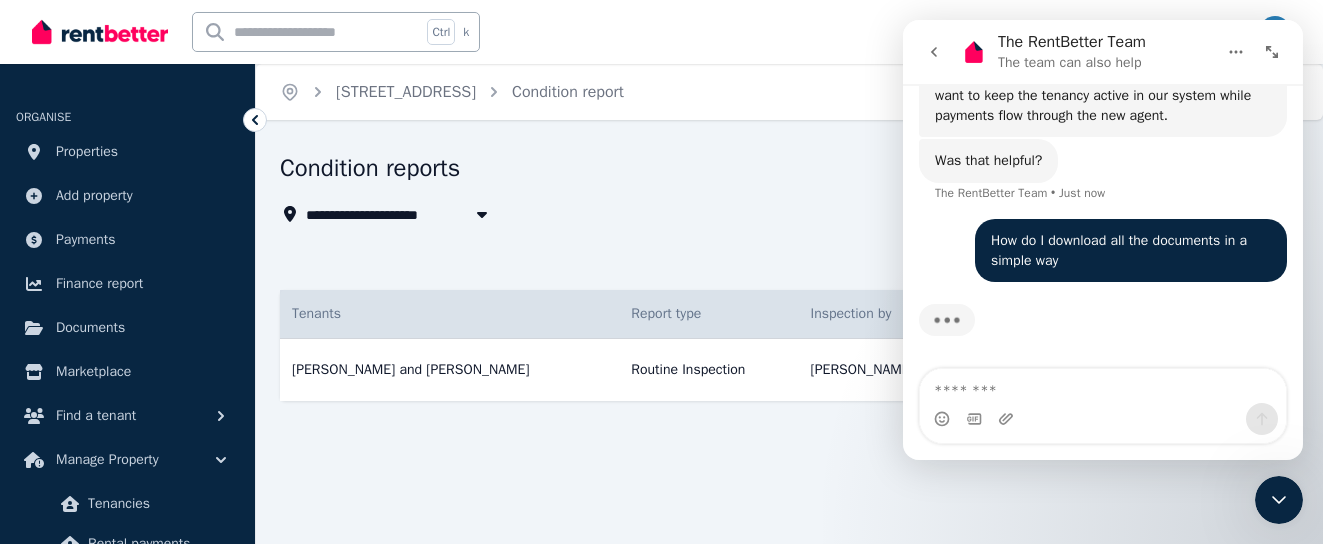 scroll, scrollTop: 2170, scrollLeft: 0, axis: vertical 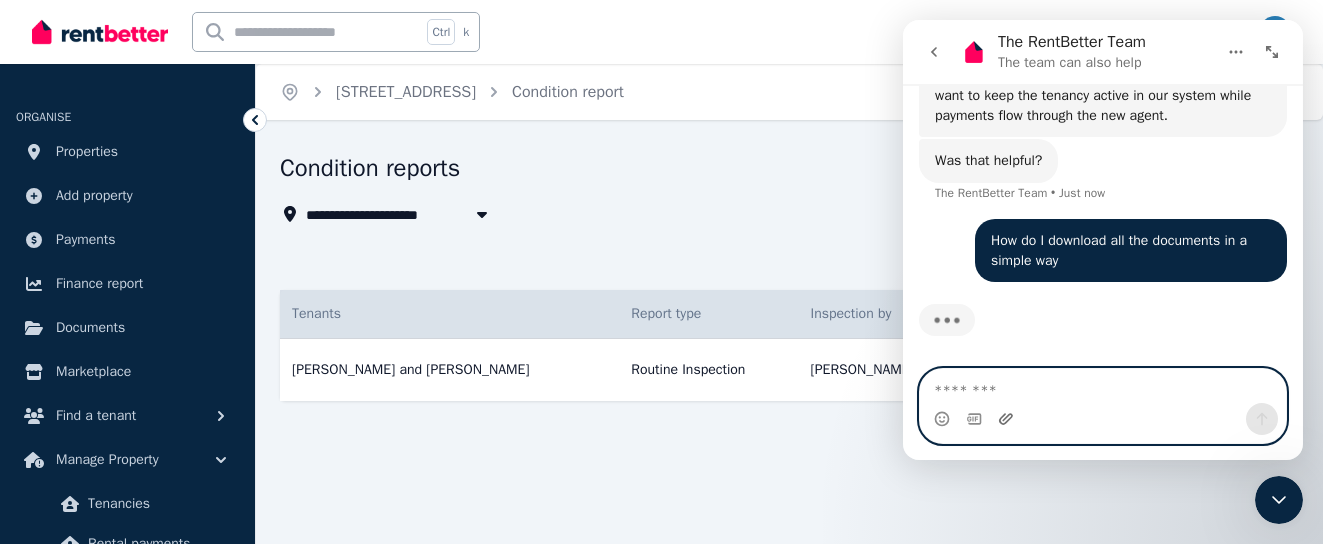 click 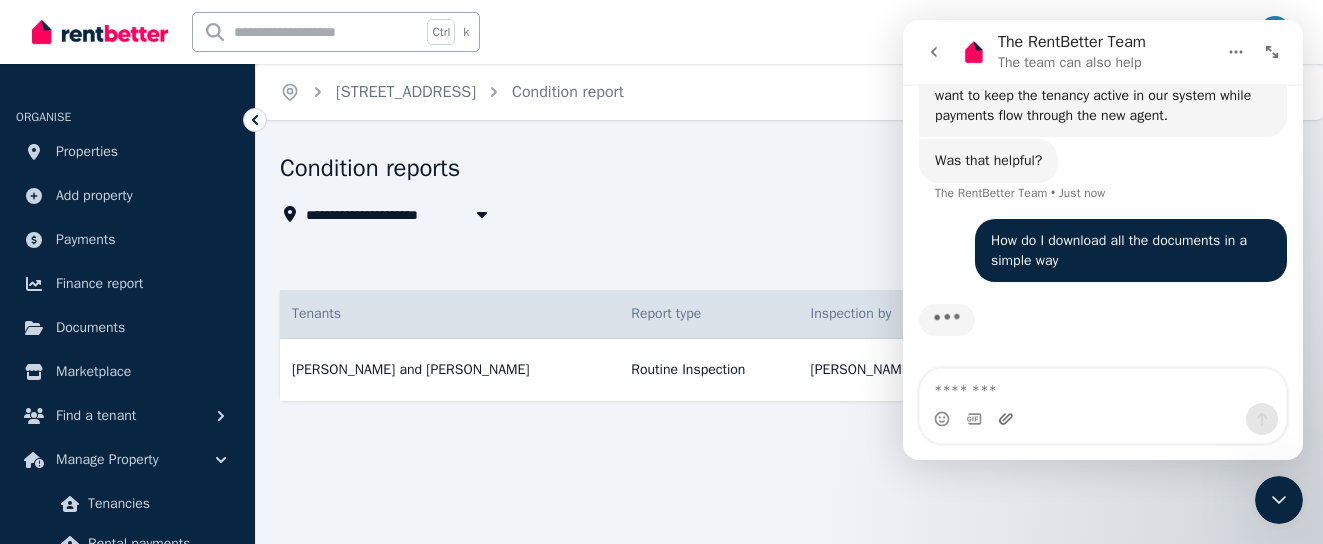 scroll, scrollTop: 3, scrollLeft: 0, axis: vertical 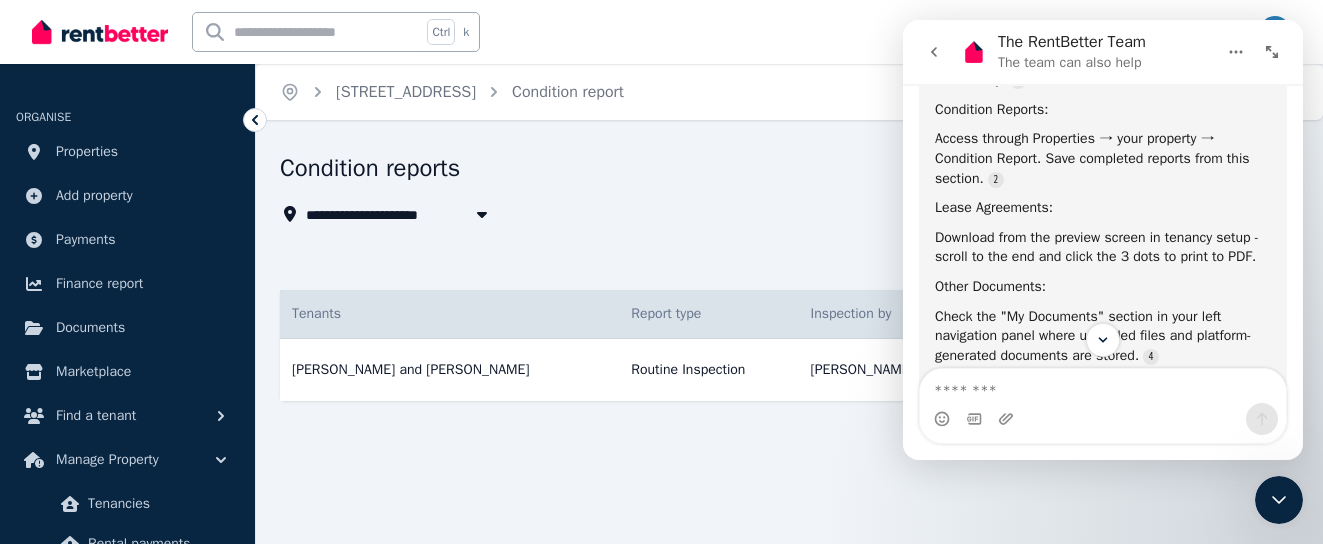 click at bounding box center [1236, 52] 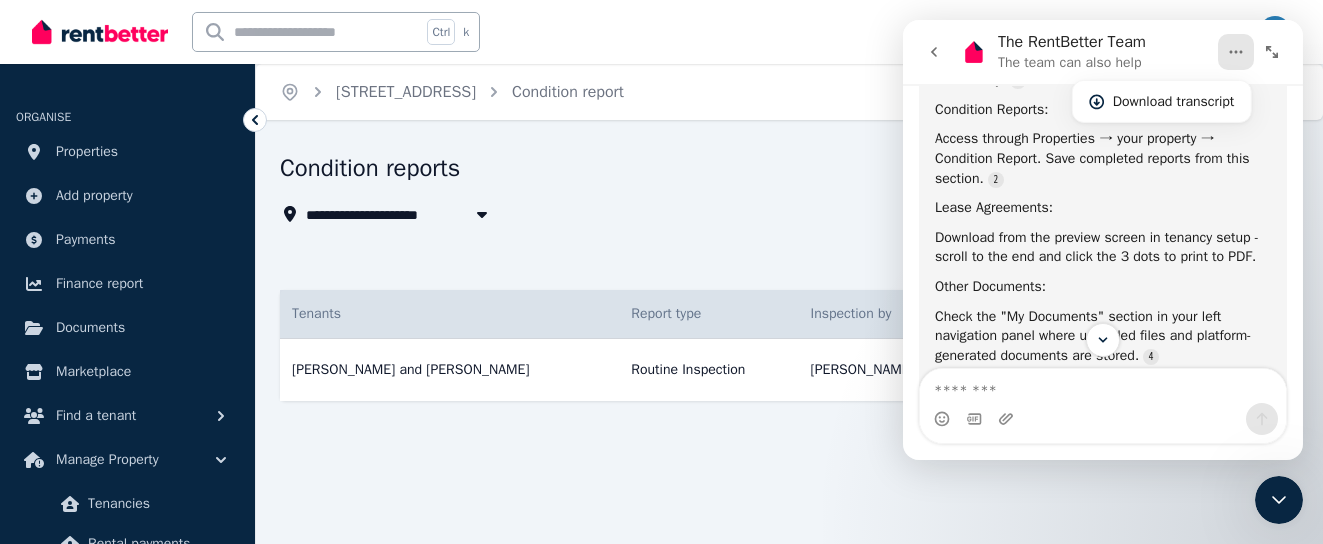 type 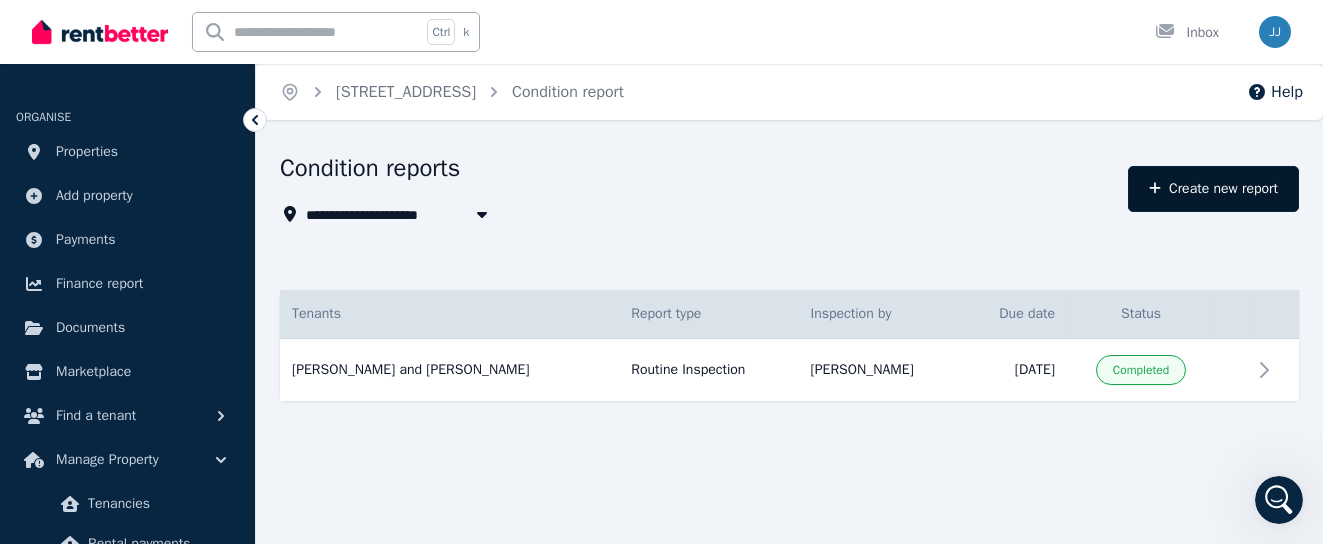 click on "Create new report" at bounding box center [1213, 189] 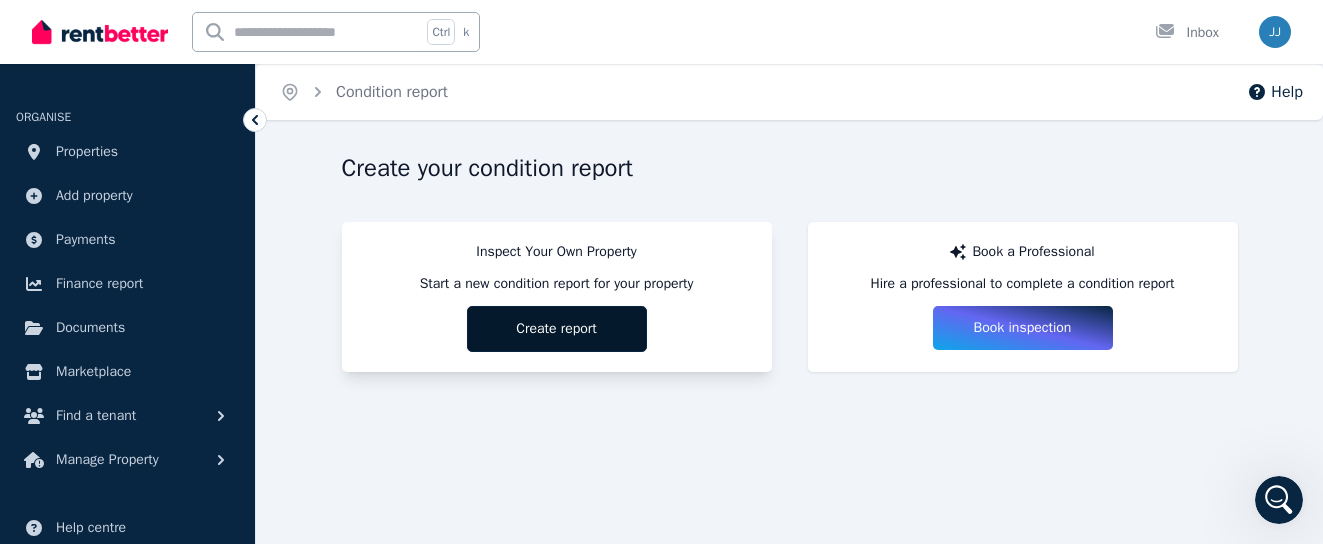 click on "Create report" at bounding box center (557, 329) 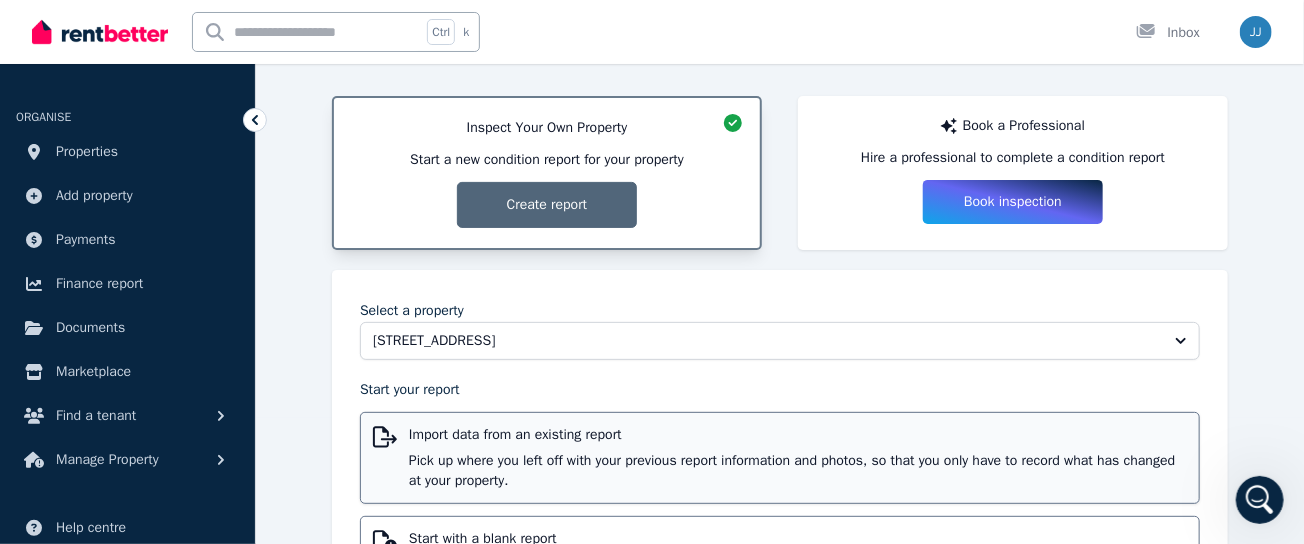 scroll, scrollTop: 250, scrollLeft: 0, axis: vertical 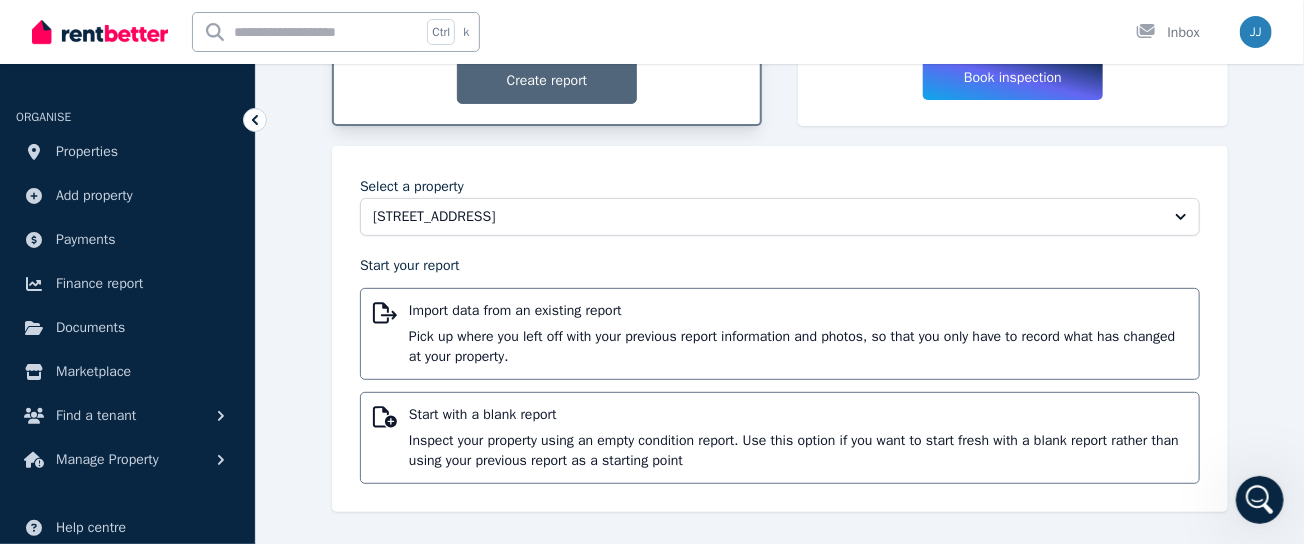 click on "Inspect Your Own Property Start a new condition report for your property Create report" at bounding box center [547, 49] 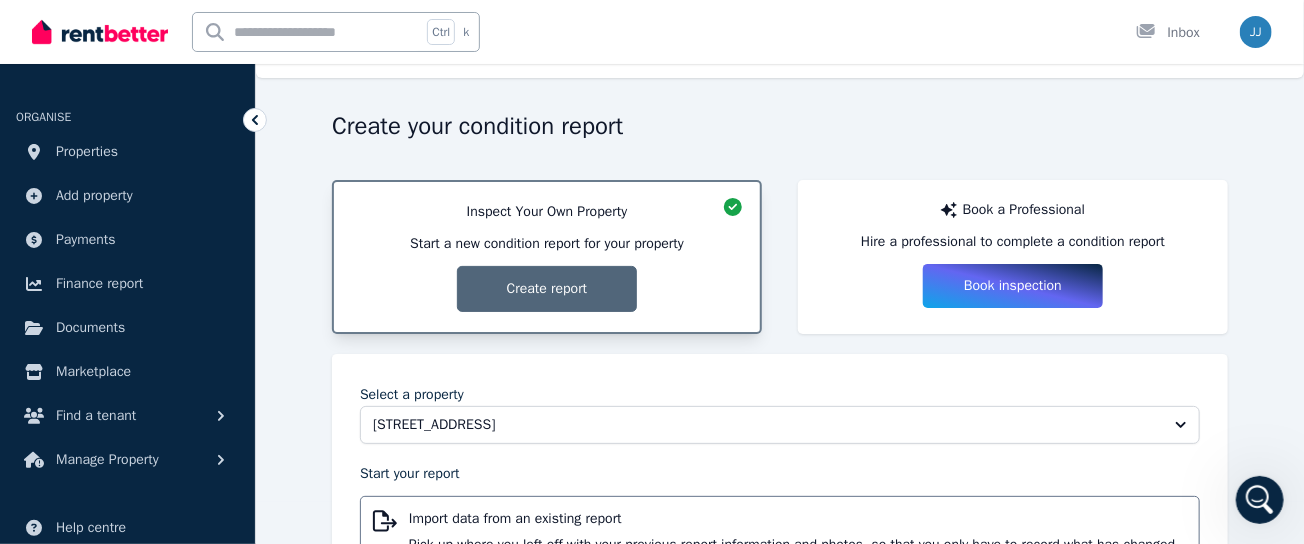 scroll, scrollTop: 0, scrollLeft: 0, axis: both 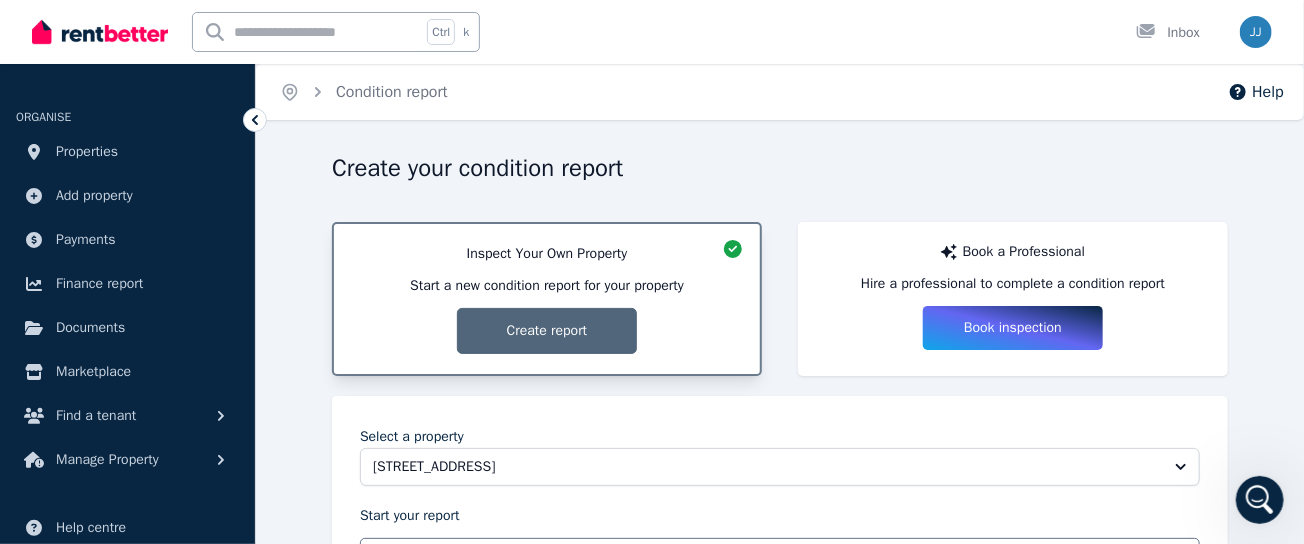 click on "Inspect Your Own Property Start a new condition report for your property Create report" at bounding box center (547, 299) 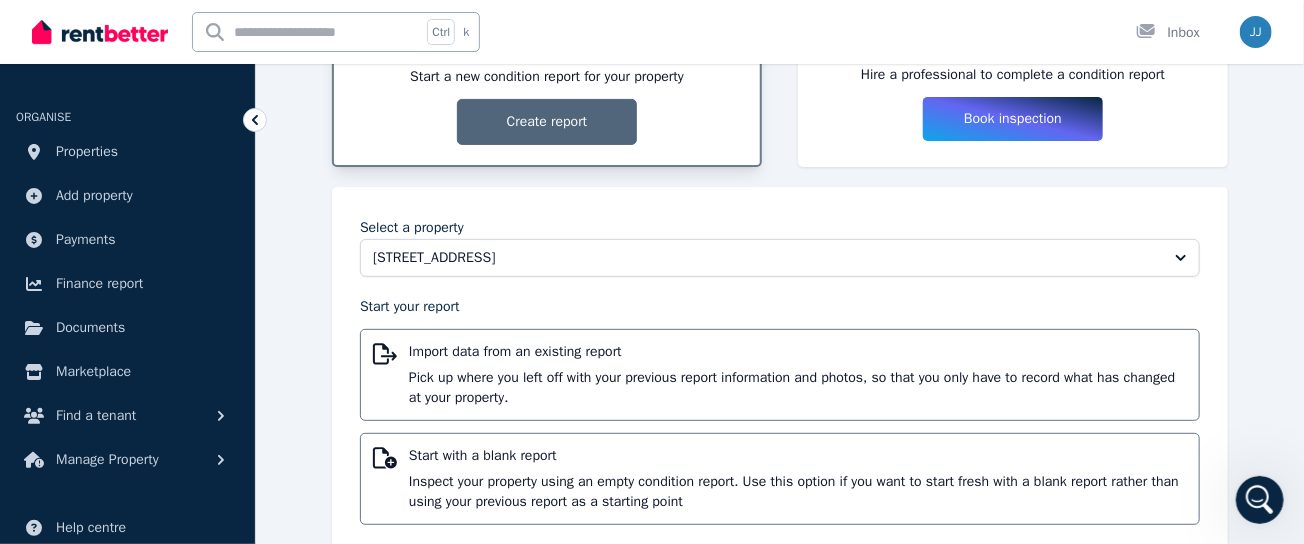 scroll, scrollTop: 250, scrollLeft: 0, axis: vertical 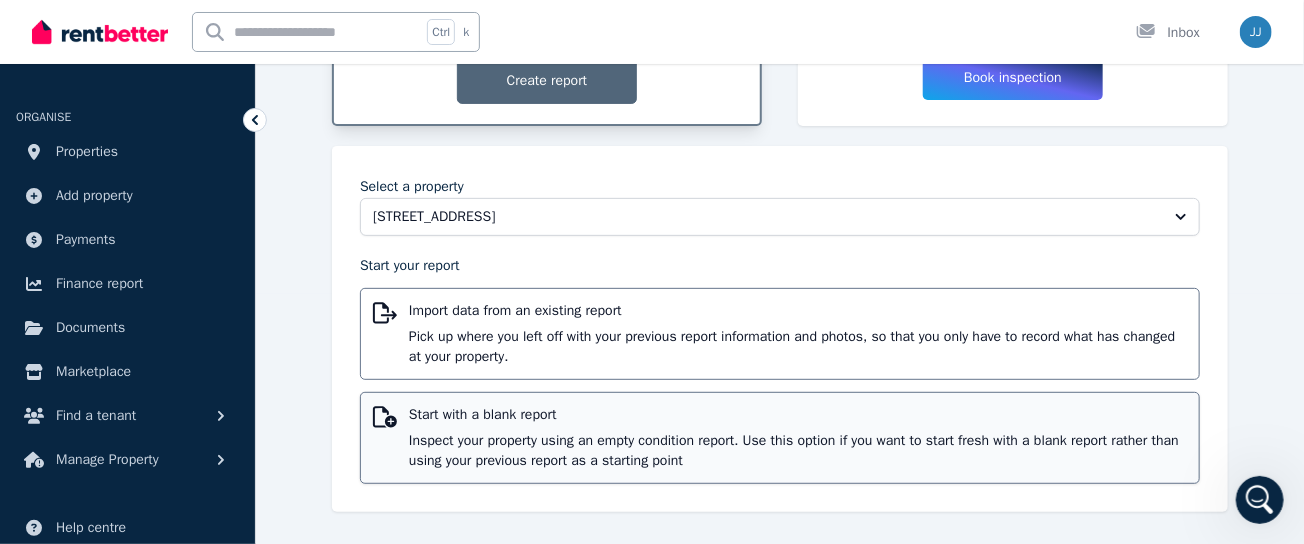 click on "Inspect your property using an empty condition report. Use this option if you want to start fresh with a blank report rather than using your previous report as a starting point" at bounding box center [798, 451] 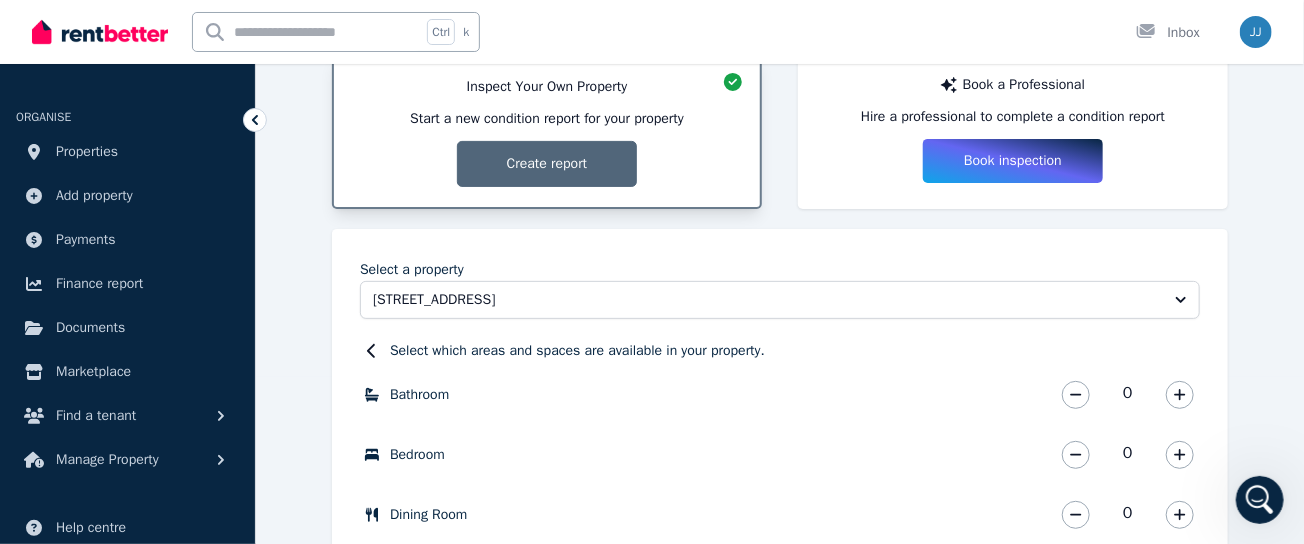 scroll, scrollTop: 209, scrollLeft: 0, axis: vertical 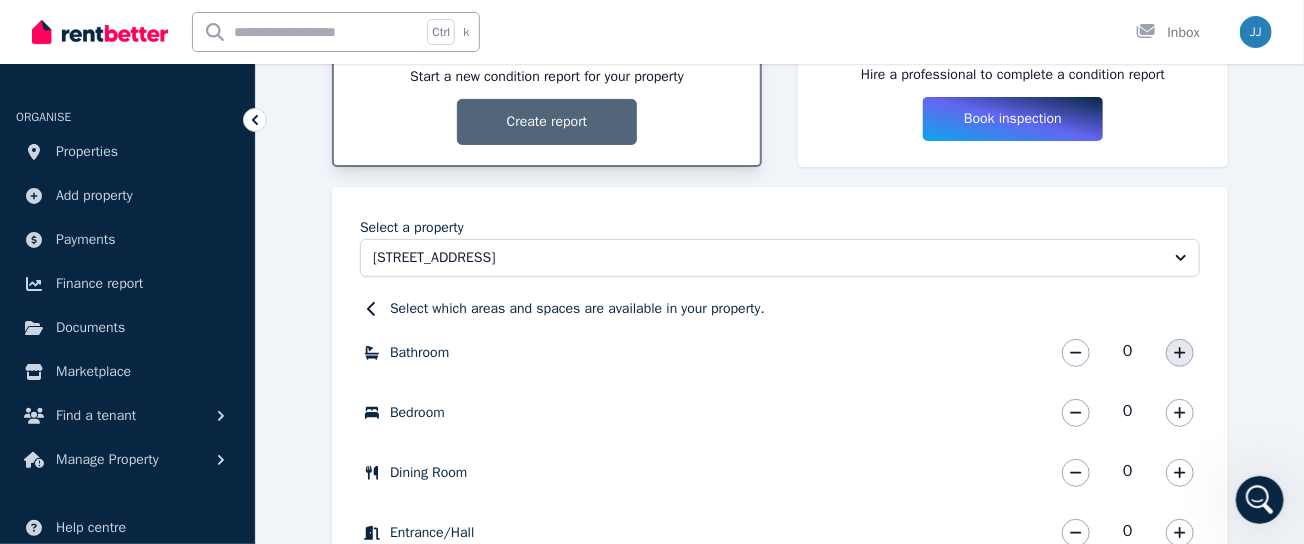 click 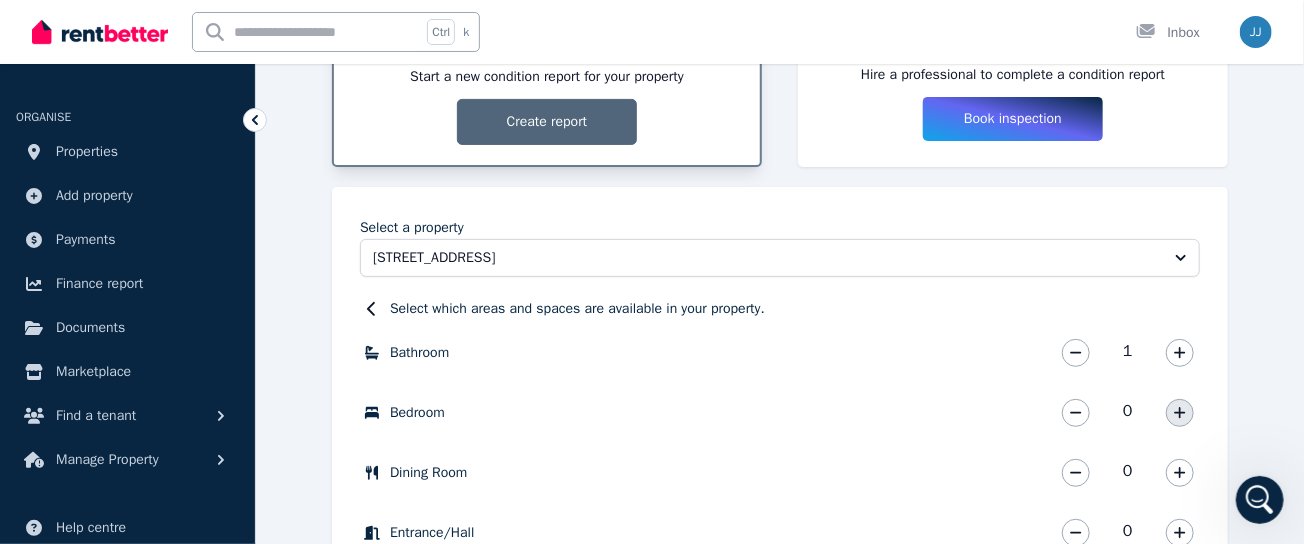 click at bounding box center (1180, 413) 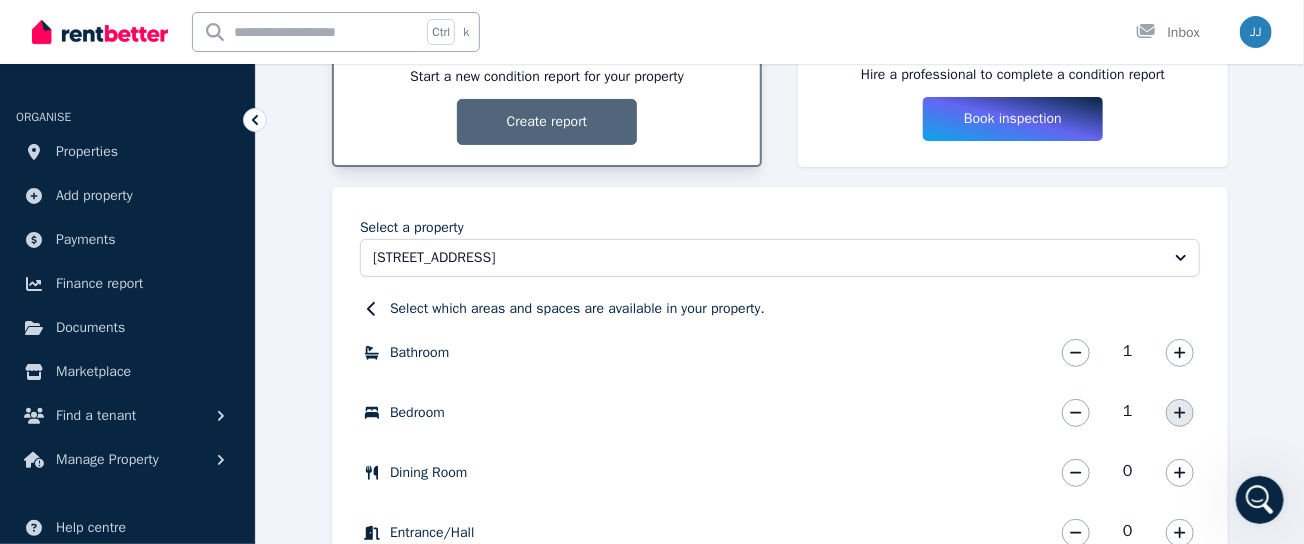 click at bounding box center [1180, 413] 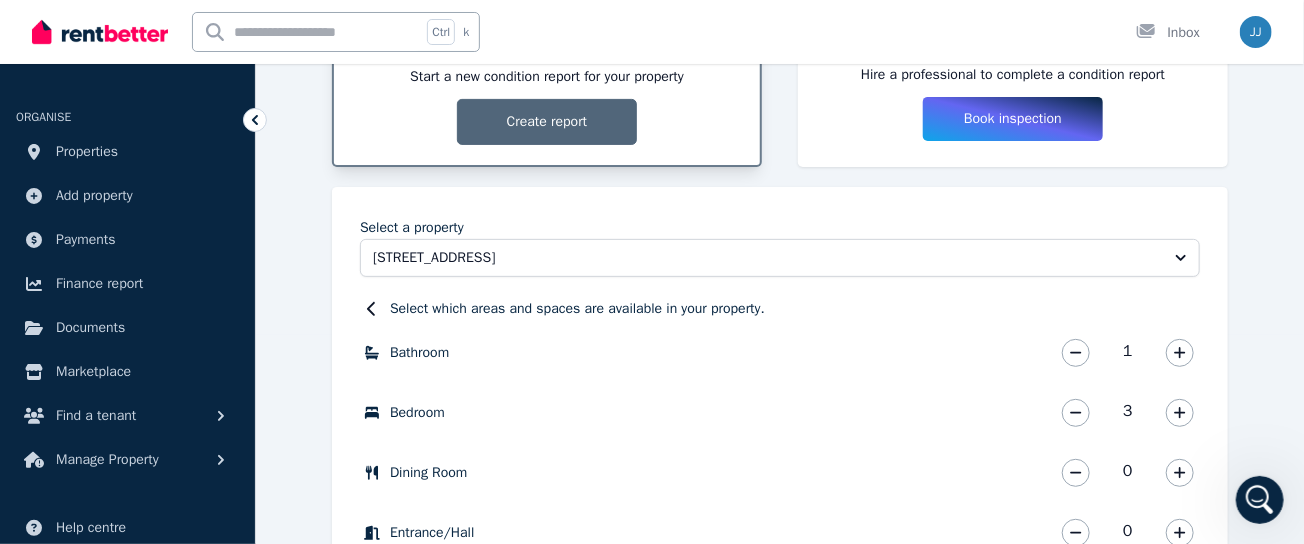 scroll, scrollTop: 292, scrollLeft: 0, axis: vertical 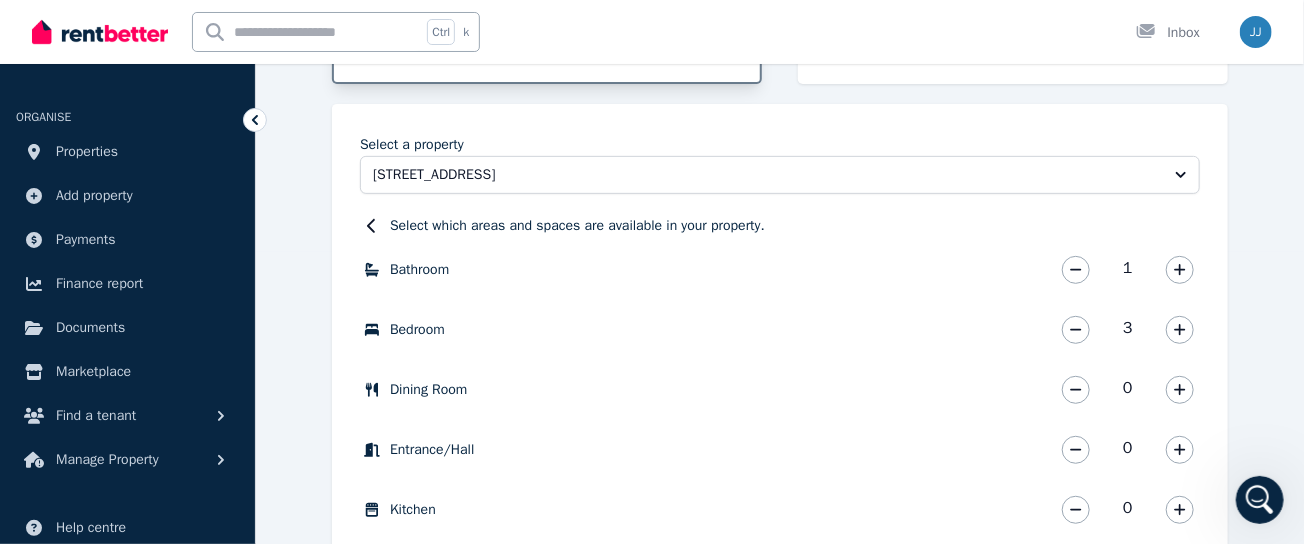 click on "0" at bounding box center [1128, 390] 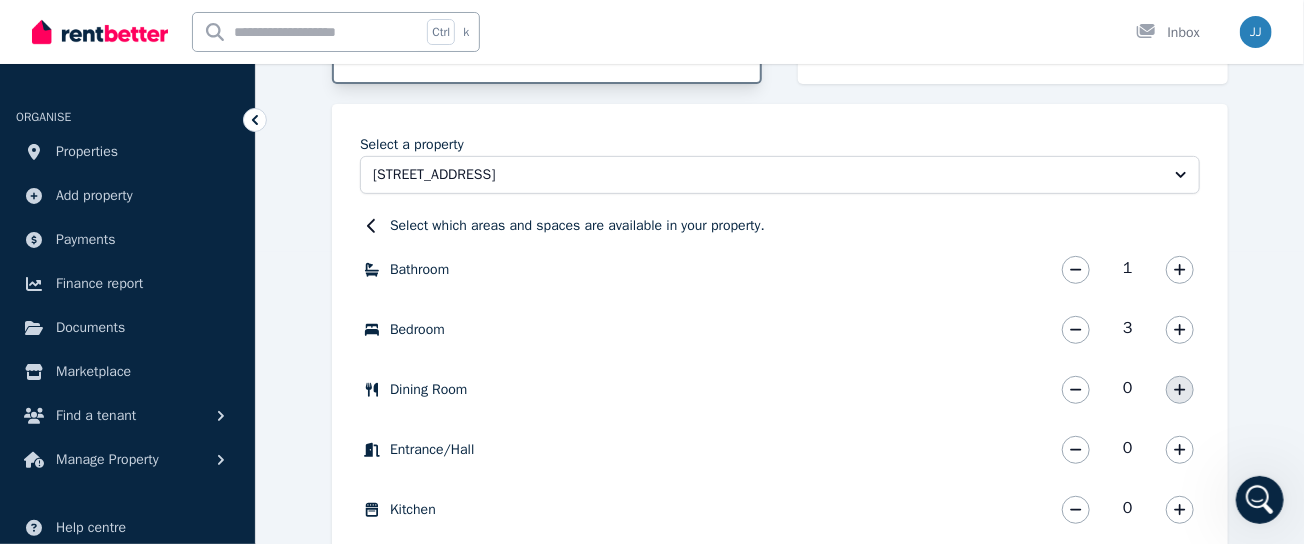 click 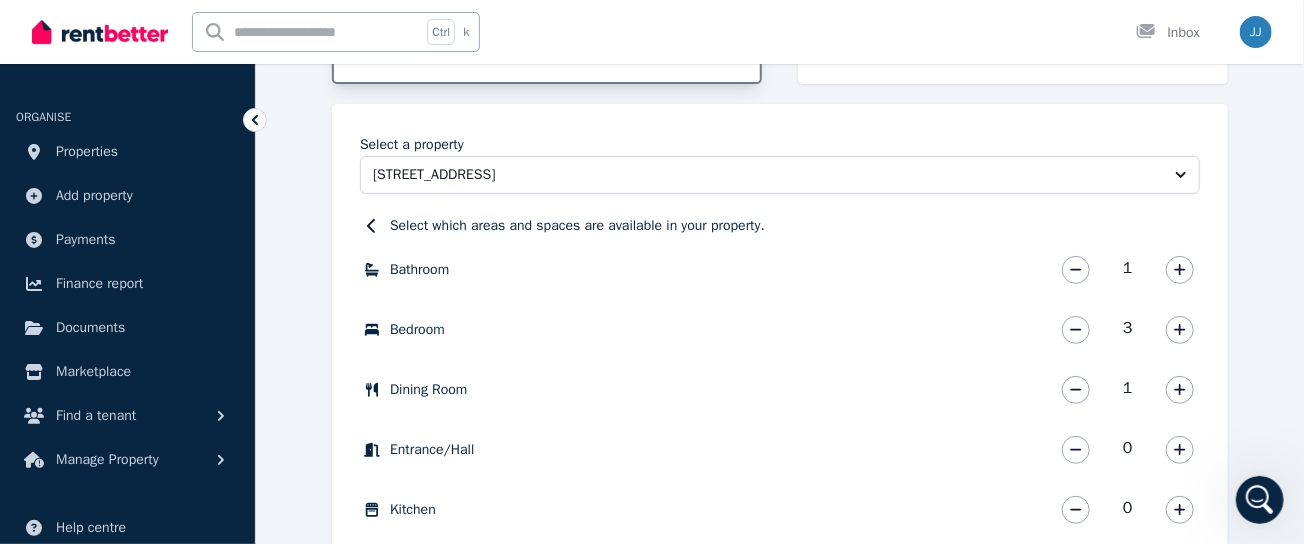 scroll, scrollTop: 334, scrollLeft: 0, axis: vertical 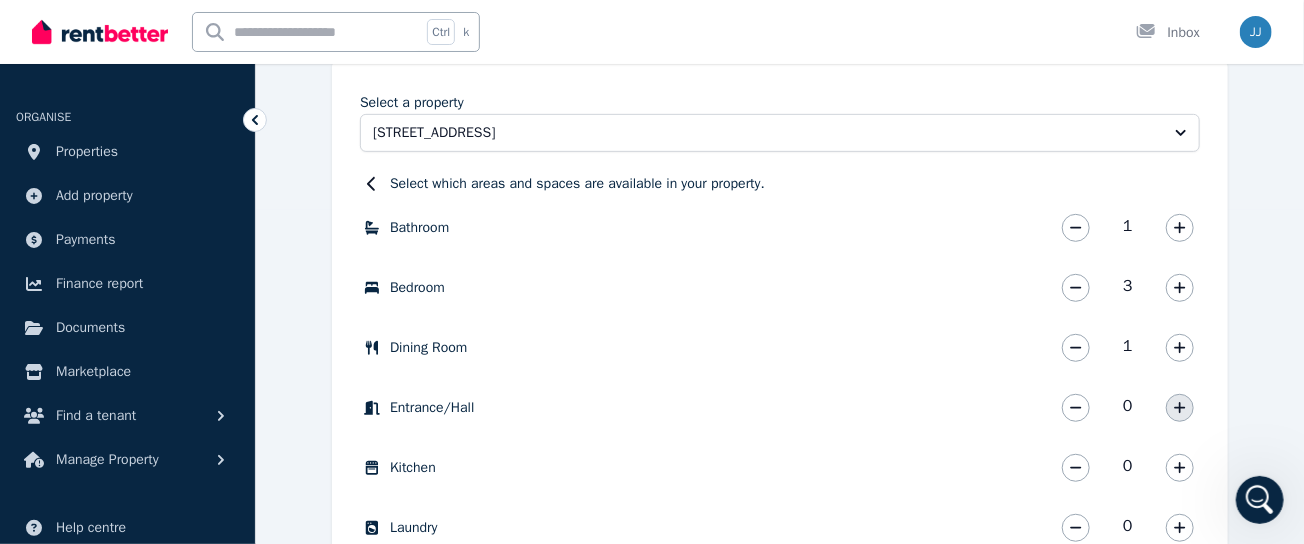 click 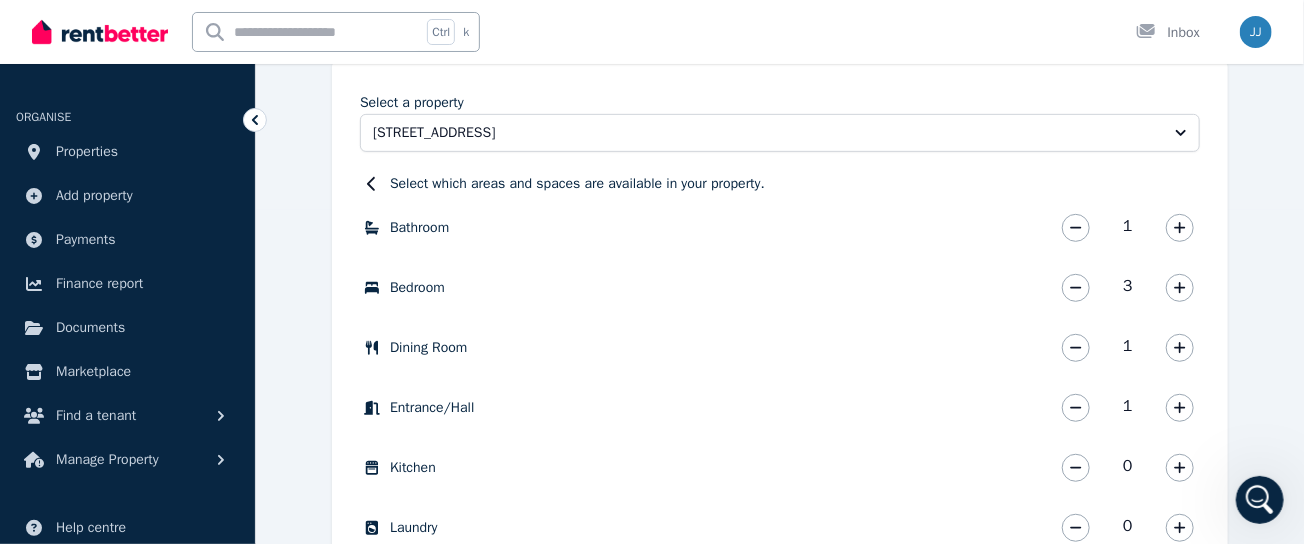 scroll, scrollTop: 376, scrollLeft: 0, axis: vertical 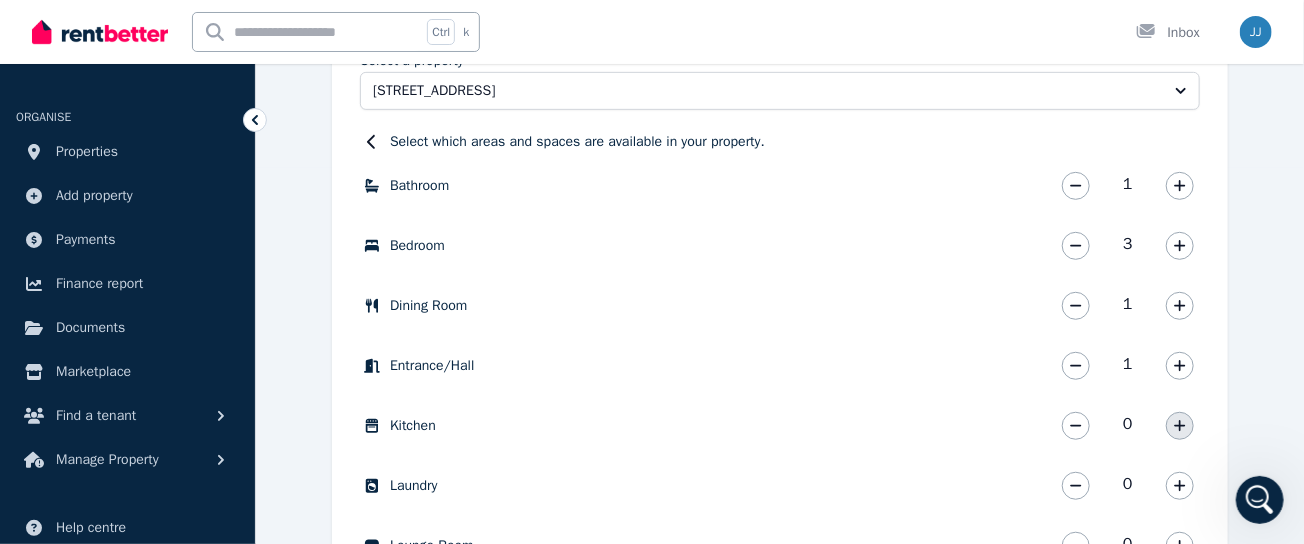 click 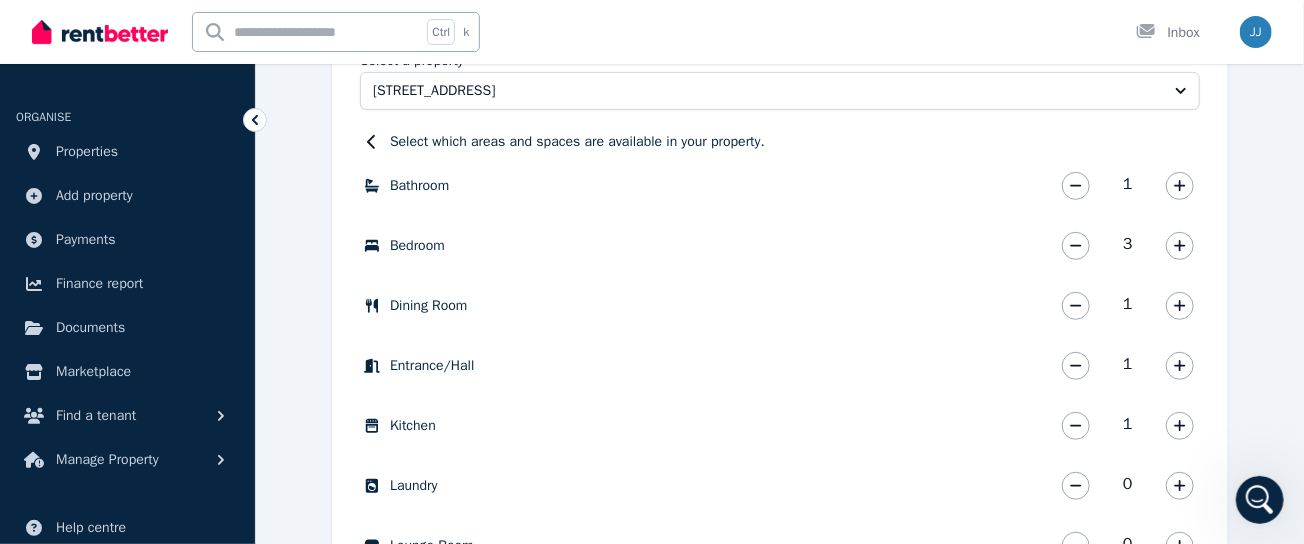 scroll, scrollTop: 417, scrollLeft: 0, axis: vertical 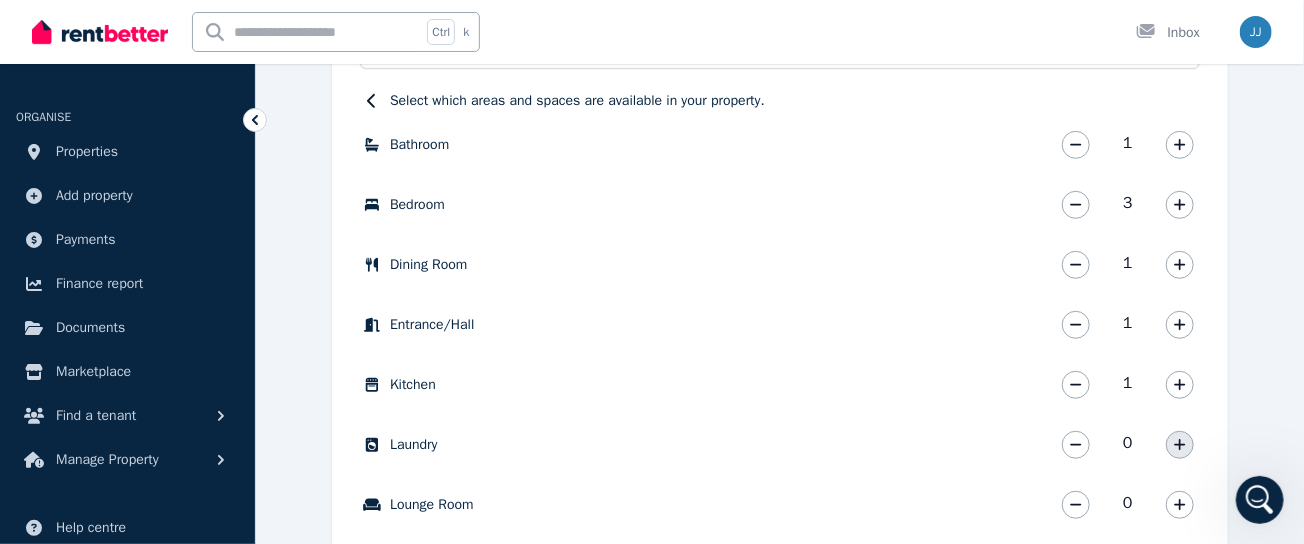 click 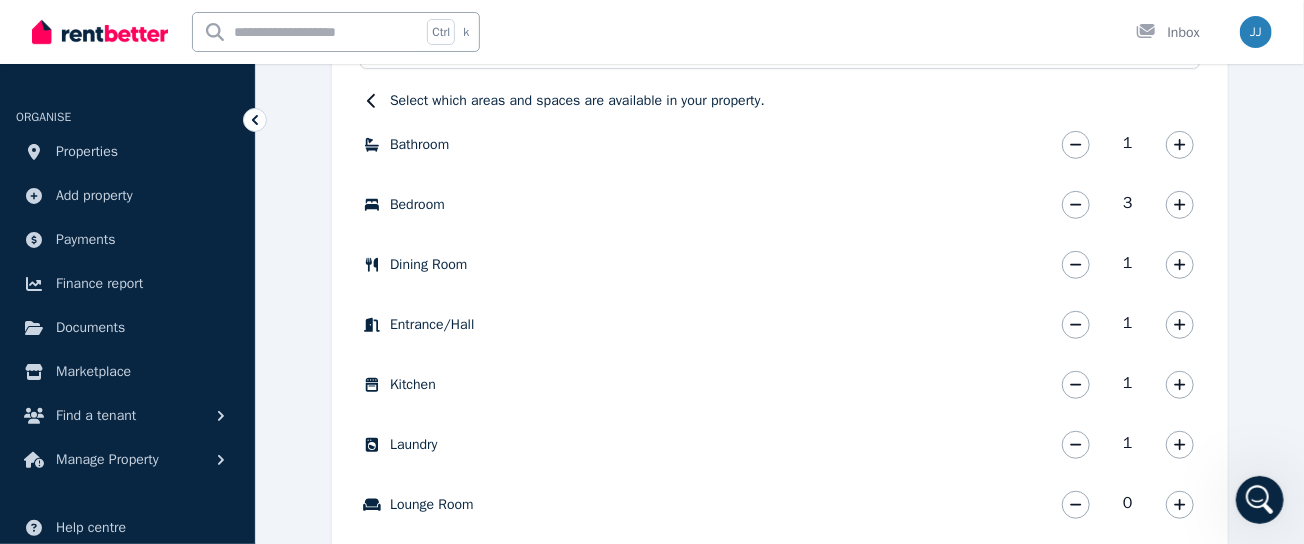 scroll, scrollTop: 500, scrollLeft: 0, axis: vertical 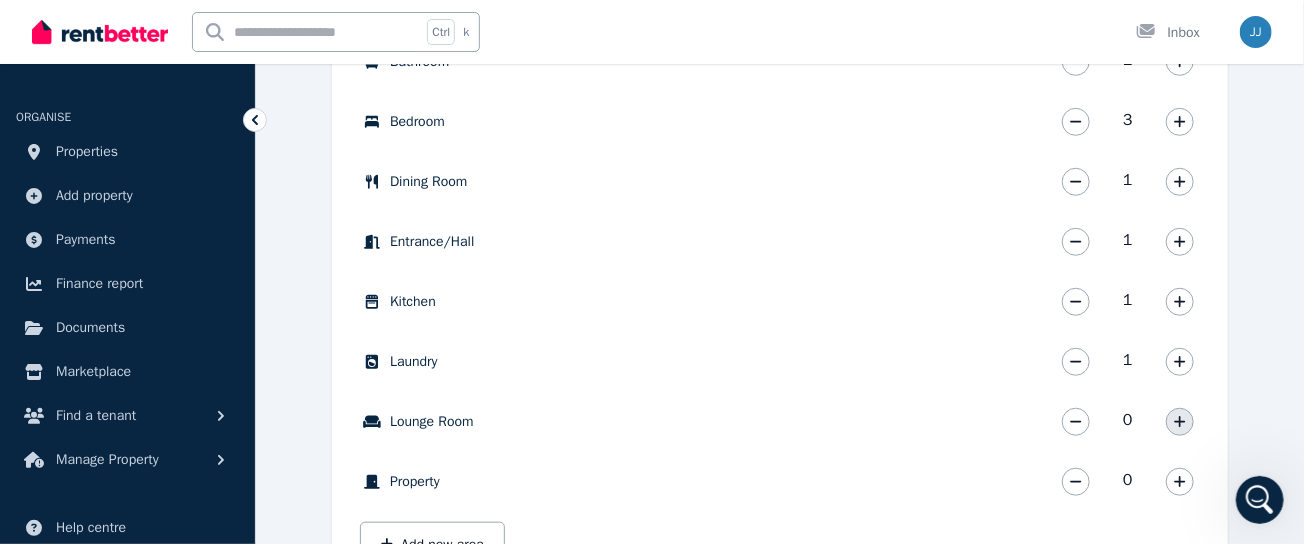 click at bounding box center [1180, 422] 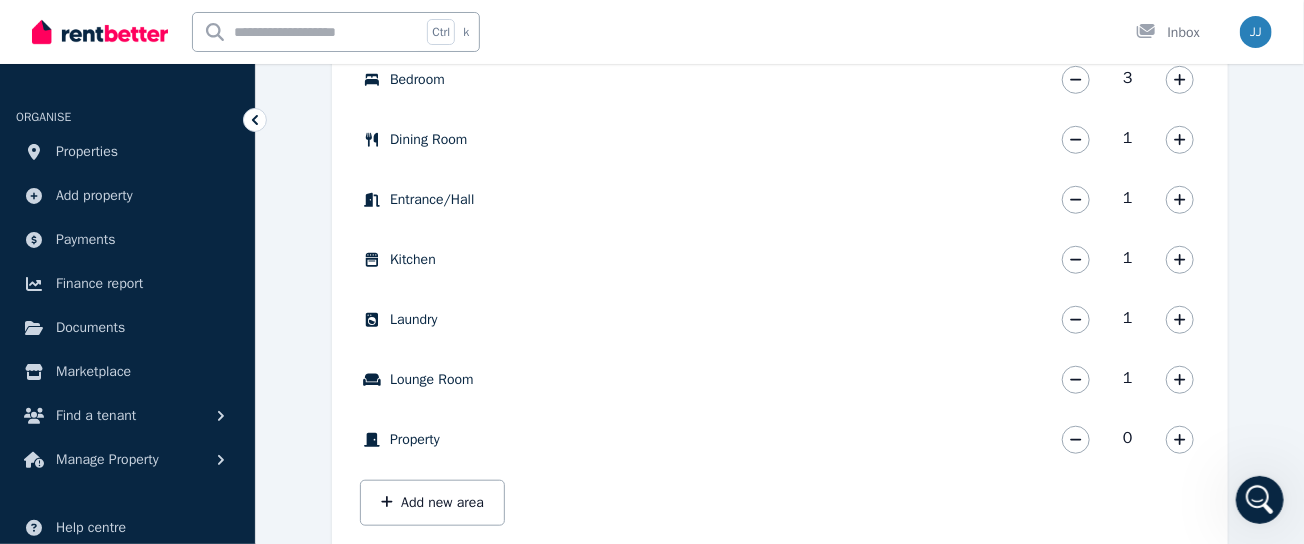 scroll, scrollTop: 626, scrollLeft: 0, axis: vertical 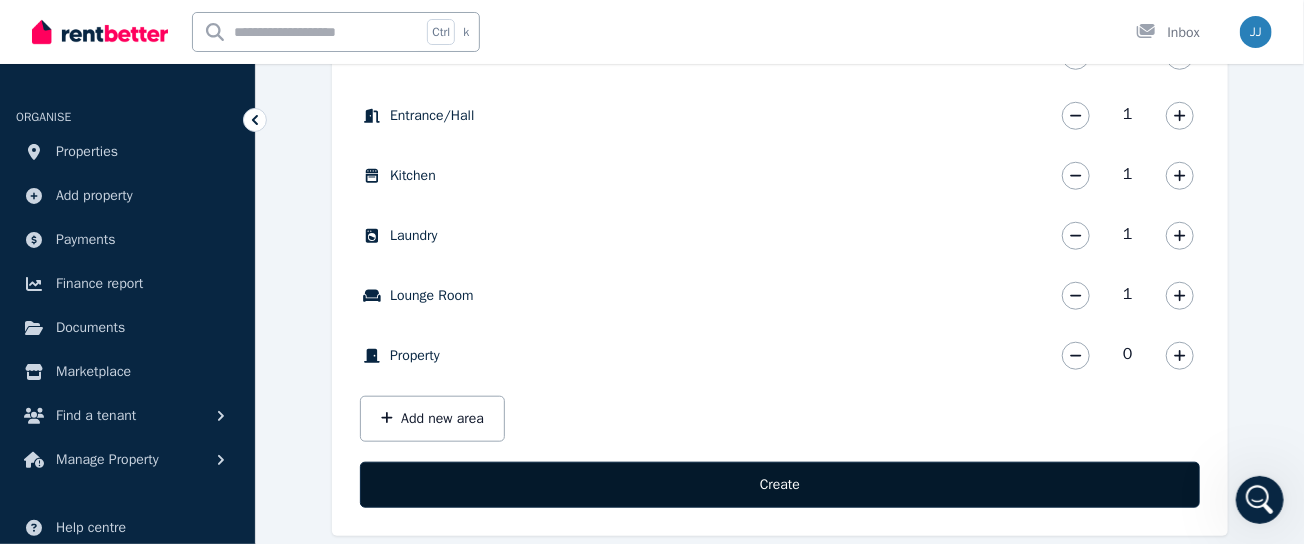 click on "Create" at bounding box center [780, 485] 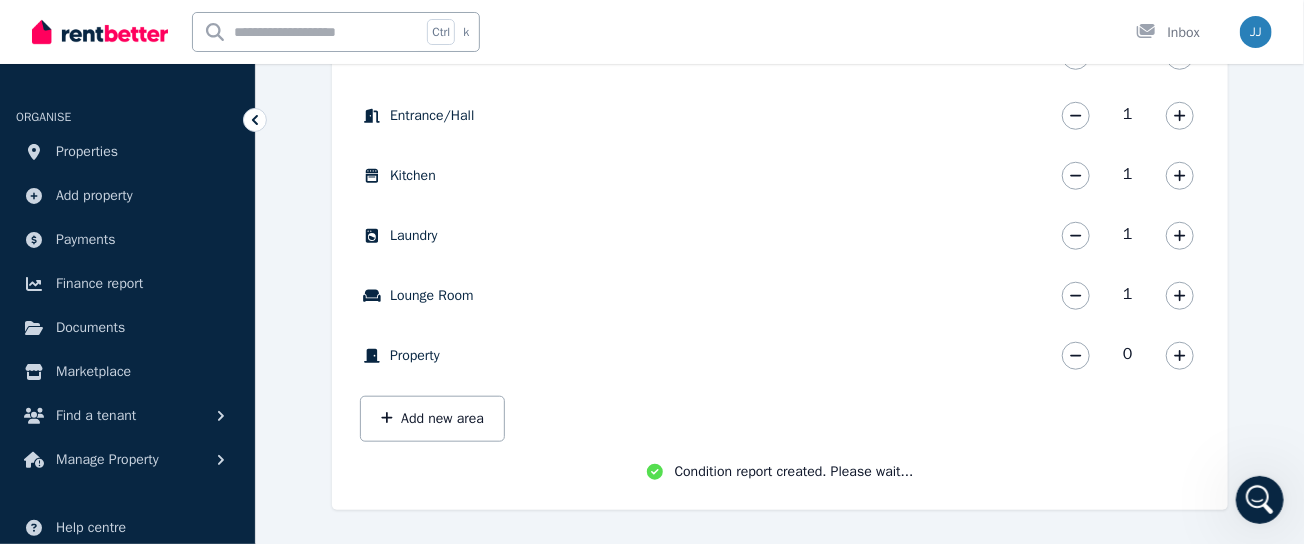 scroll, scrollTop: 625, scrollLeft: 0, axis: vertical 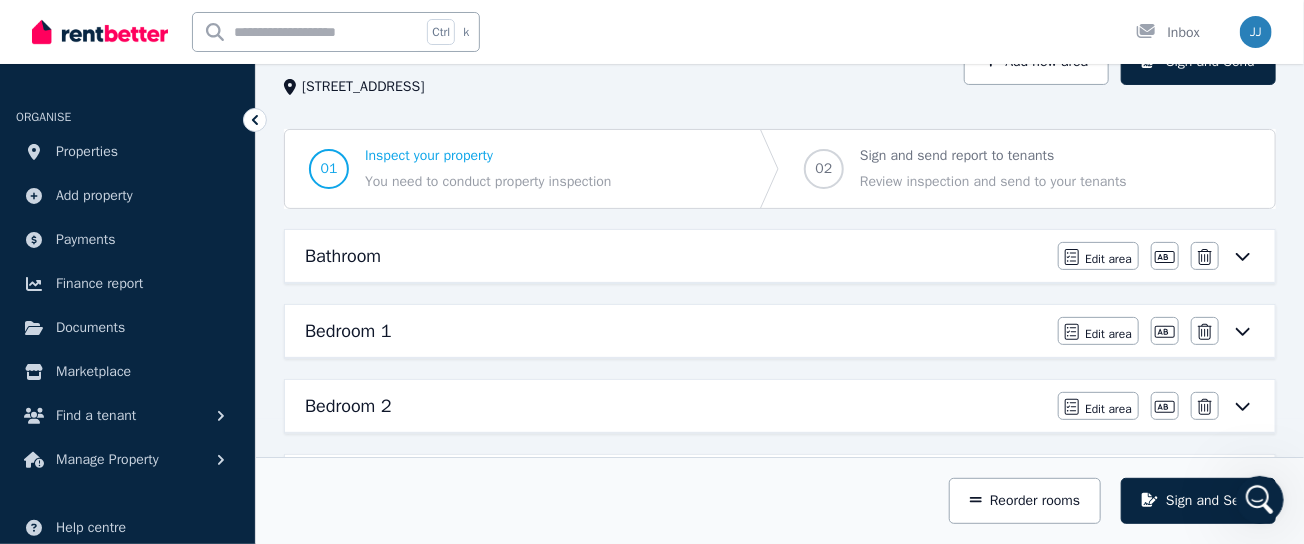 click on "Bathroom" at bounding box center (675, 256) 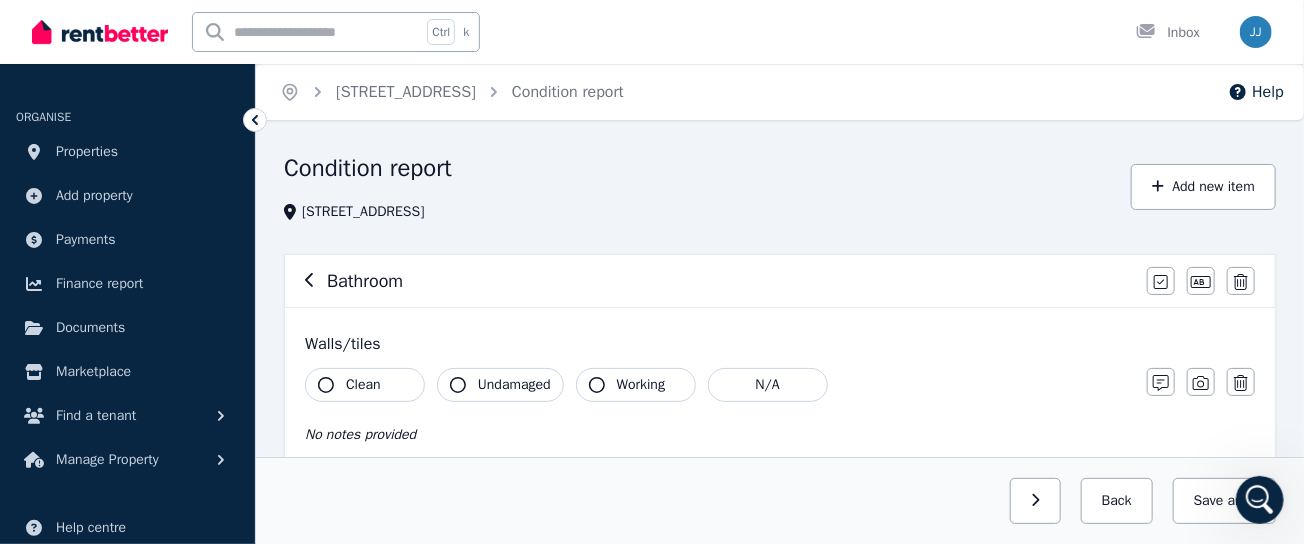 scroll, scrollTop: 42, scrollLeft: 0, axis: vertical 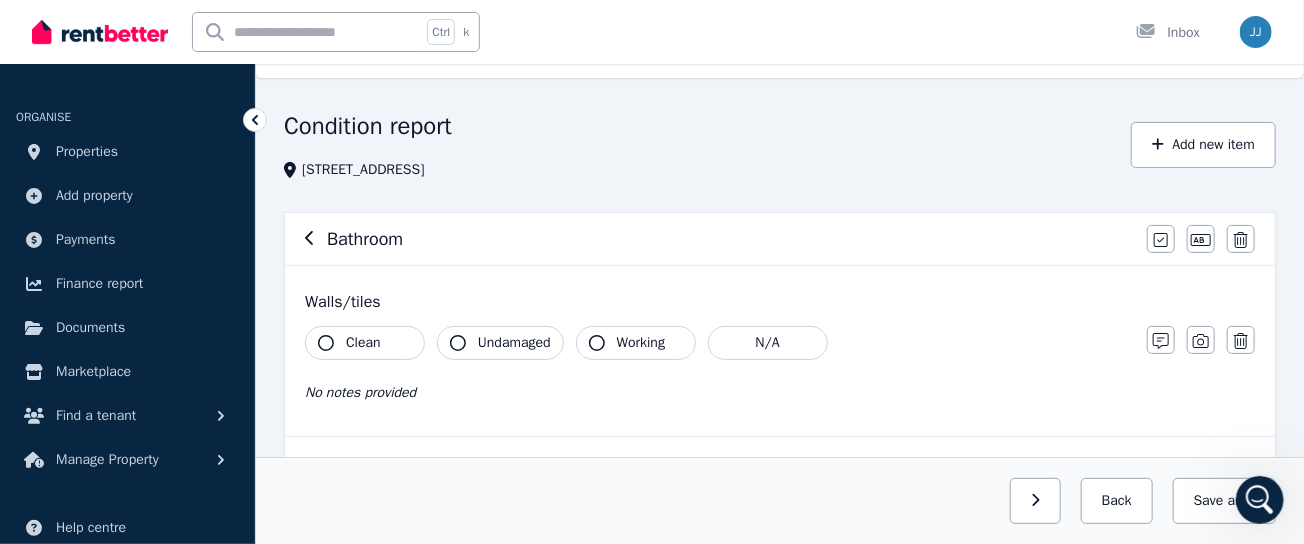 click on "Clean" at bounding box center [365, 343] 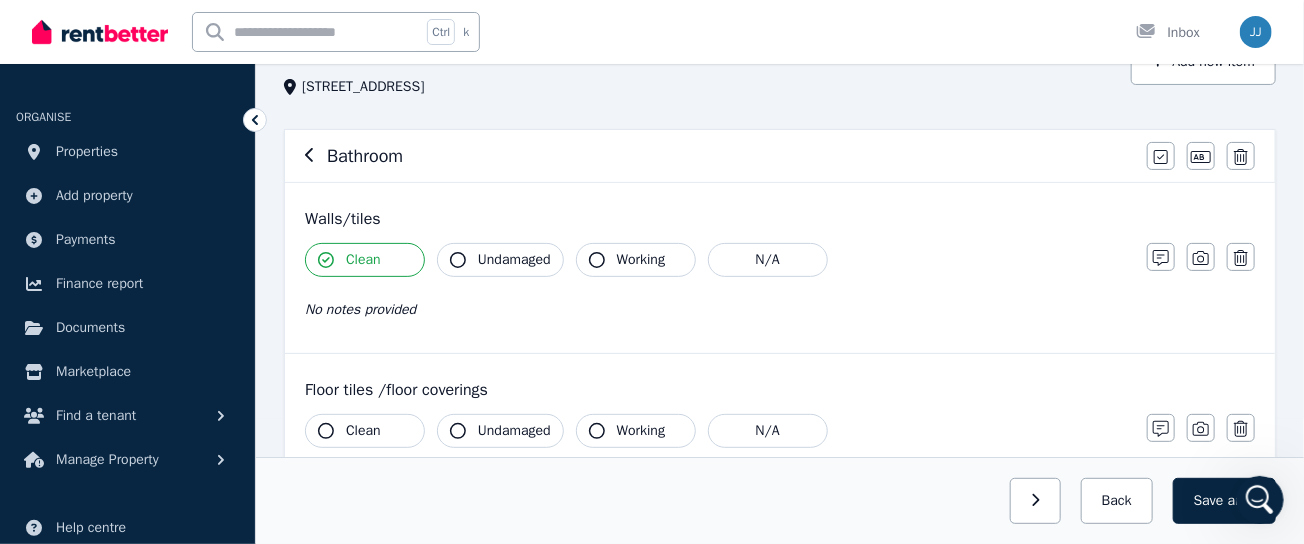 scroll, scrollTop: 208, scrollLeft: 0, axis: vertical 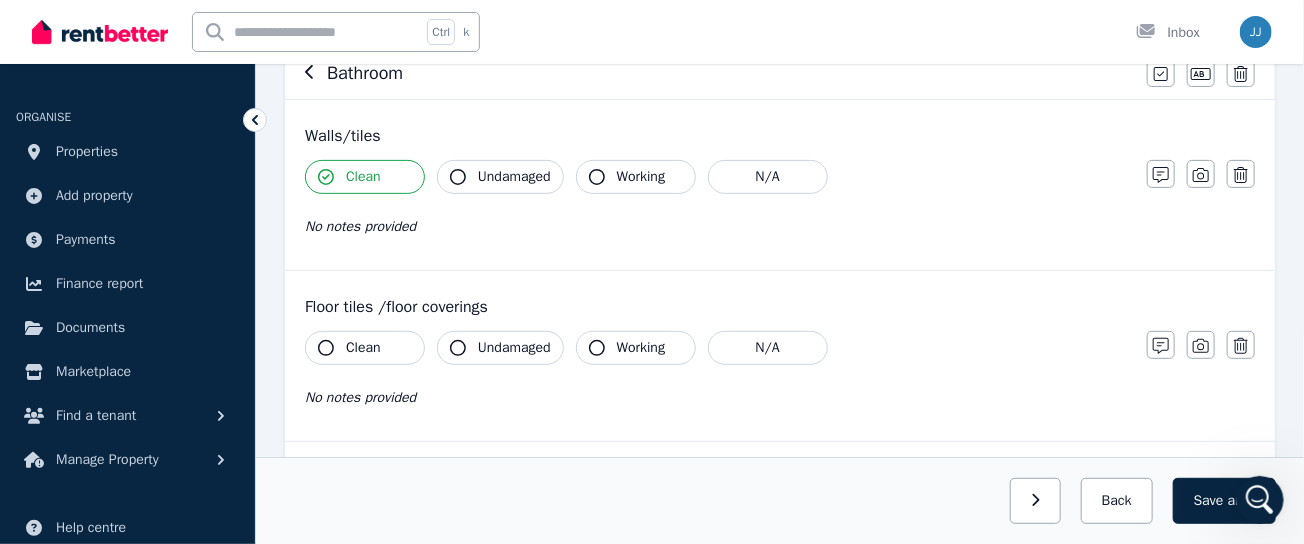 click on "Clean" at bounding box center [363, 348] 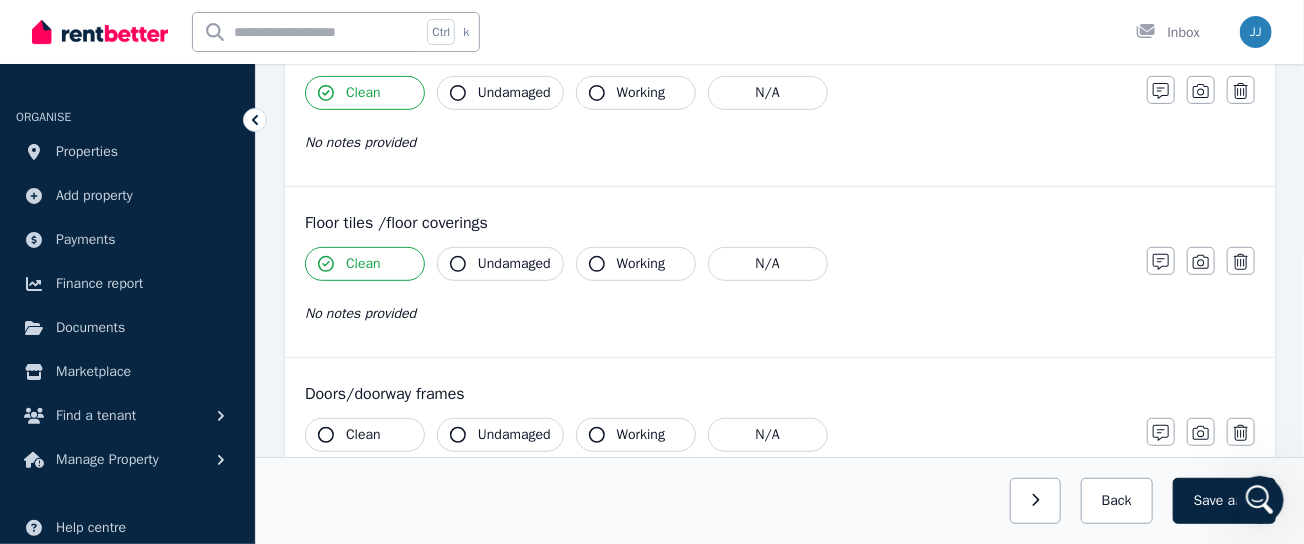 scroll, scrollTop: 375, scrollLeft: 0, axis: vertical 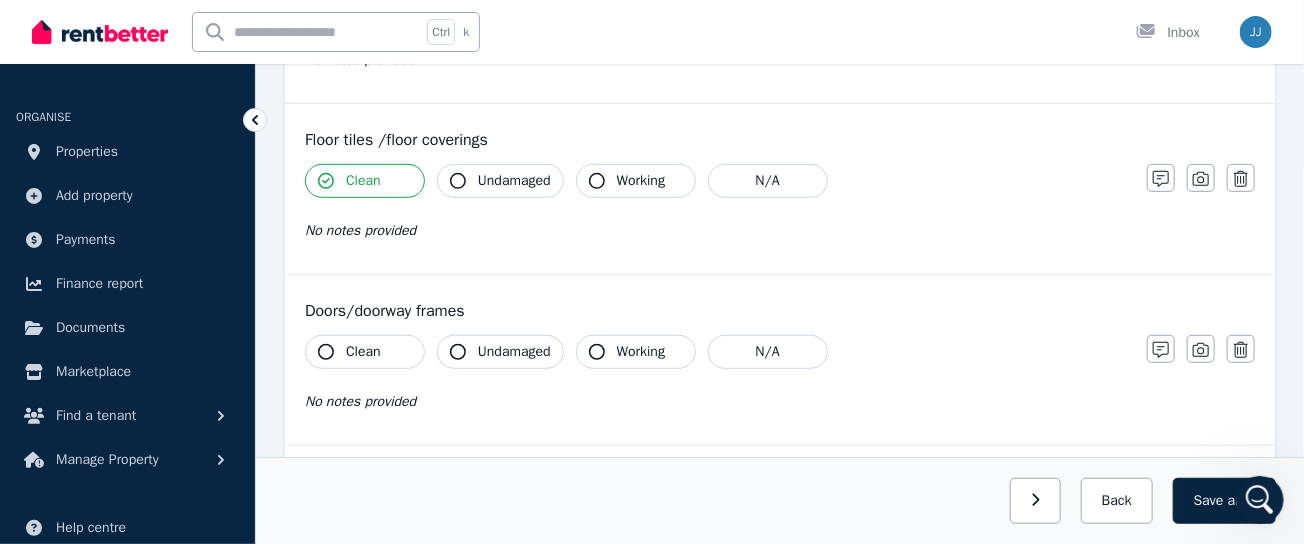 click on "Clean" at bounding box center [363, 352] 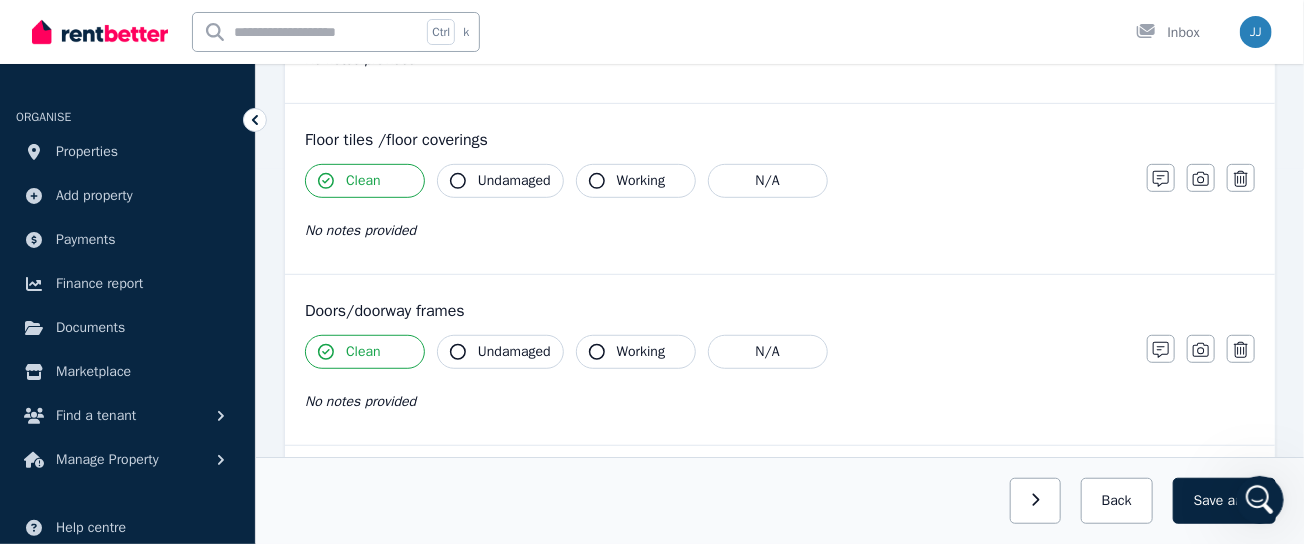 scroll, scrollTop: 500, scrollLeft: 0, axis: vertical 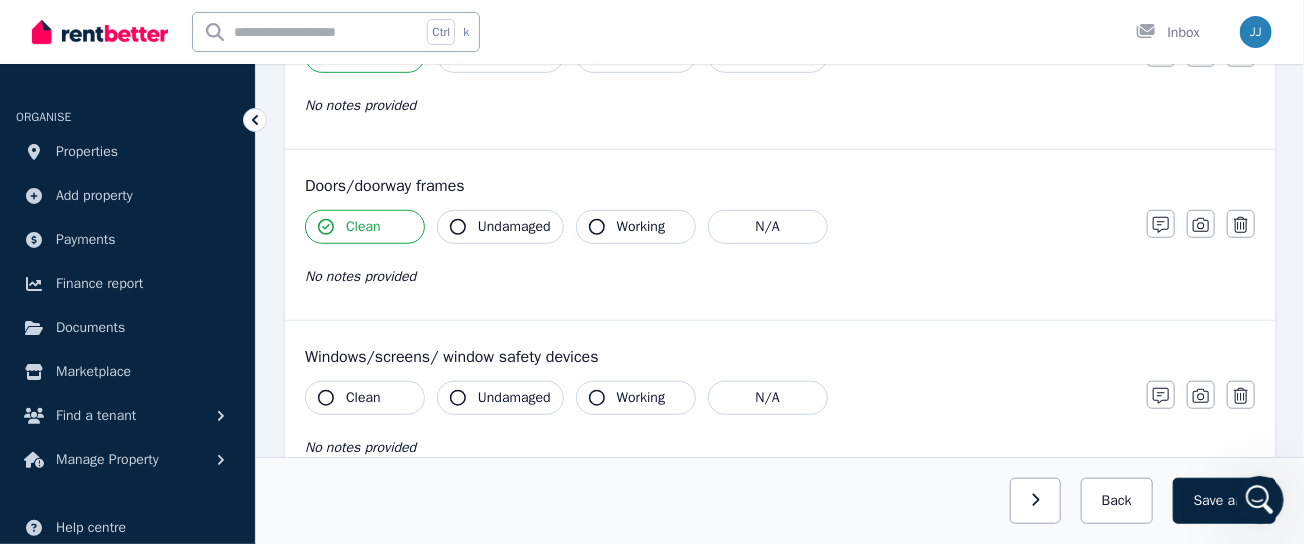 click on "Clean" at bounding box center (363, 398) 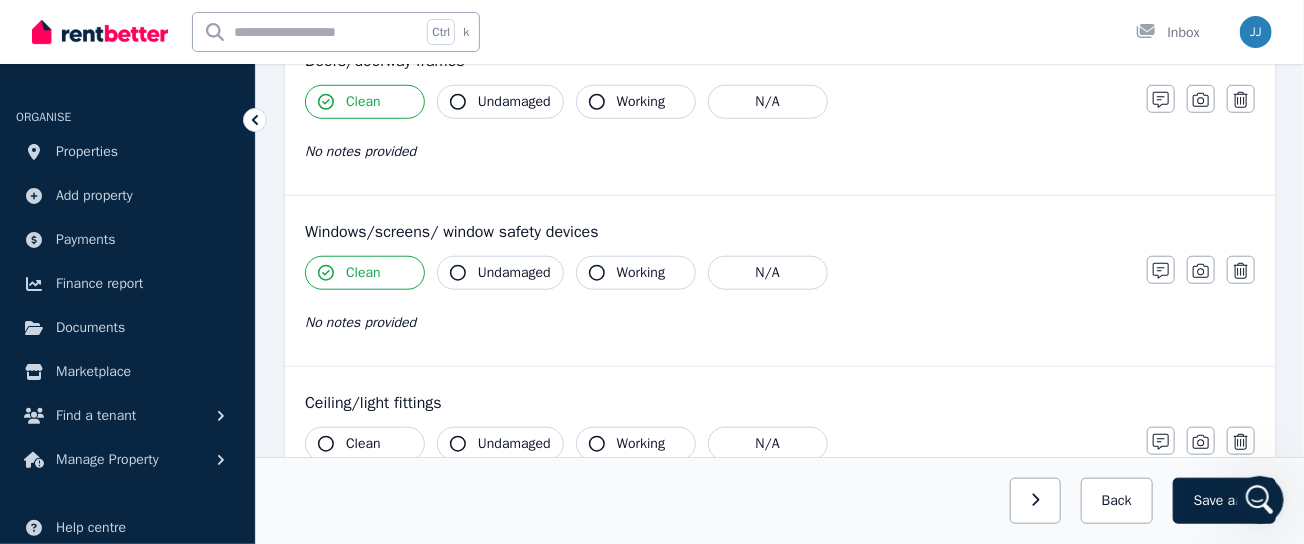 scroll, scrollTop: 708, scrollLeft: 0, axis: vertical 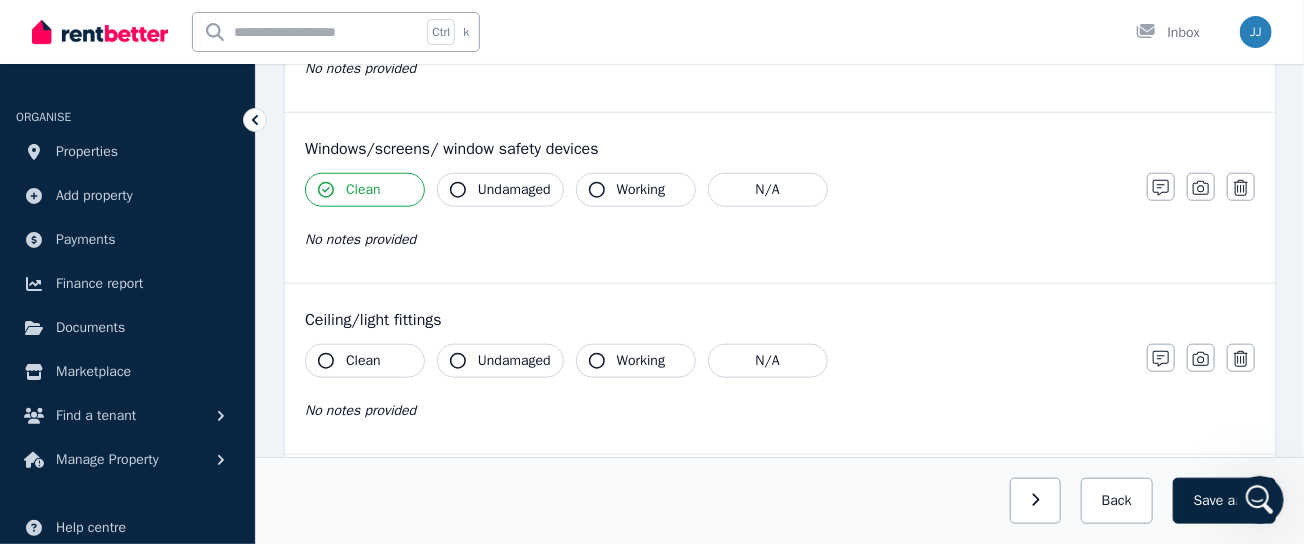 click on "Clean" at bounding box center (363, 361) 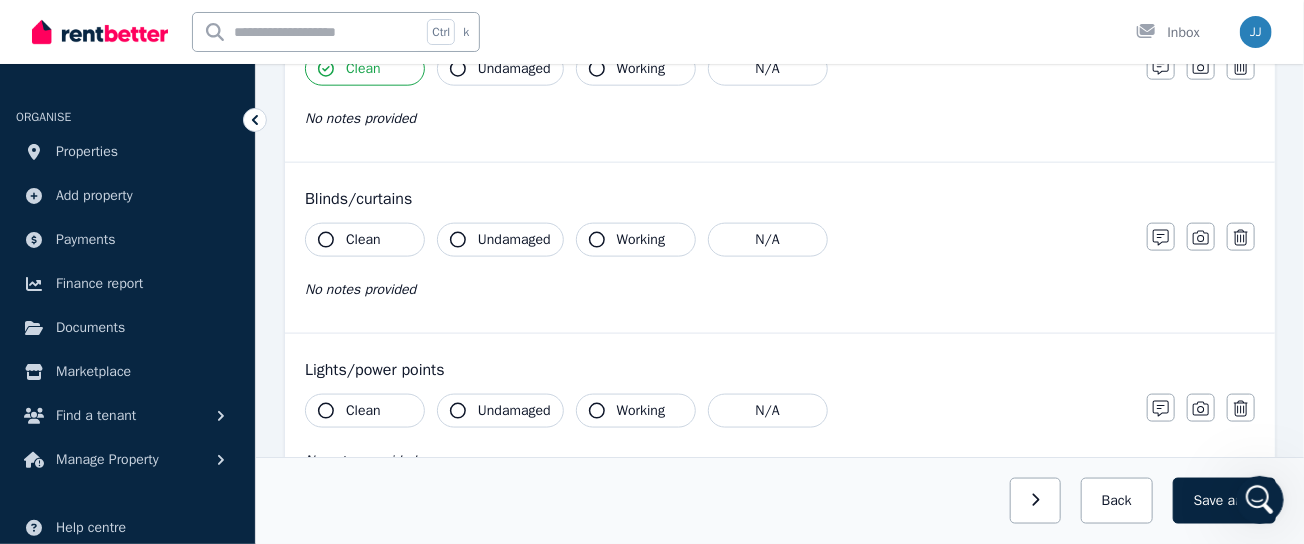 scroll, scrollTop: 1083, scrollLeft: 0, axis: vertical 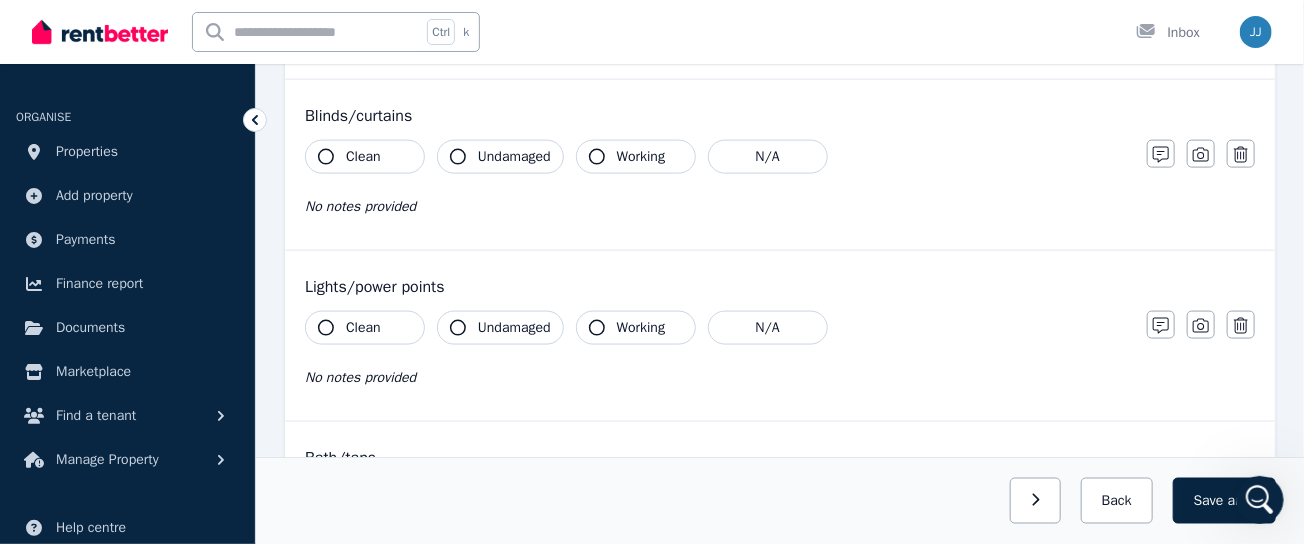 drag, startPoint x: 385, startPoint y: 321, endPoint x: 475, endPoint y: 319, distance: 90.02222 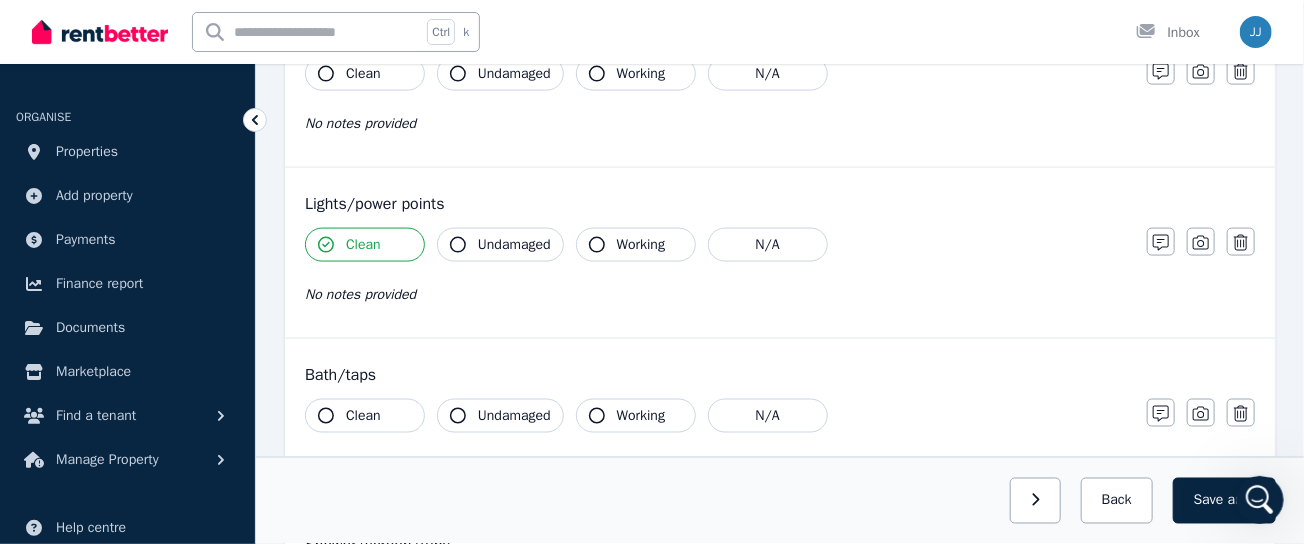 scroll, scrollTop: 1250, scrollLeft: 0, axis: vertical 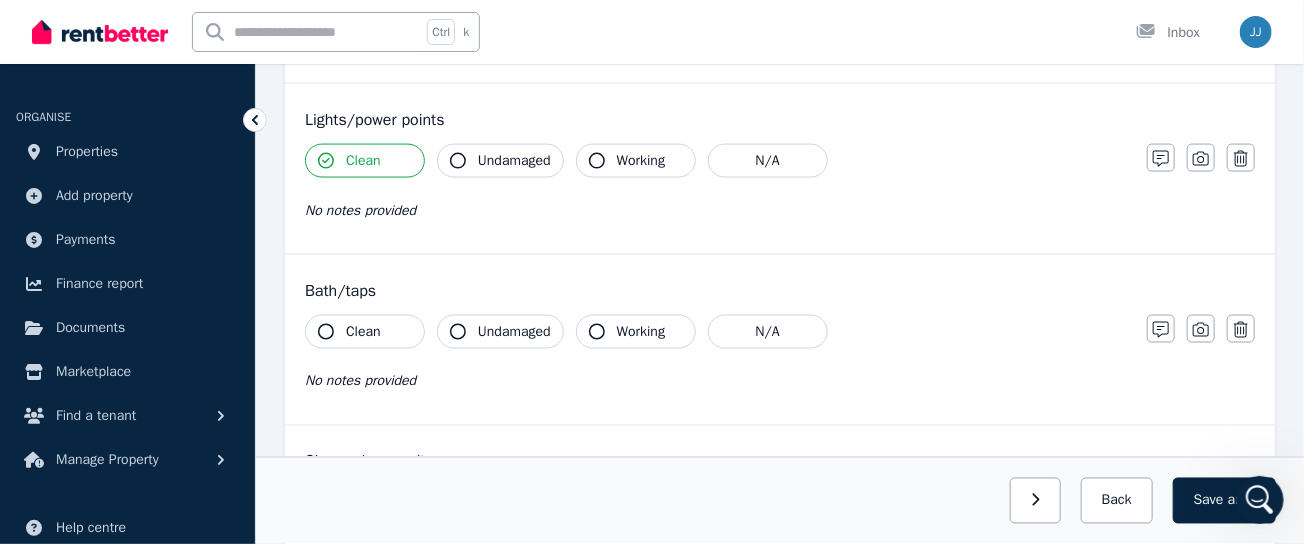 click on "Clean" at bounding box center [363, 332] 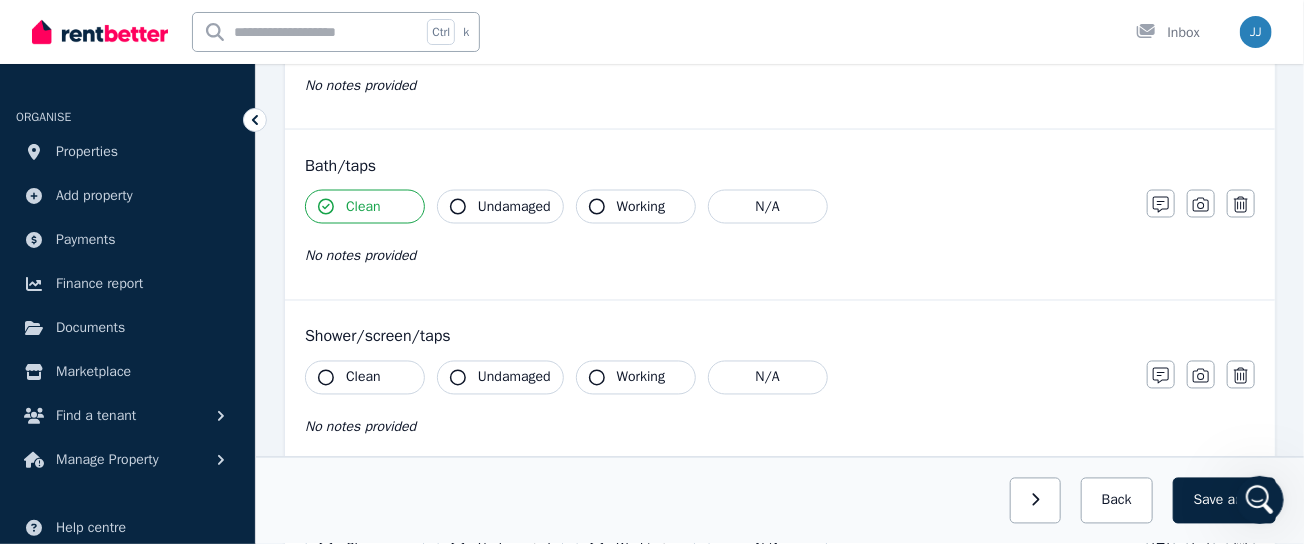 scroll, scrollTop: 1458, scrollLeft: 0, axis: vertical 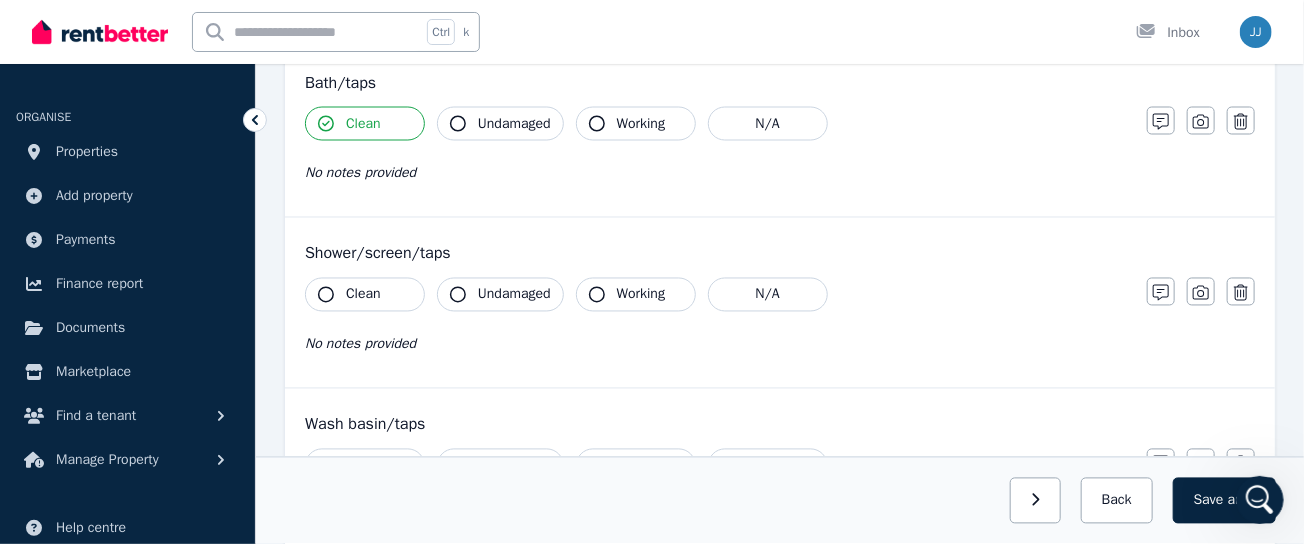 drag, startPoint x: 342, startPoint y: 283, endPoint x: 511, endPoint y: 272, distance: 169.3576 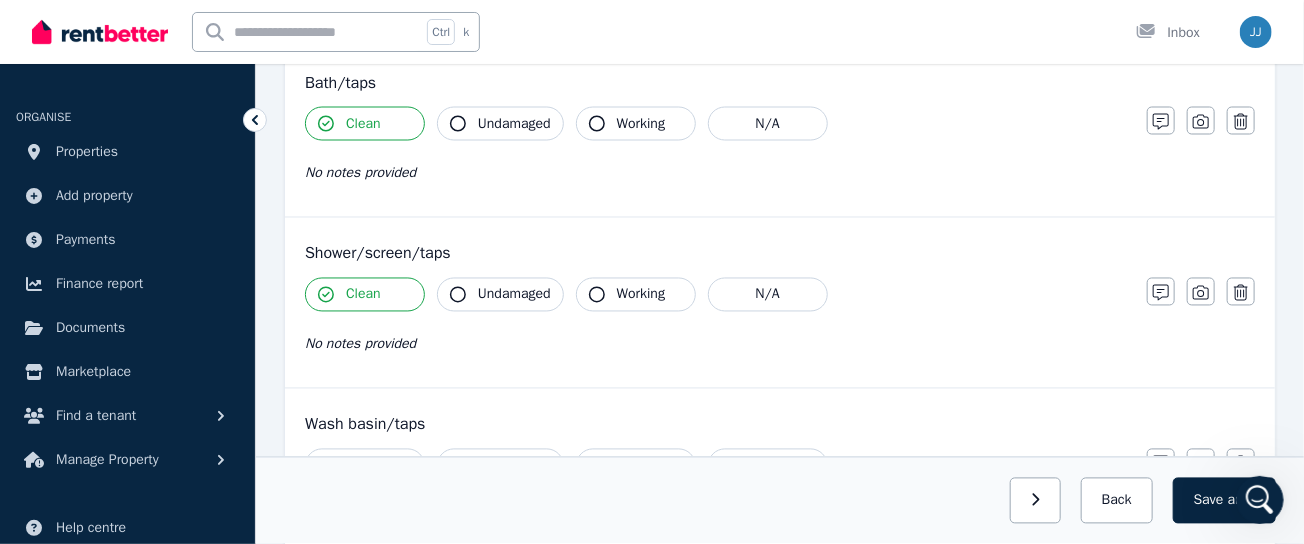 scroll, scrollTop: 1583, scrollLeft: 0, axis: vertical 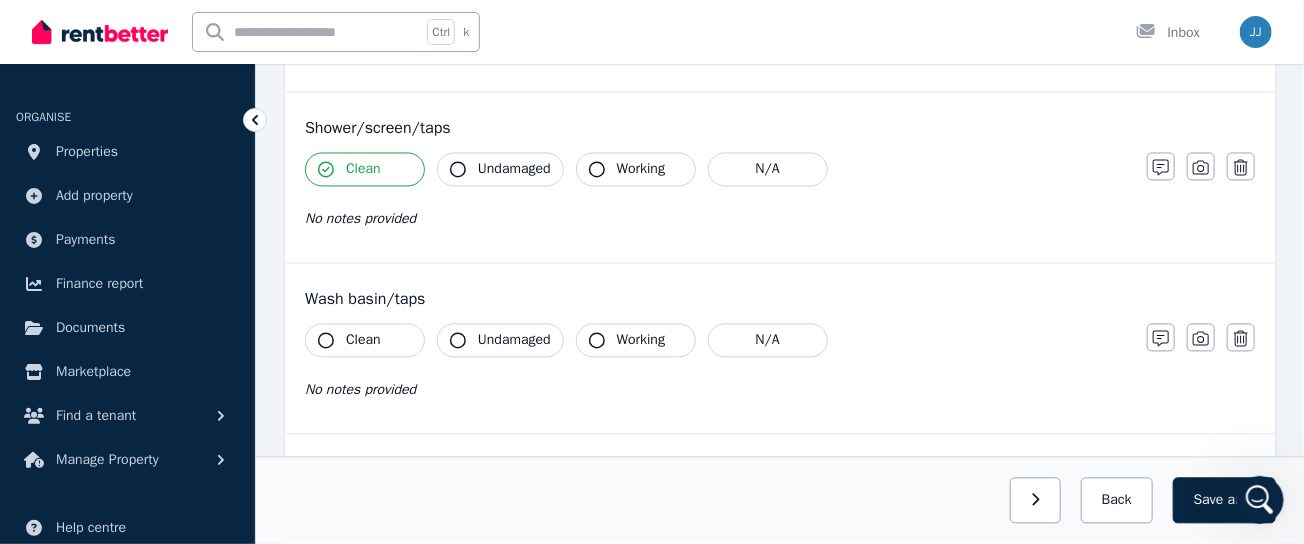 click on "Clean" at bounding box center [363, 341] 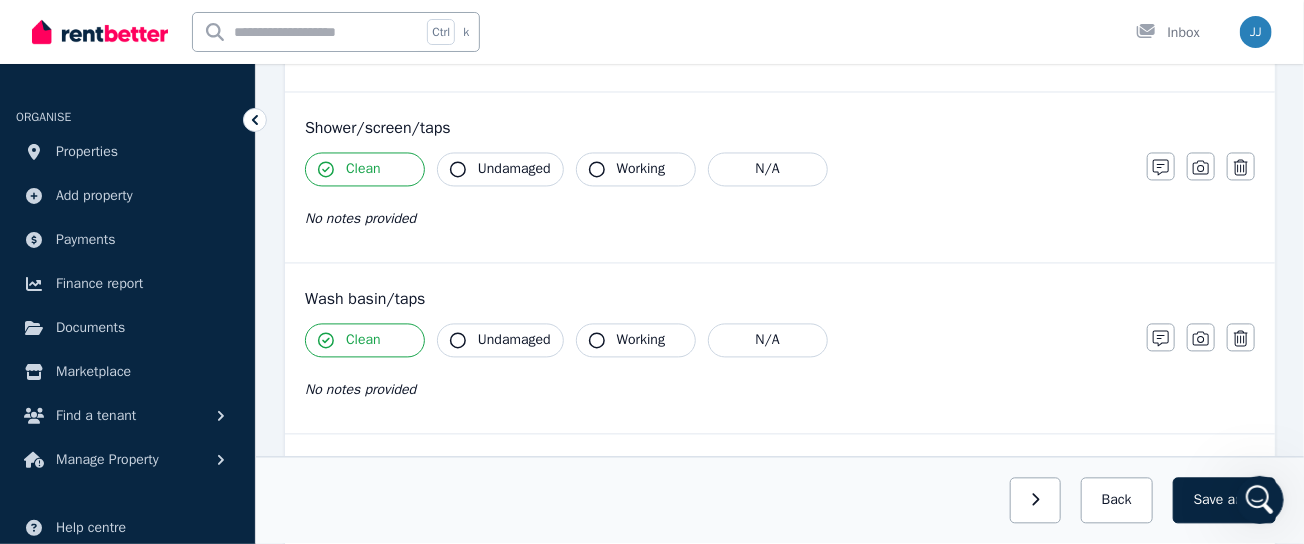 scroll, scrollTop: 1708, scrollLeft: 0, axis: vertical 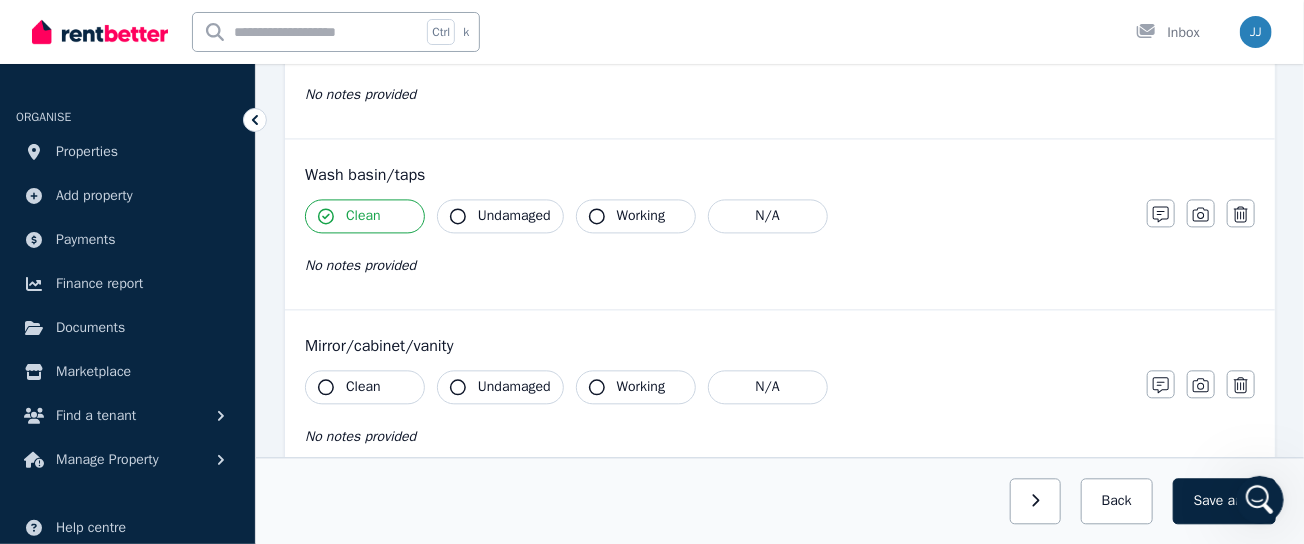 click on "Clean" at bounding box center [363, 387] 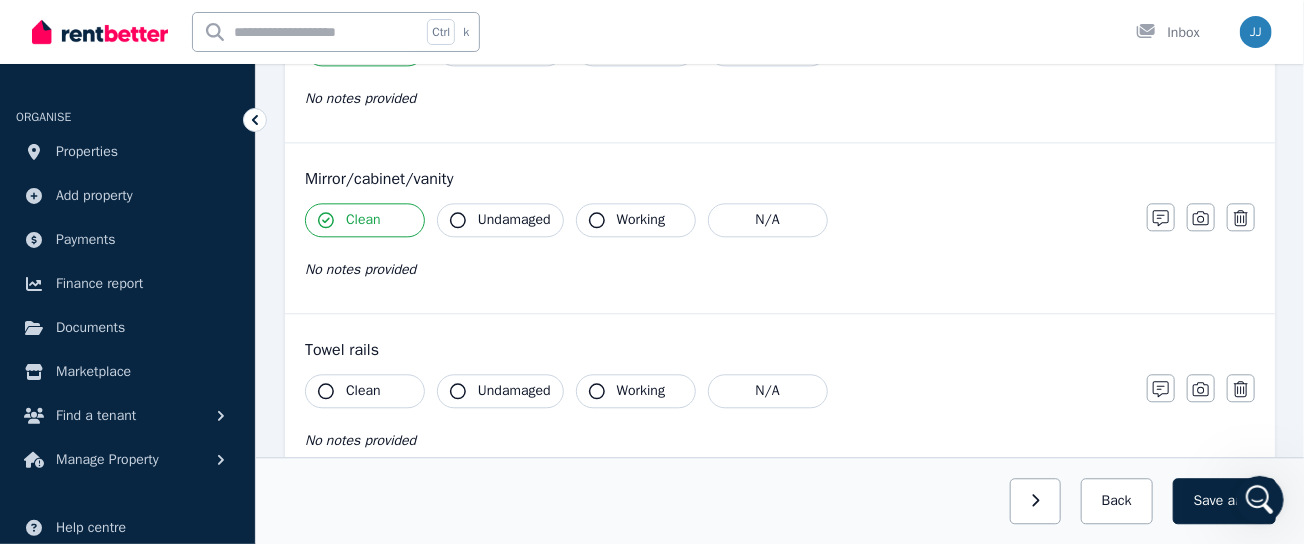 scroll, scrollTop: 1916, scrollLeft: 0, axis: vertical 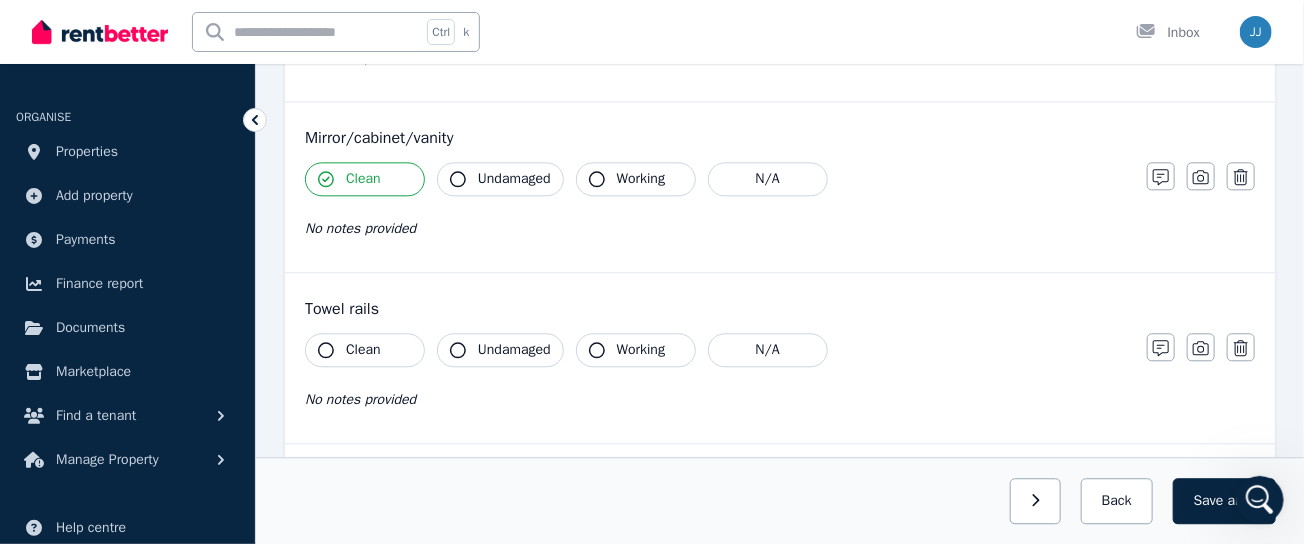click on "Clean" at bounding box center [363, 350] 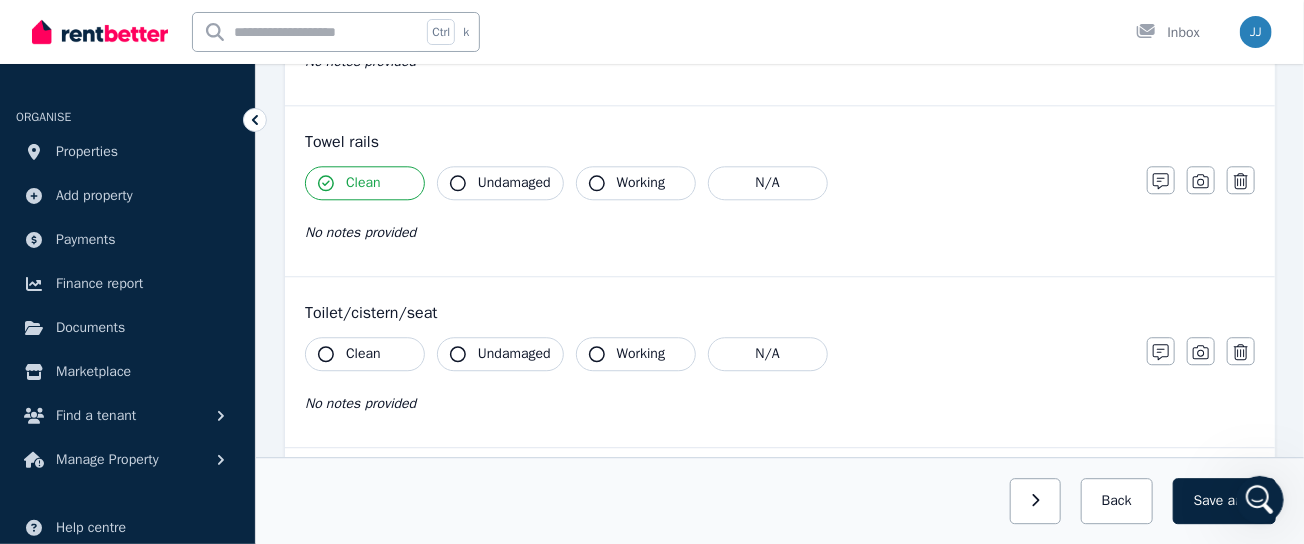 scroll, scrollTop: 2125, scrollLeft: 0, axis: vertical 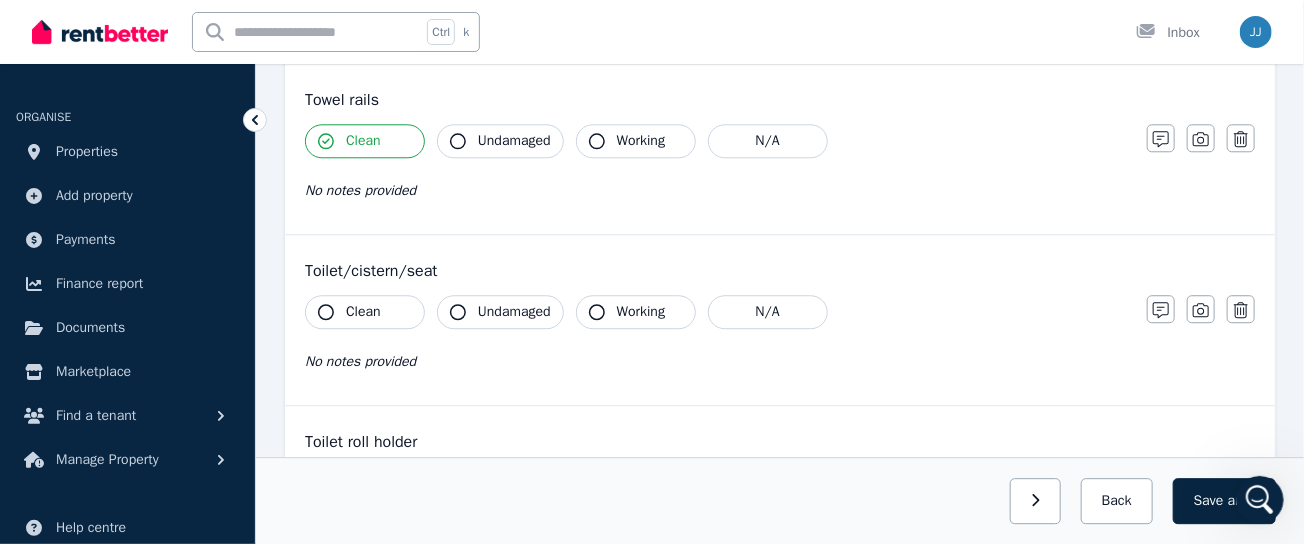 drag, startPoint x: 365, startPoint y: 300, endPoint x: 679, endPoint y: 306, distance: 314.0573 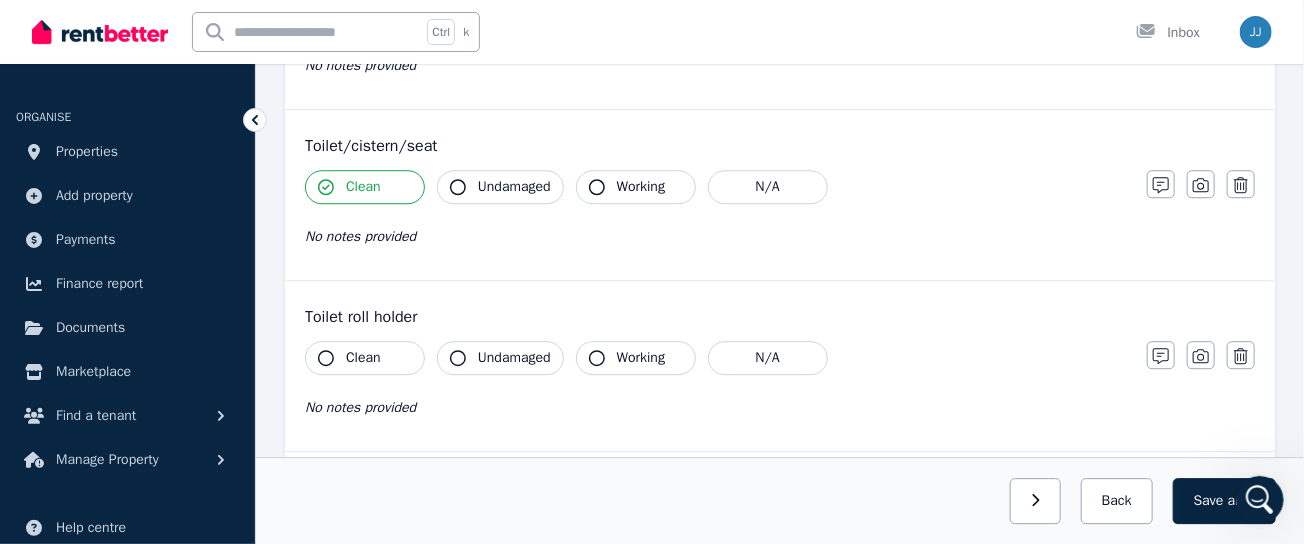 scroll, scrollTop: 2292, scrollLeft: 0, axis: vertical 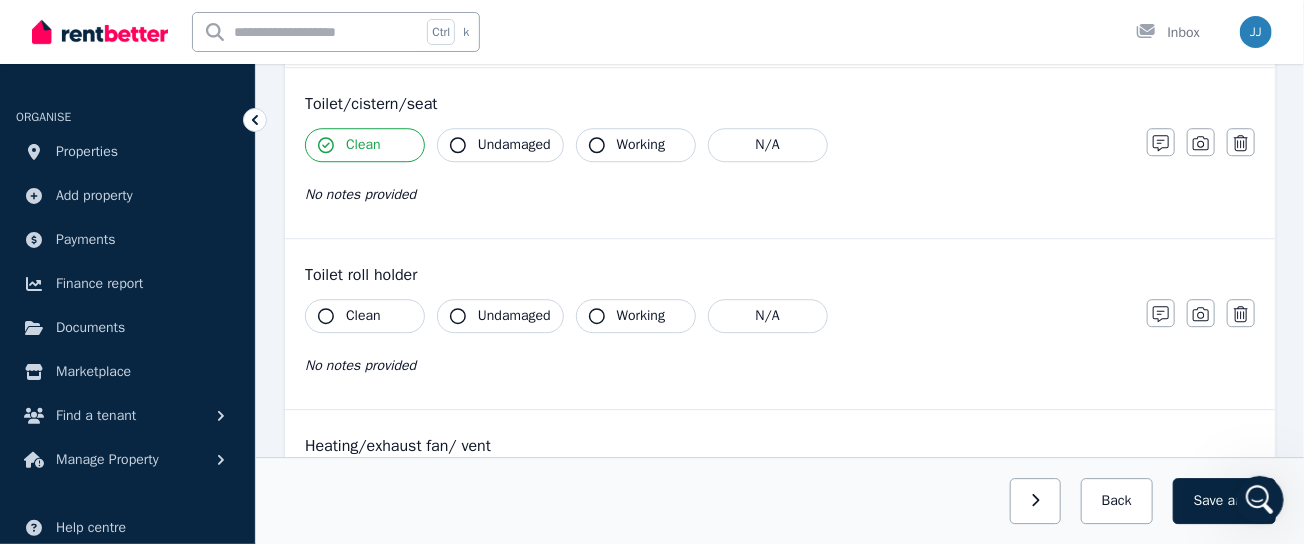 click on "Clean" at bounding box center (363, 316) 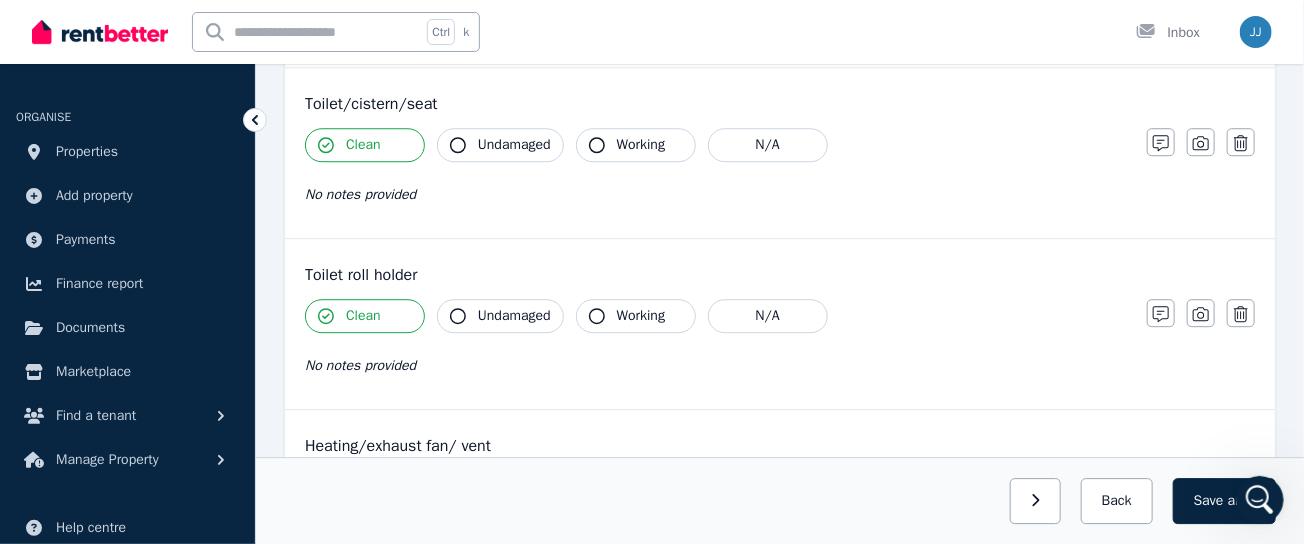 scroll, scrollTop: 2416, scrollLeft: 0, axis: vertical 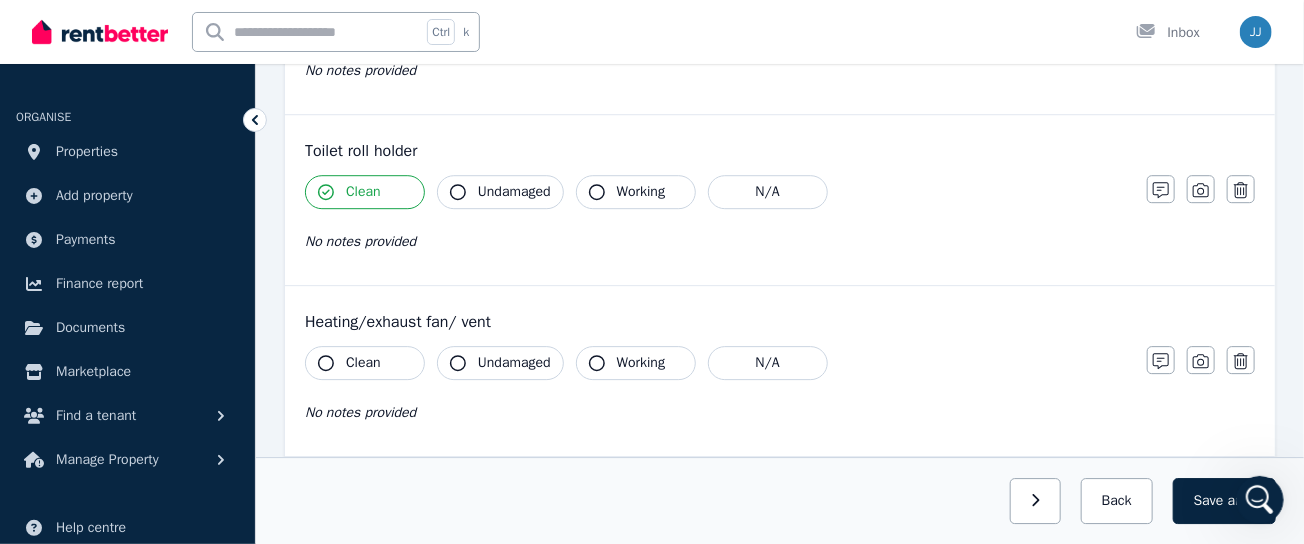click on "Clean" at bounding box center [363, 363] 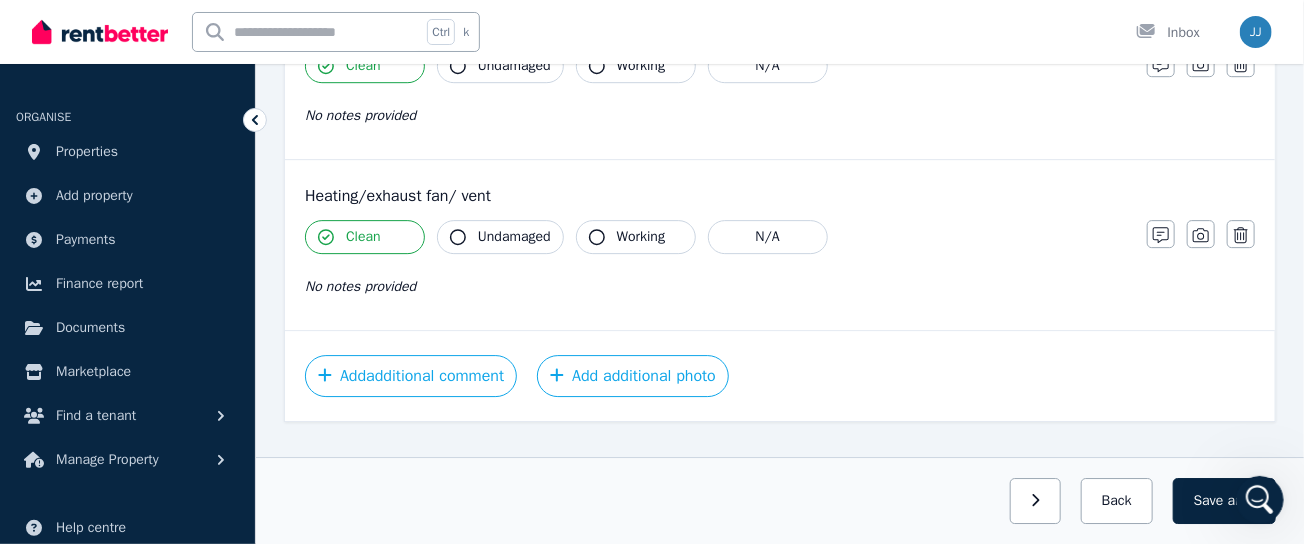scroll, scrollTop: 2561, scrollLeft: 0, axis: vertical 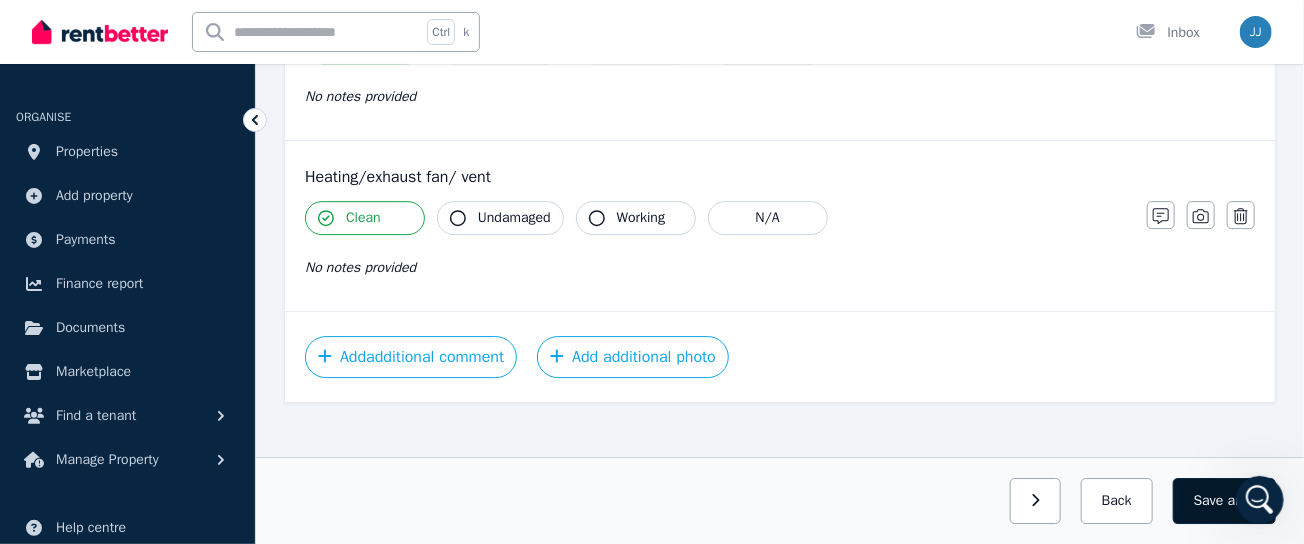 click on "Save   area" at bounding box center (1224, 501) 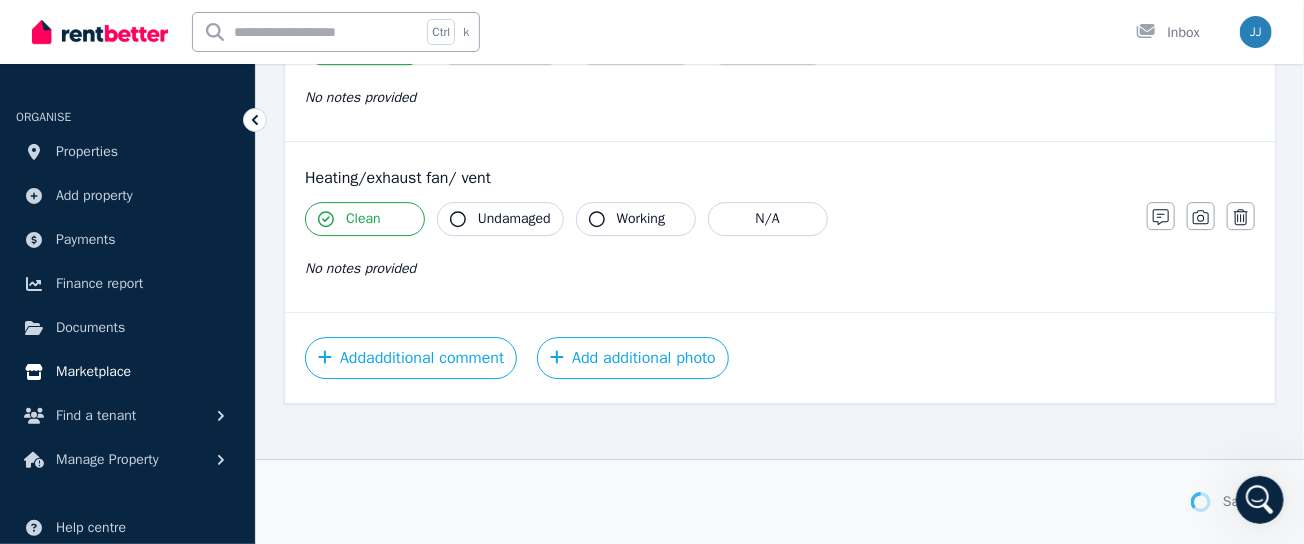 scroll, scrollTop: 2561, scrollLeft: 0, axis: vertical 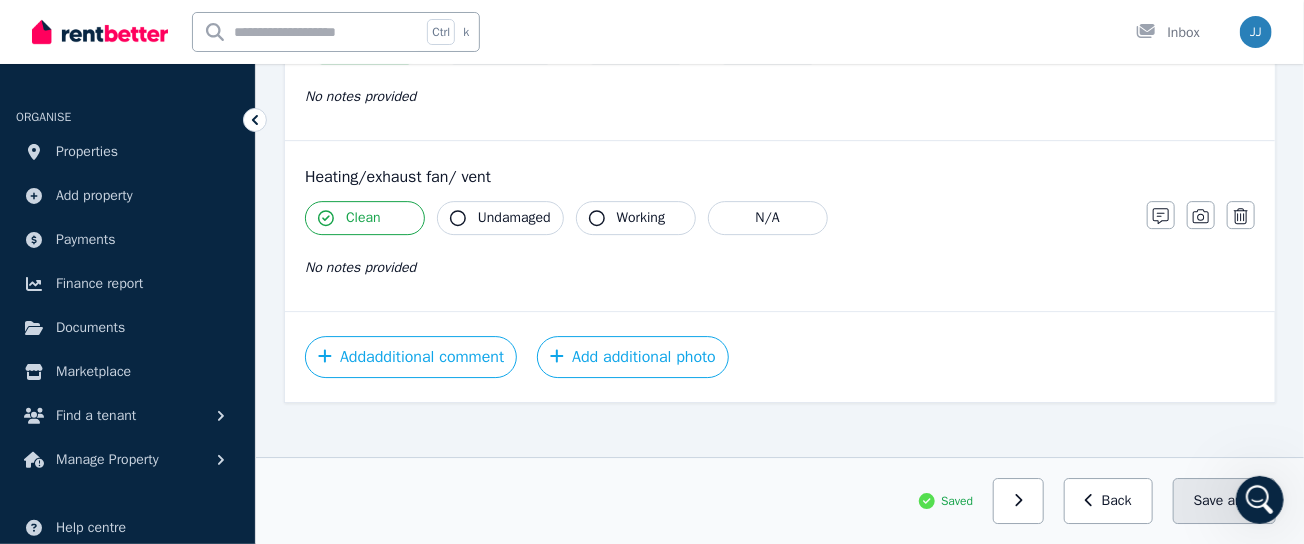 click on "Save   area" at bounding box center [1224, 501] 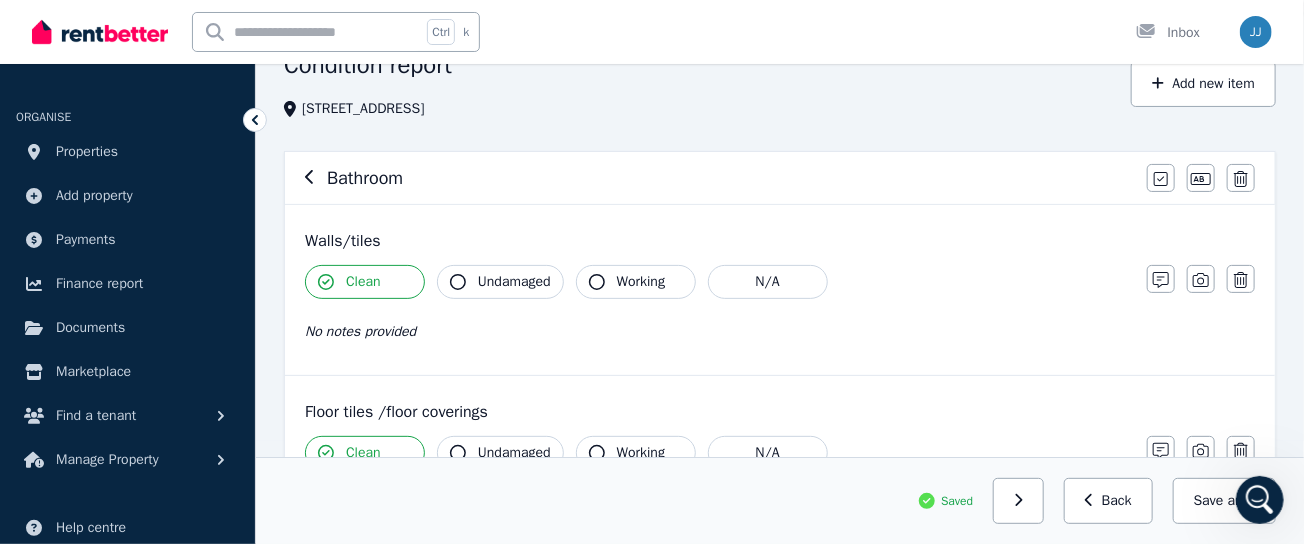 scroll, scrollTop: 0, scrollLeft: 0, axis: both 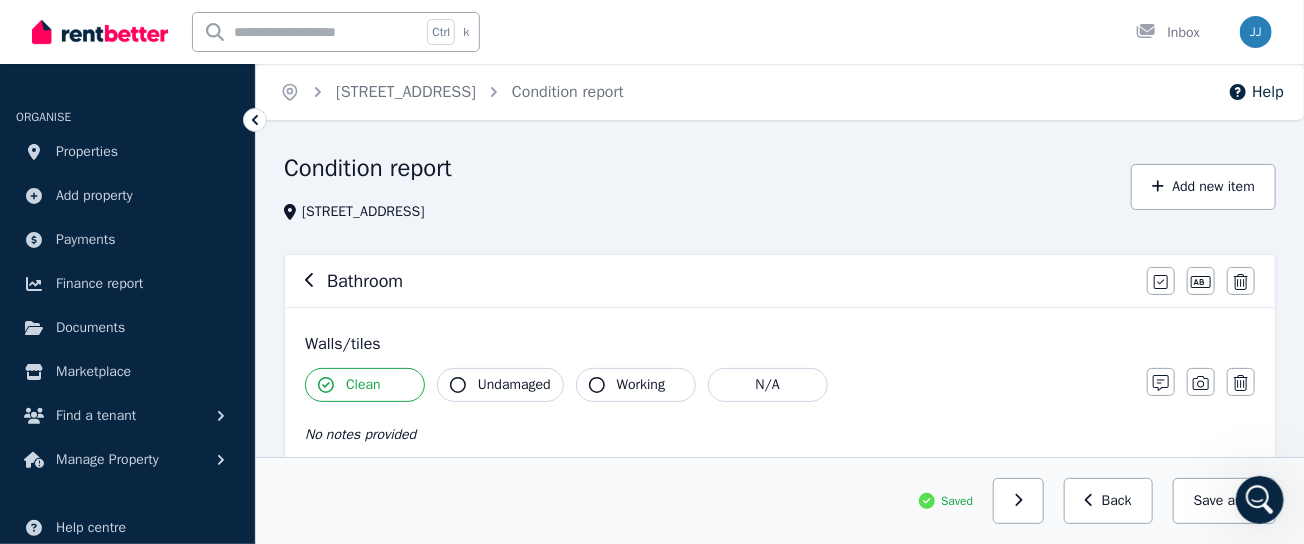 click 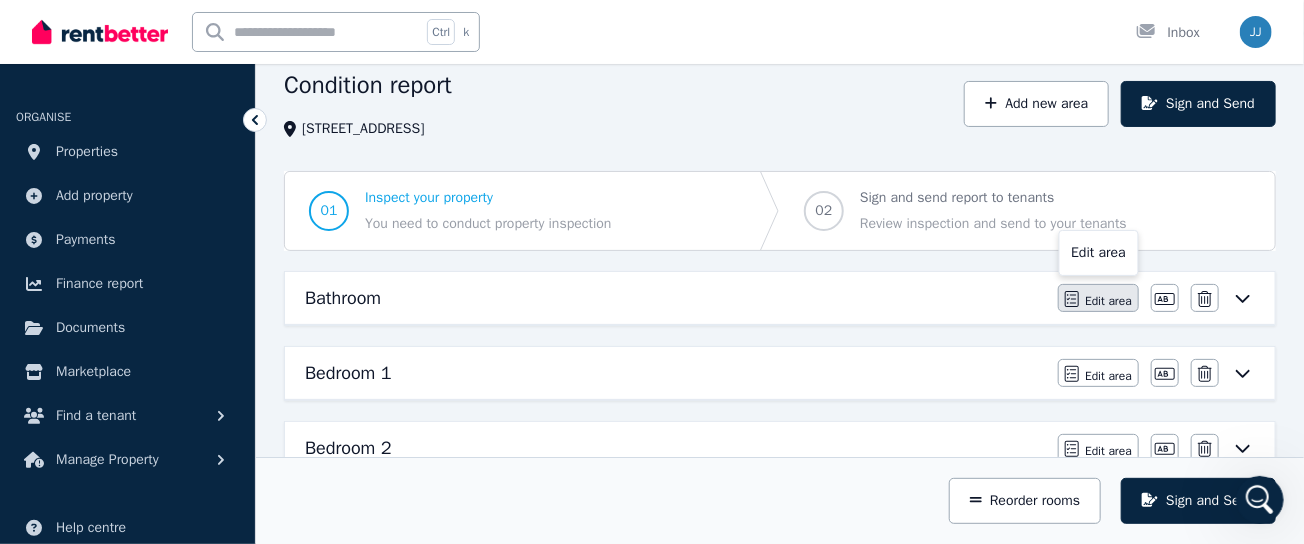 scroll, scrollTop: 125, scrollLeft: 0, axis: vertical 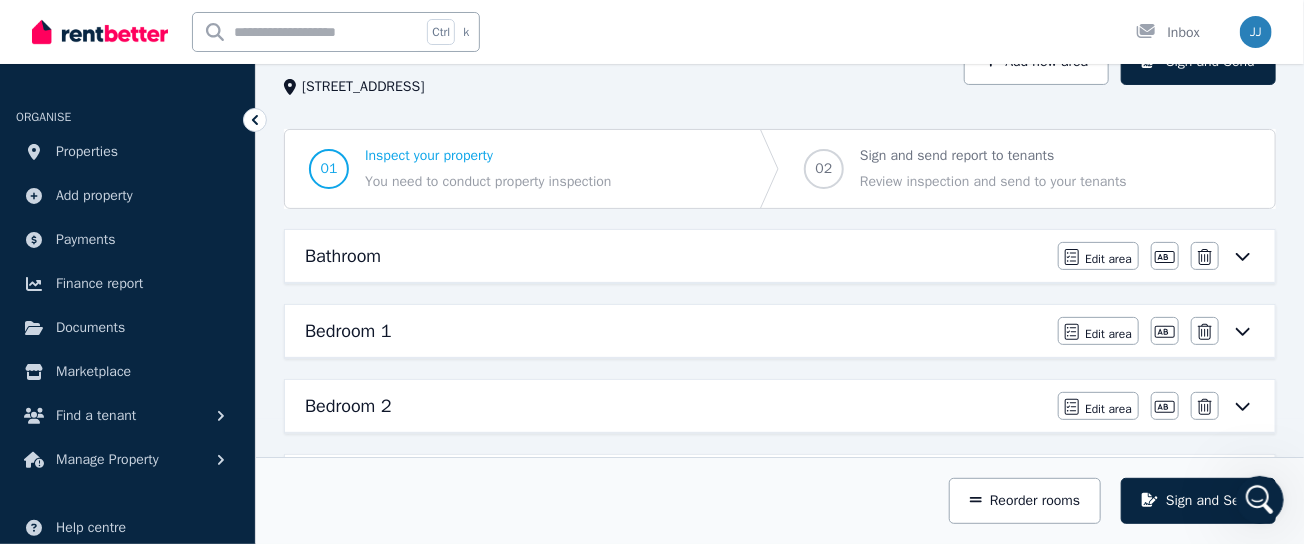 click on "Bedroom 1" at bounding box center [348, 331] 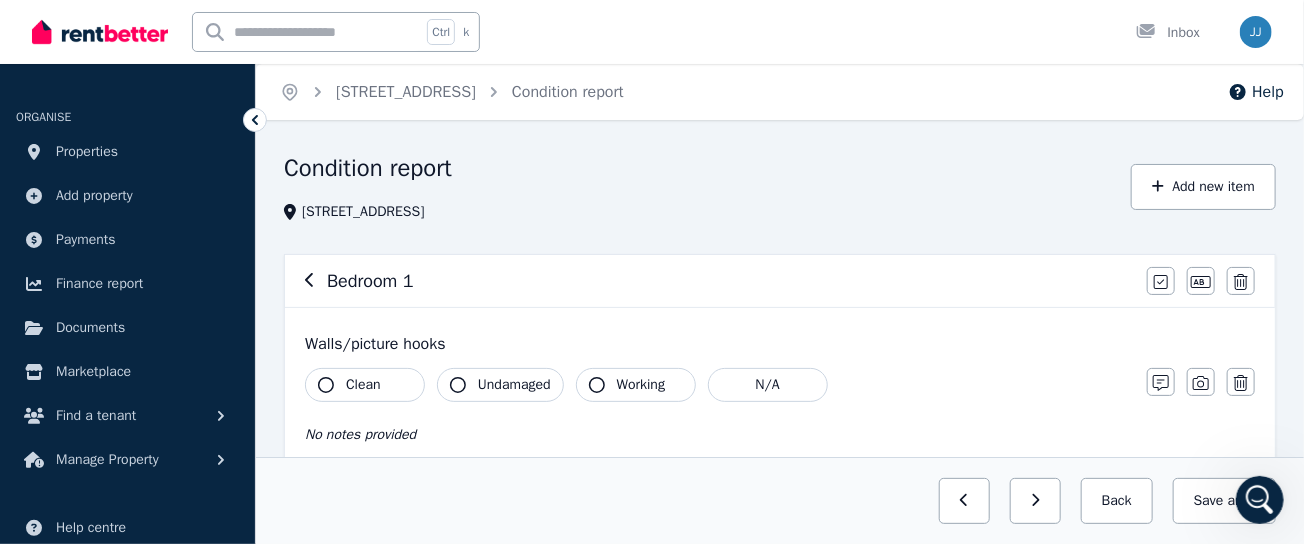scroll, scrollTop: 42, scrollLeft: 0, axis: vertical 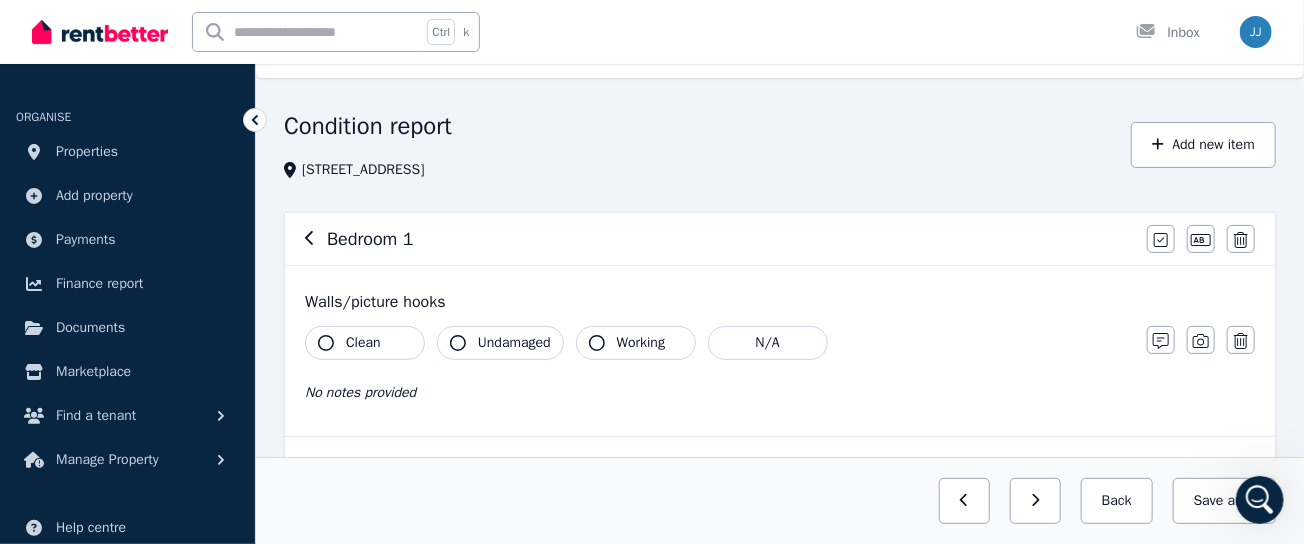drag, startPoint x: 346, startPoint y: 334, endPoint x: 506, endPoint y: 354, distance: 161.24515 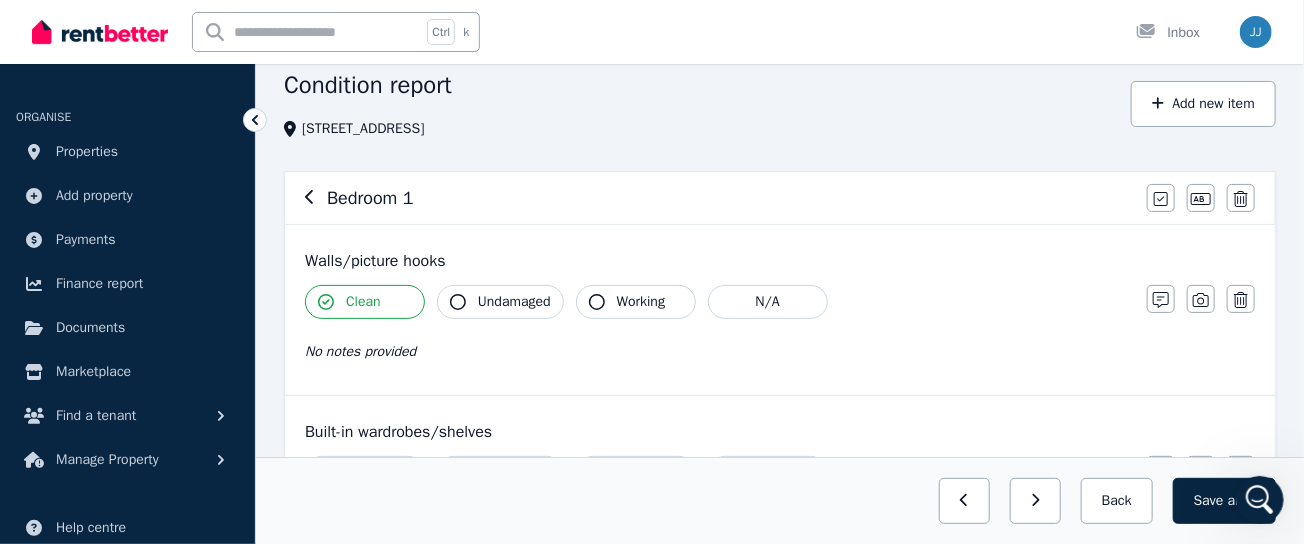 scroll, scrollTop: 125, scrollLeft: 0, axis: vertical 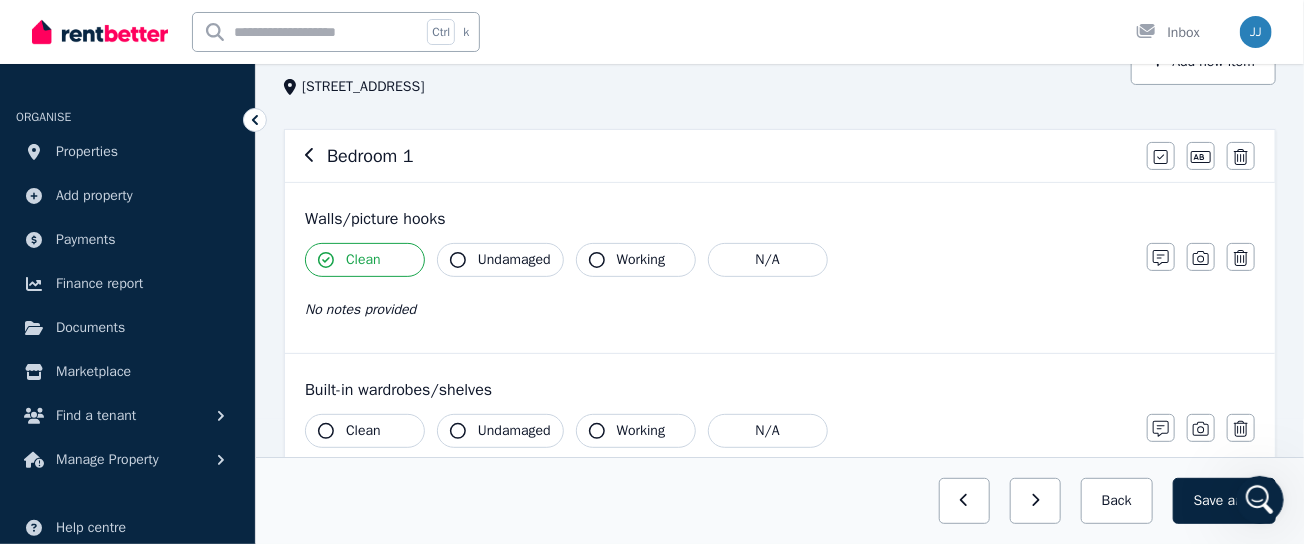 click on "Clean" at bounding box center [363, 431] 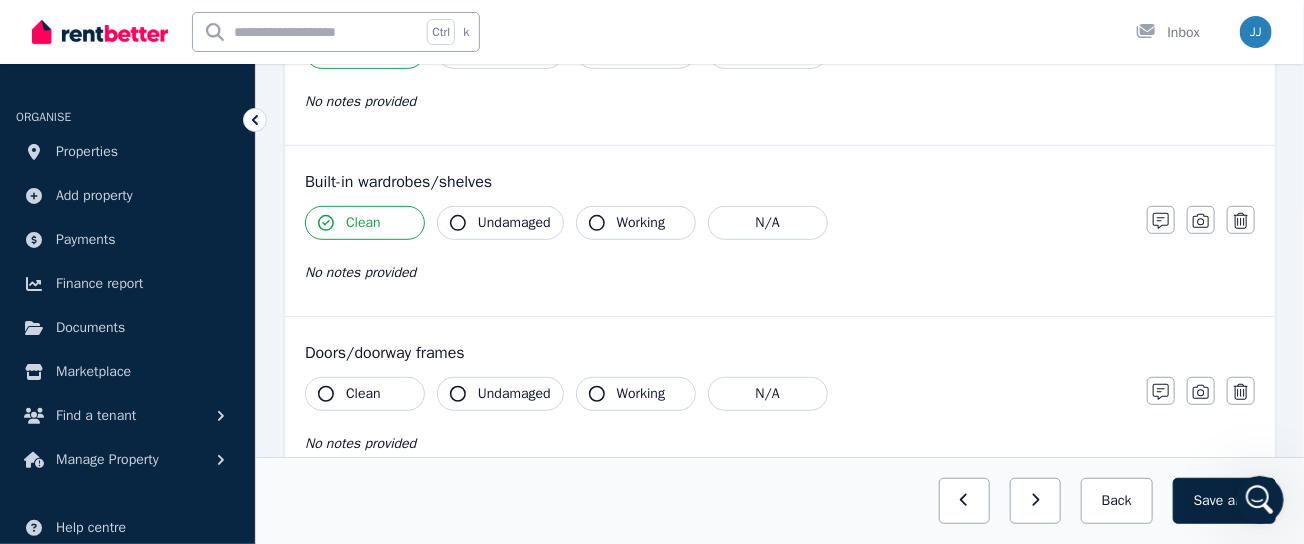 scroll, scrollTop: 416, scrollLeft: 0, axis: vertical 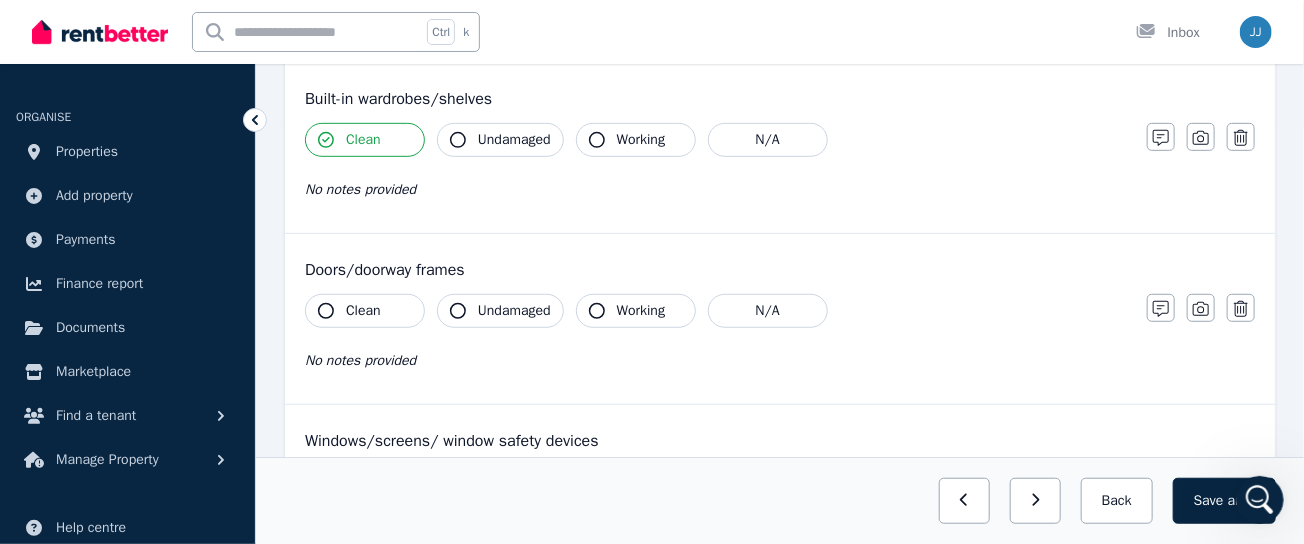 click on "Clean" at bounding box center [363, 311] 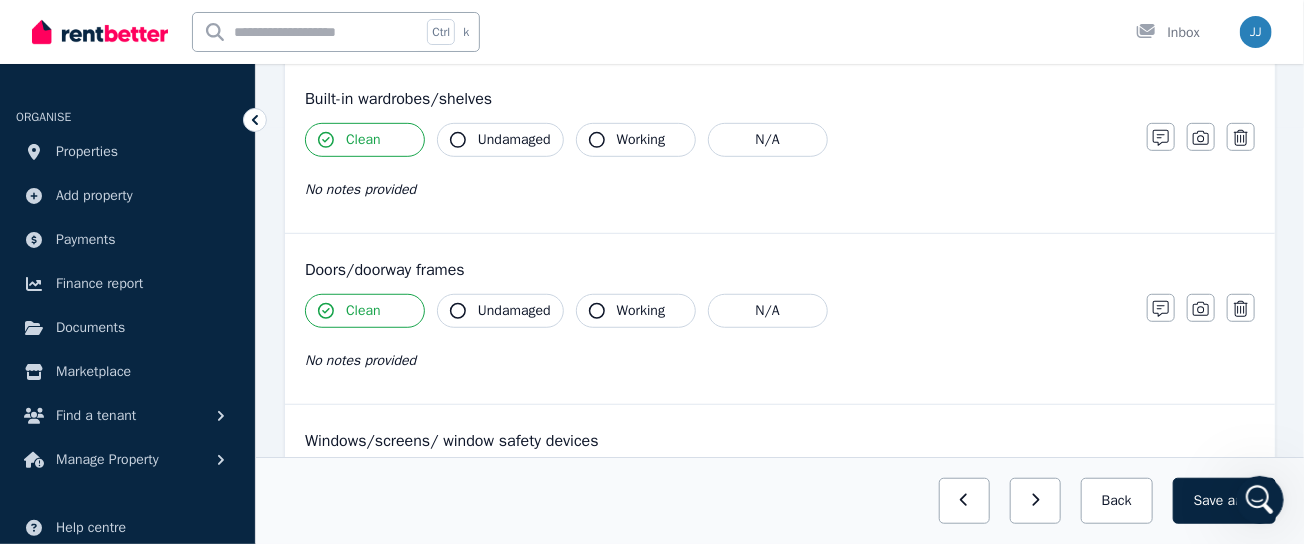 scroll, scrollTop: 542, scrollLeft: 0, axis: vertical 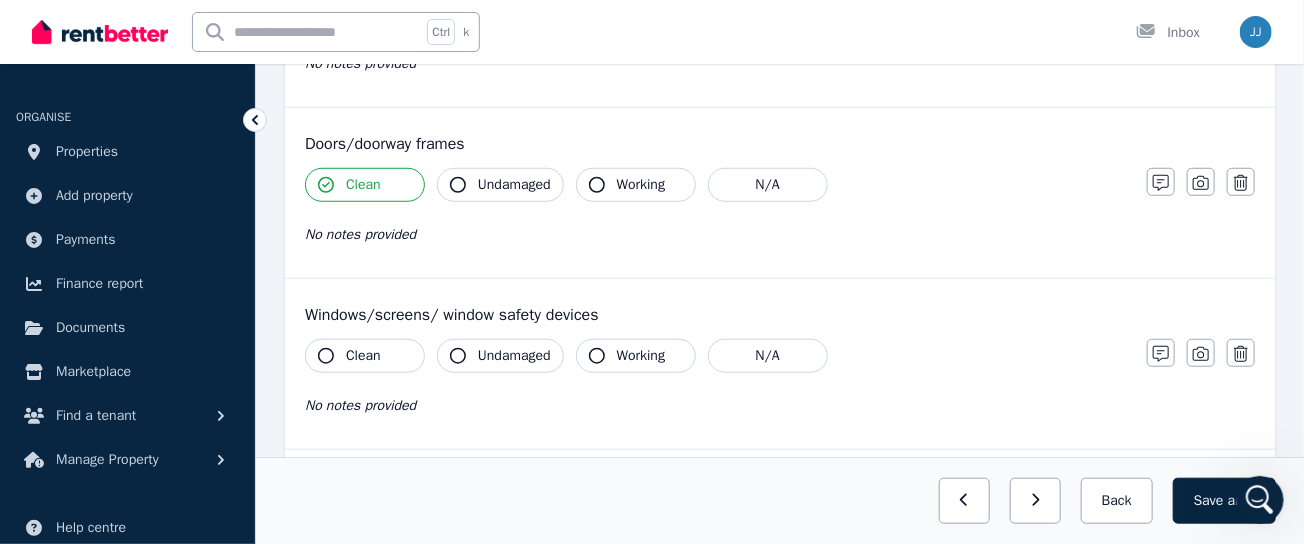 click on "Clean" at bounding box center [363, 356] 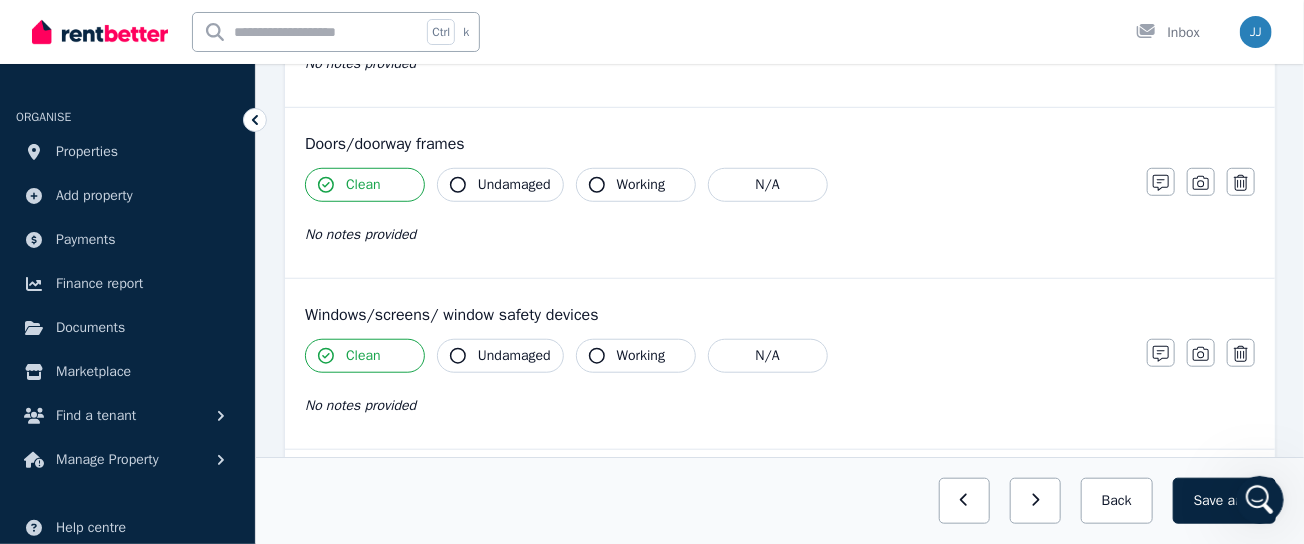 scroll, scrollTop: 666, scrollLeft: 0, axis: vertical 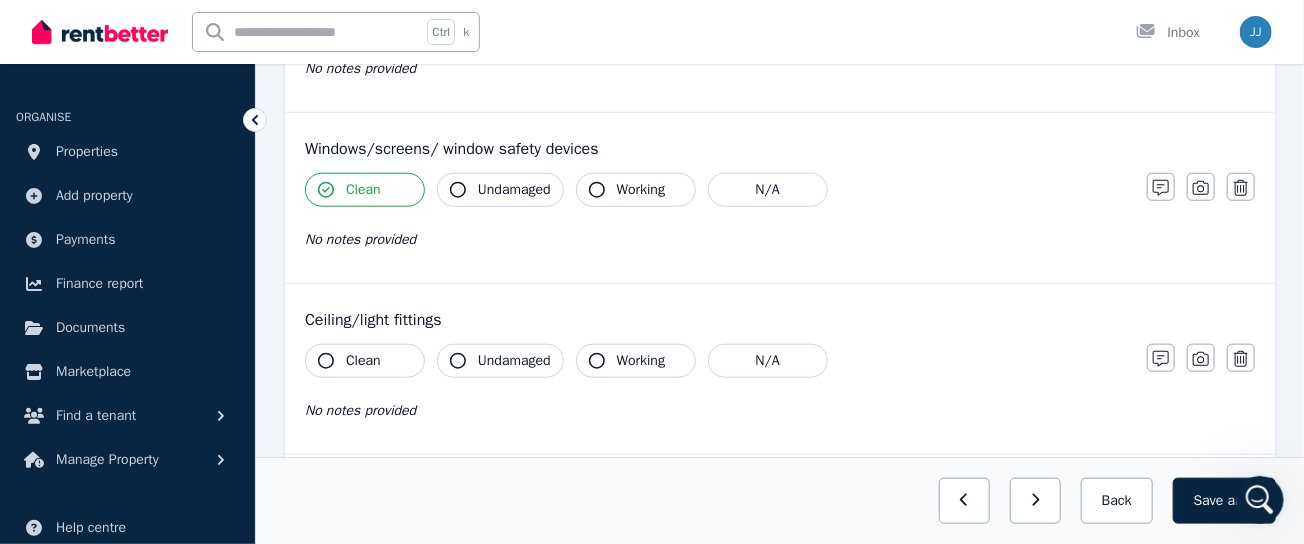 click on "Clean" at bounding box center [363, 361] 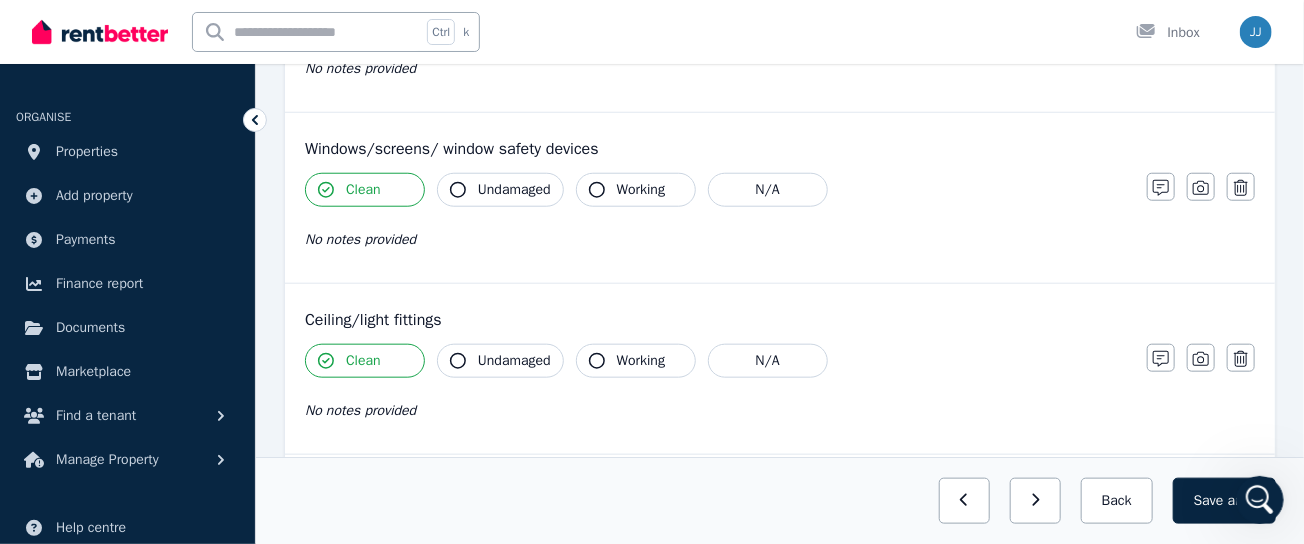 scroll, scrollTop: 833, scrollLeft: 0, axis: vertical 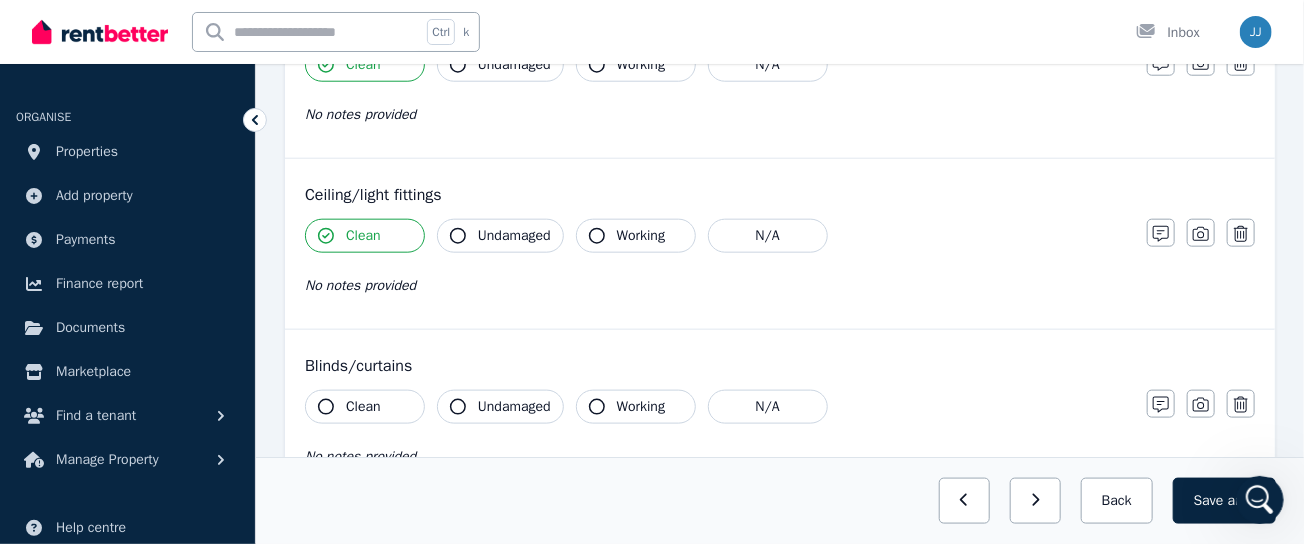 click on "Clean" at bounding box center [363, 407] 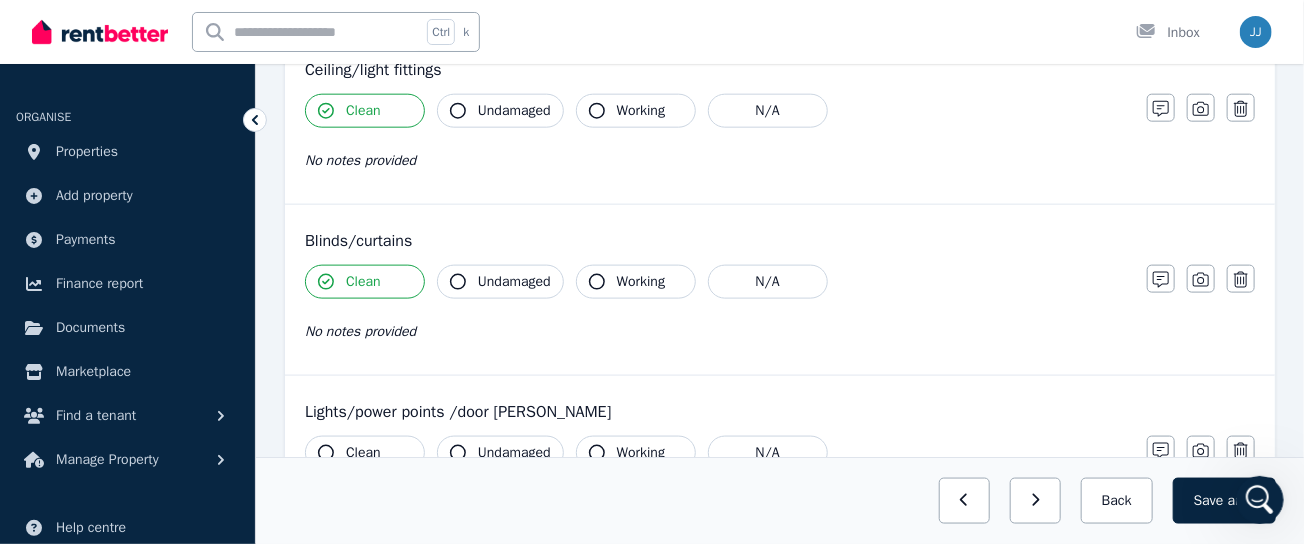 scroll, scrollTop: 1042, scrollLeft: 0, axis: vertical 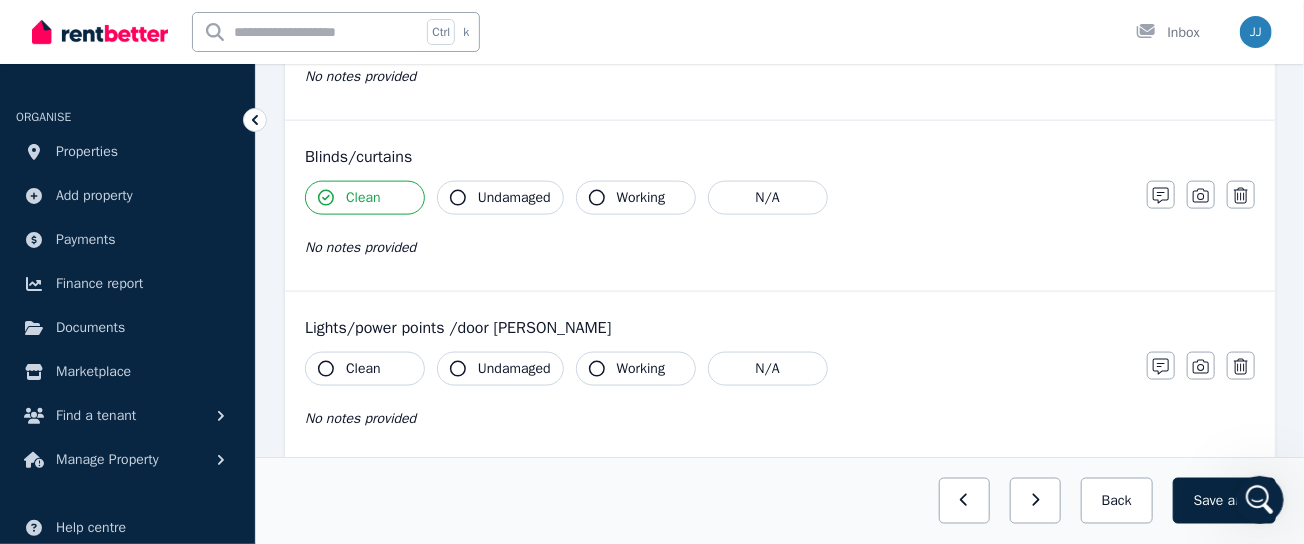 click on "Clean" at bounding box center (363, 369) 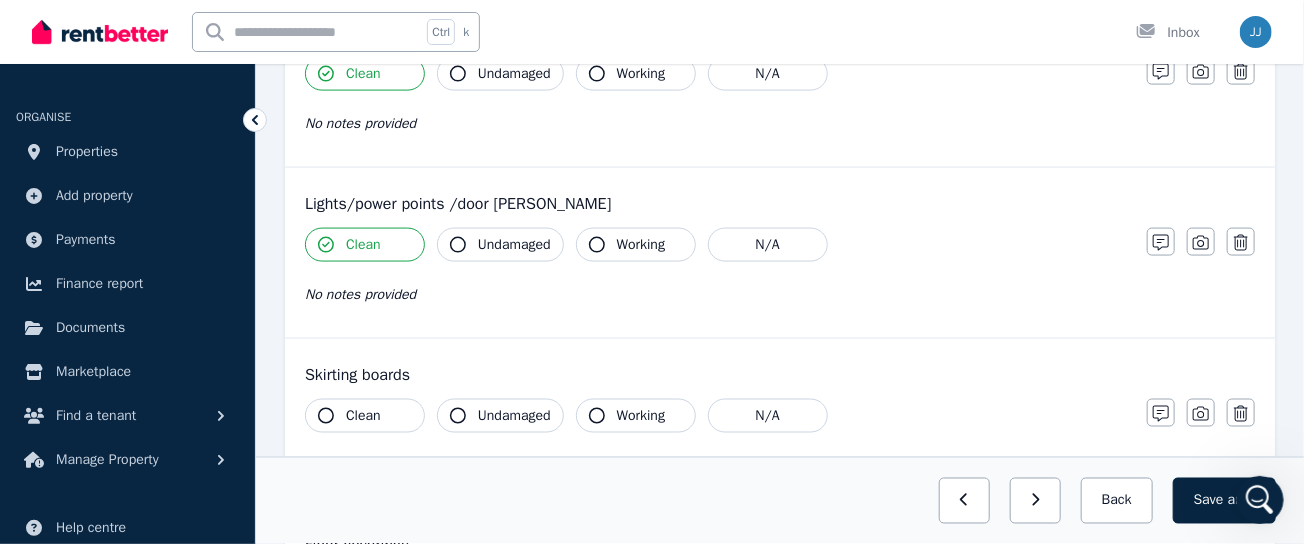 scroll, scrollTop: 1250, scrollLeft: 0, axis: vertical 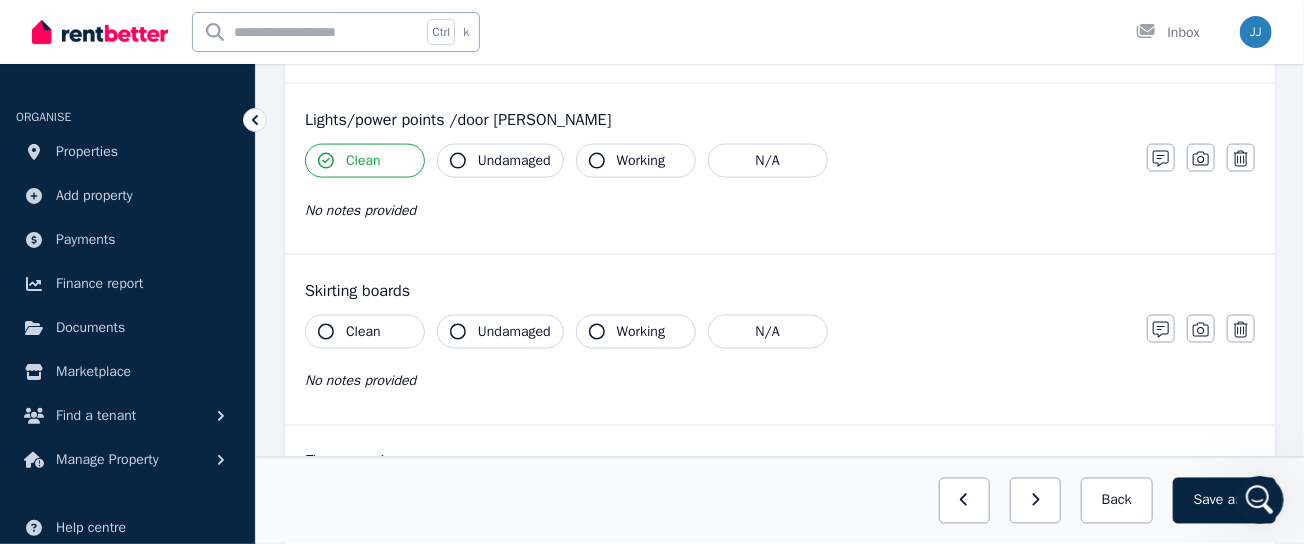 drag, startPoint x: 373, startPoint y: 332, endPoint x: 398, endPoint y: 323, distance: 26.57066 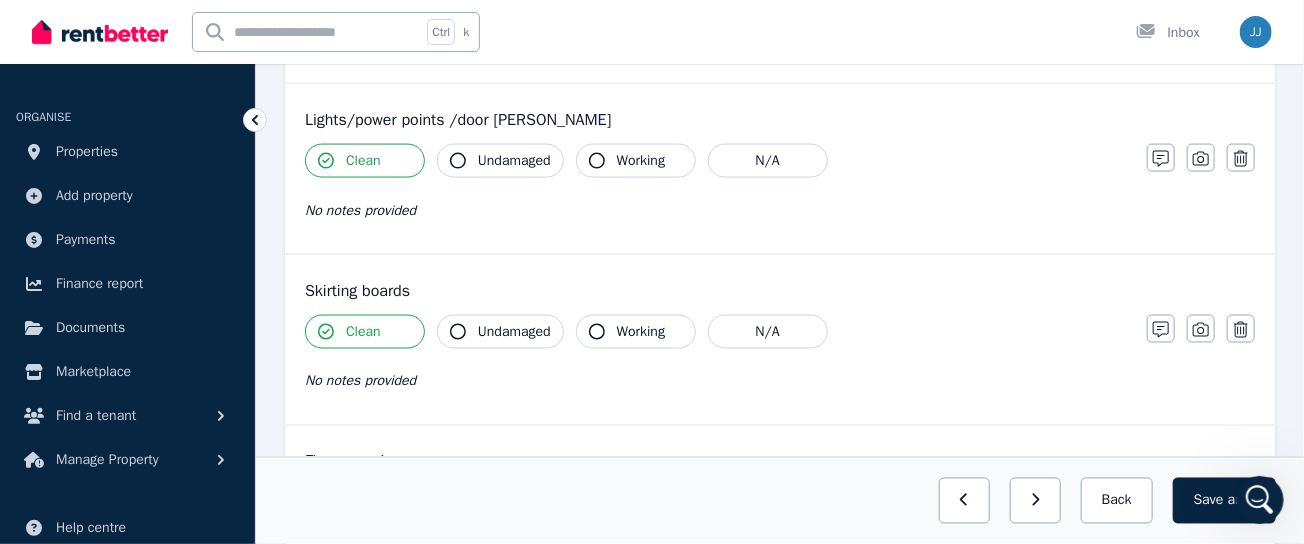 scroll, scrollTop: 1375, scrollLeft: 0, axis: vertical 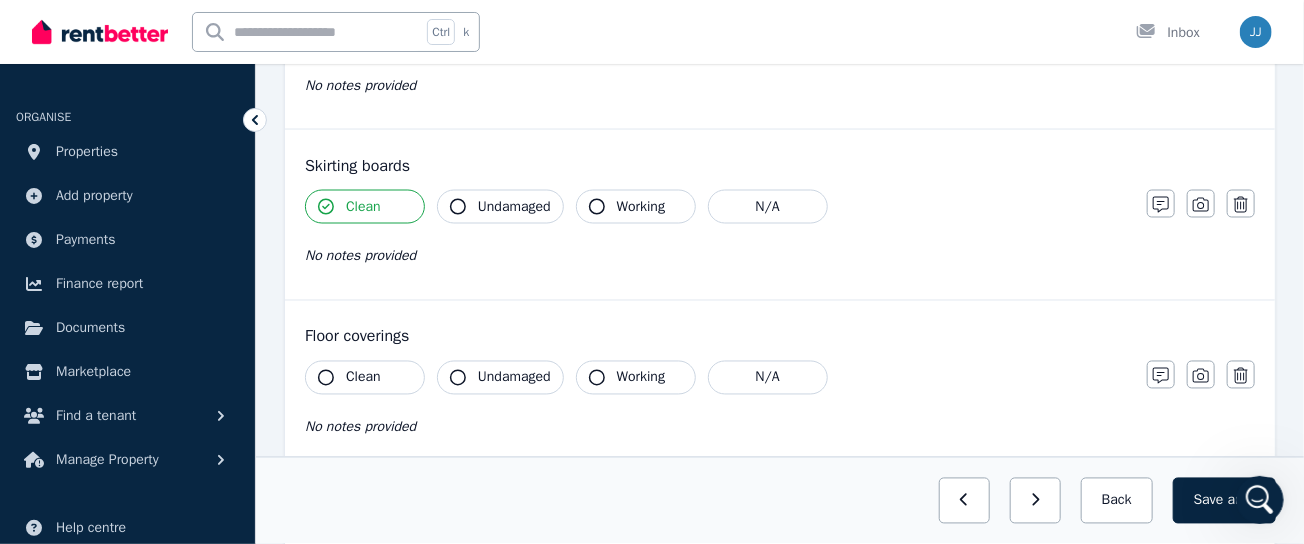 click on "Clean" at bounding box center [363, 378] 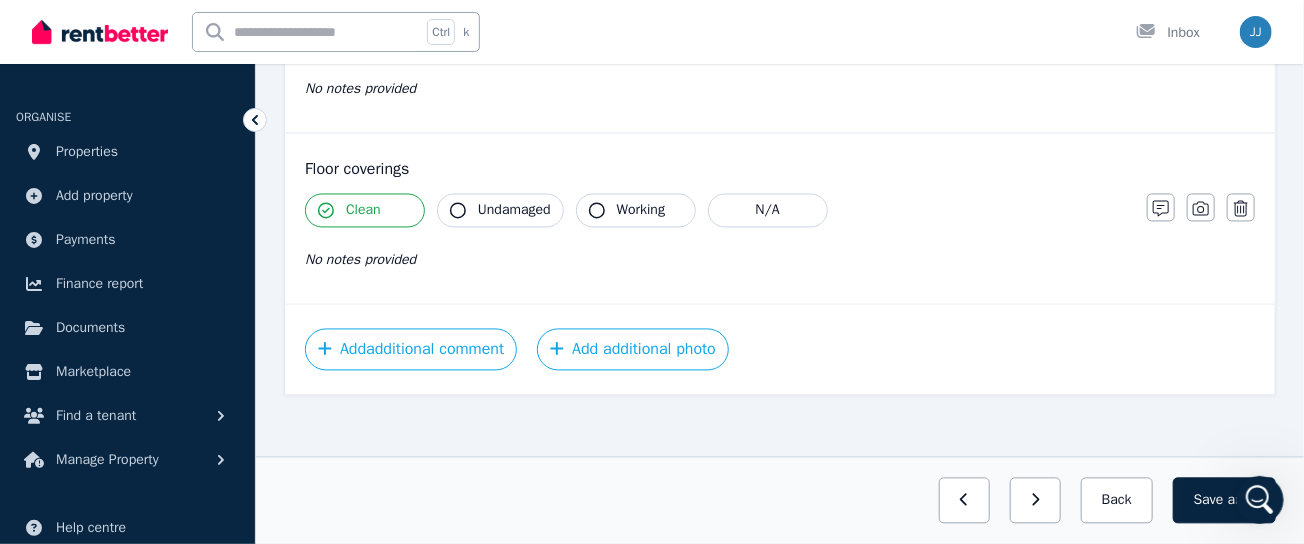 scroll, scrollTop: 1500, scrollLeft: 0, axis: vertical 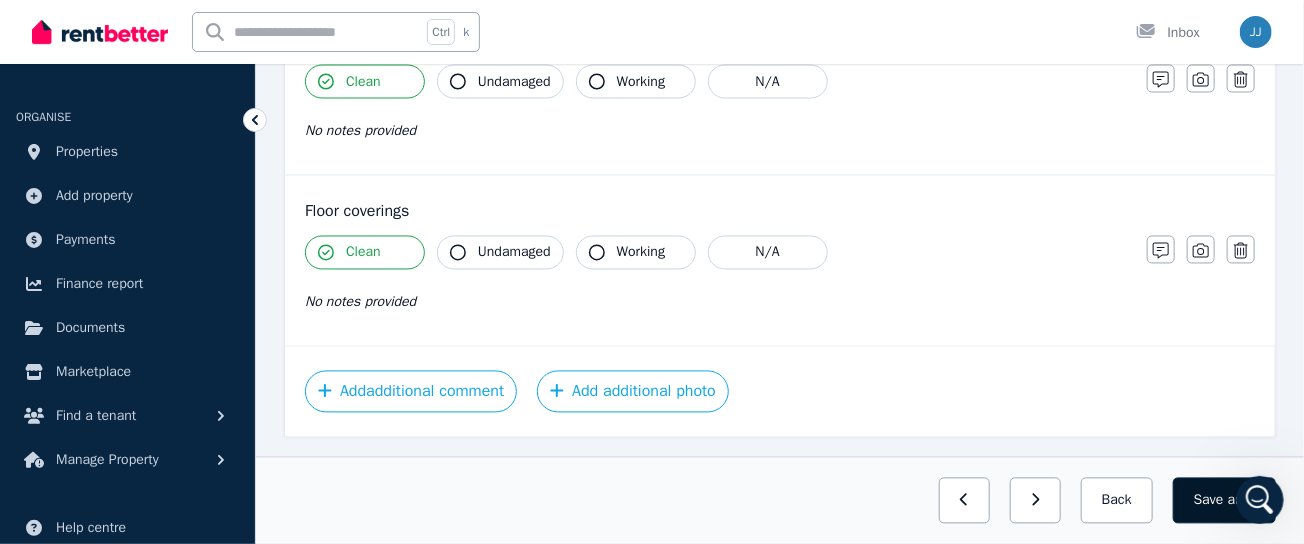 click on "Save   area" at bounding box center [1224, 501] 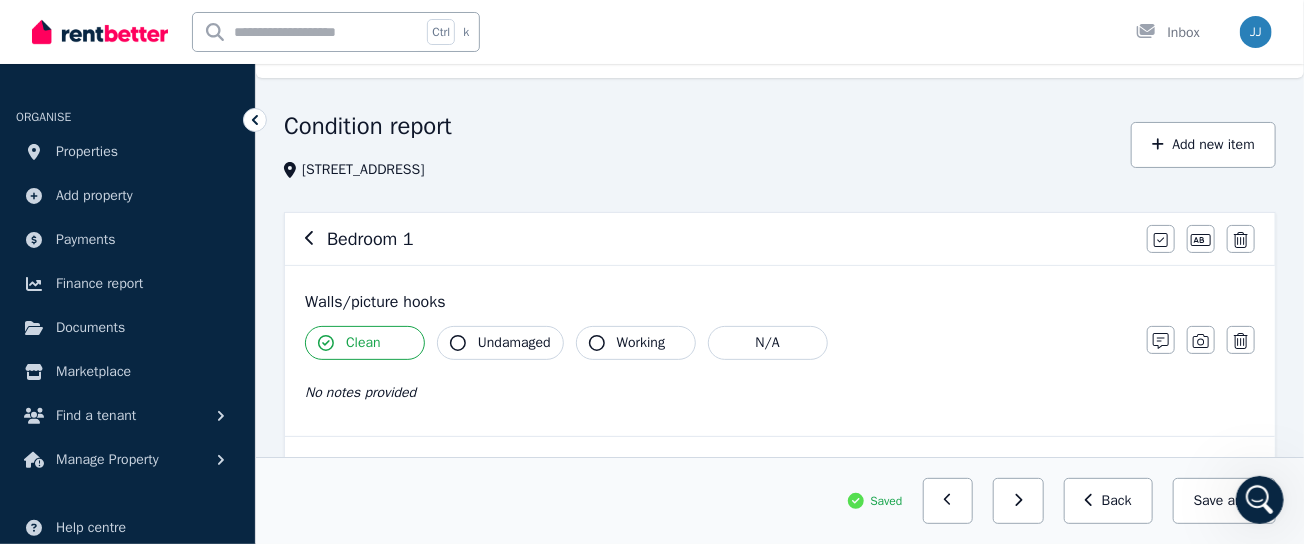scroll, scrollTop: 0, scrollLeft: 0, axis: both 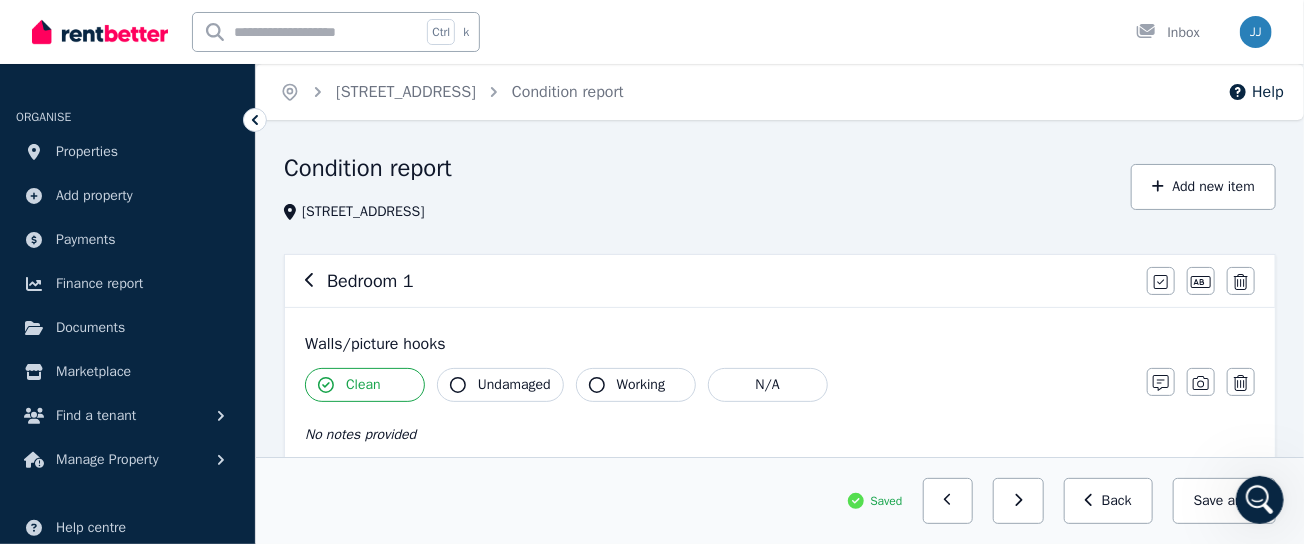 click 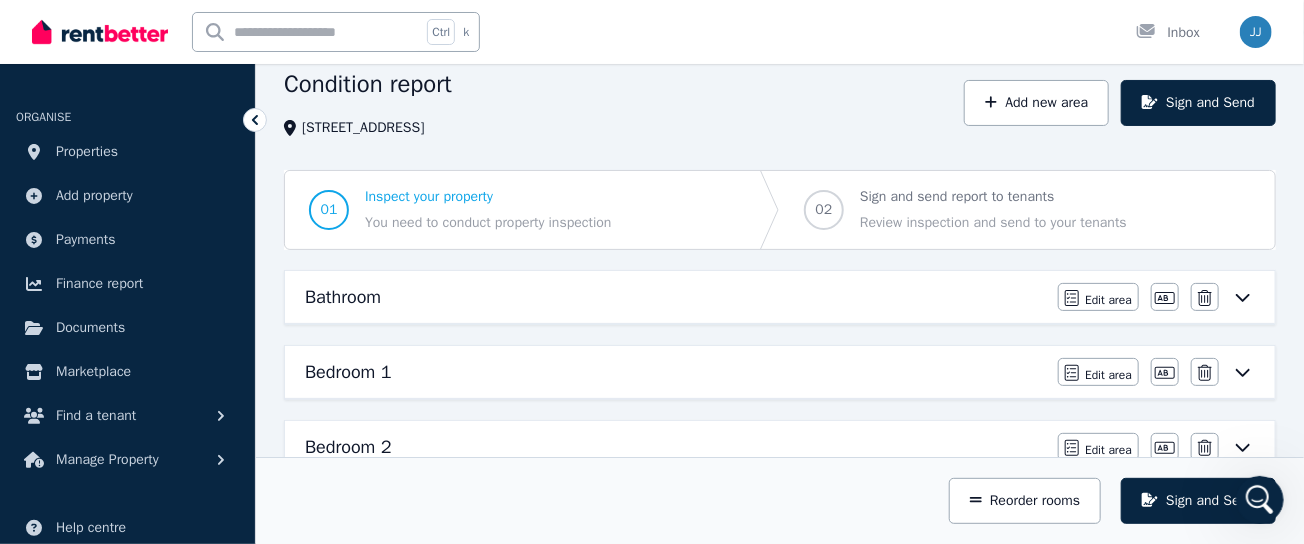 scroll, scrollTop: 167, scrollLeft: 0, axis: vertical 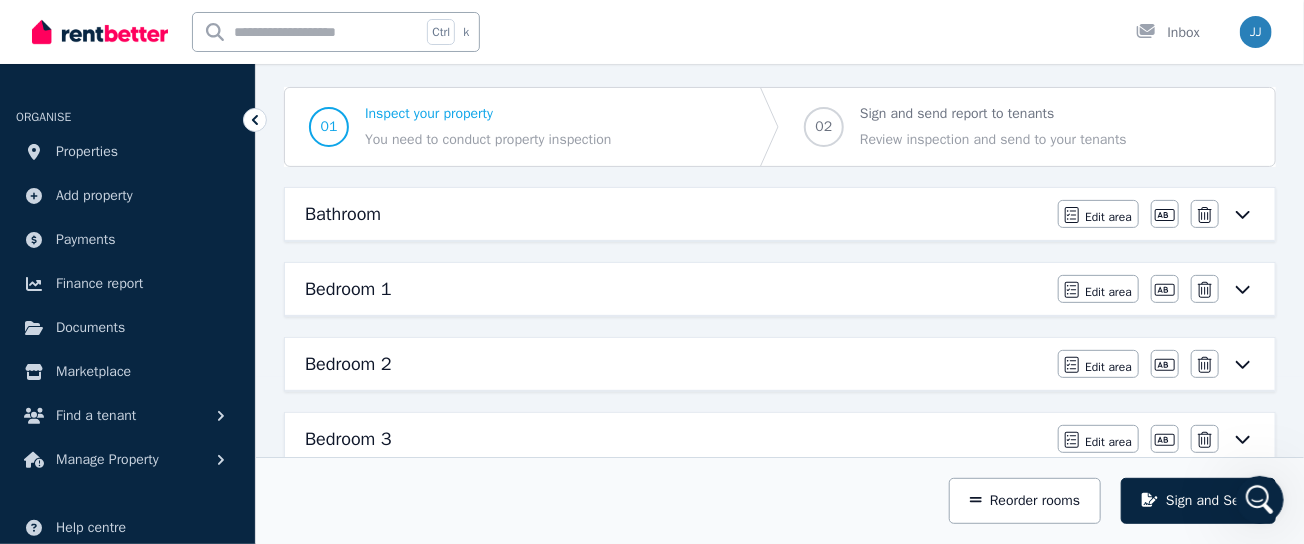 click on "Bedroom 2" at bounding box center [348, 364] 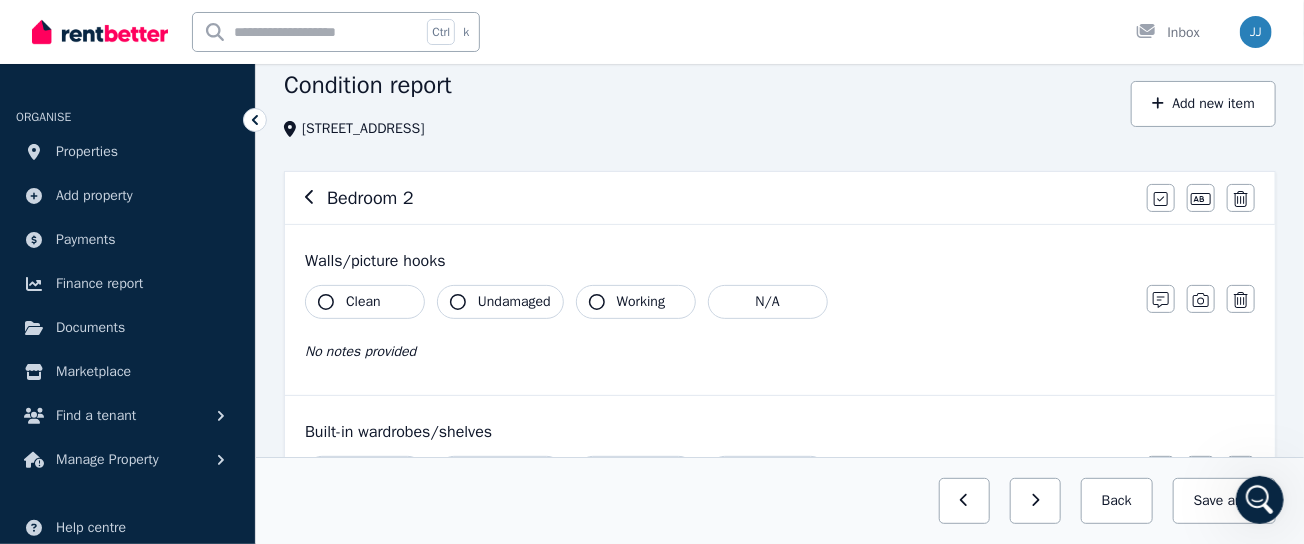 scroll, scrollTop: 125, scrollLeft: 0, axis: vertical 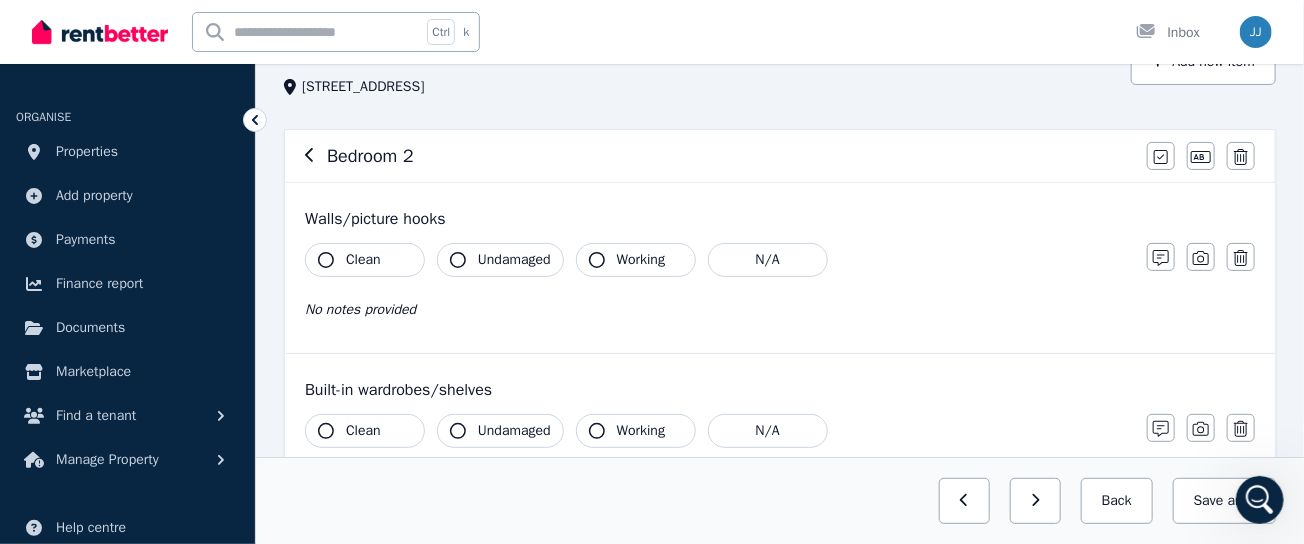 click on "Clean" at bounding box center (363, 260) 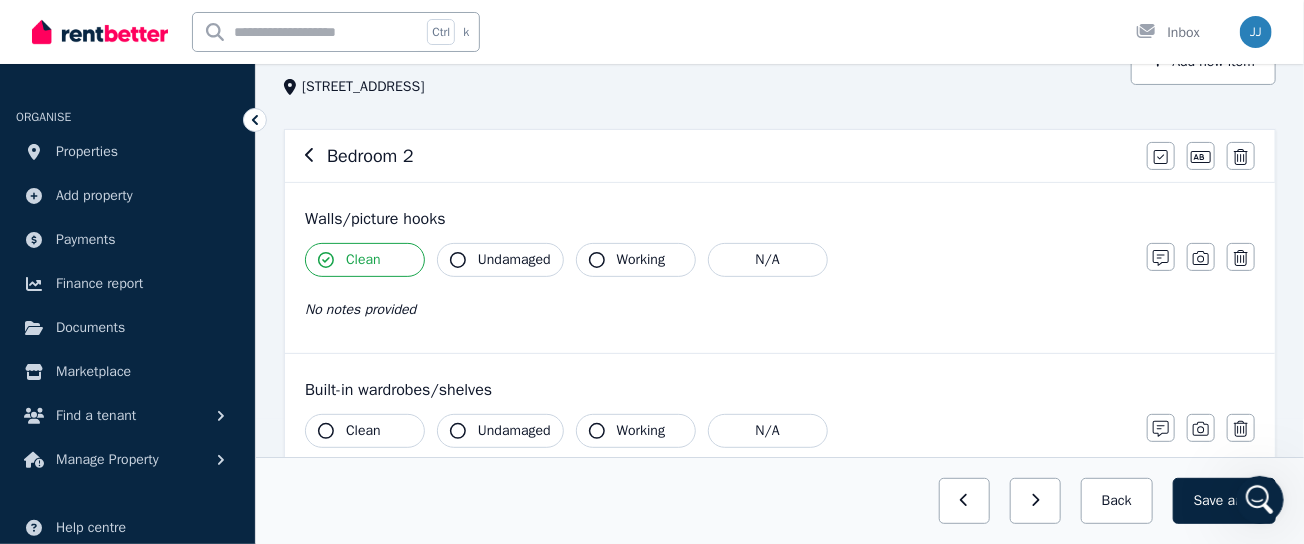 scroll, scrollTop: 208, scrollLeft: 0, axis: vertical 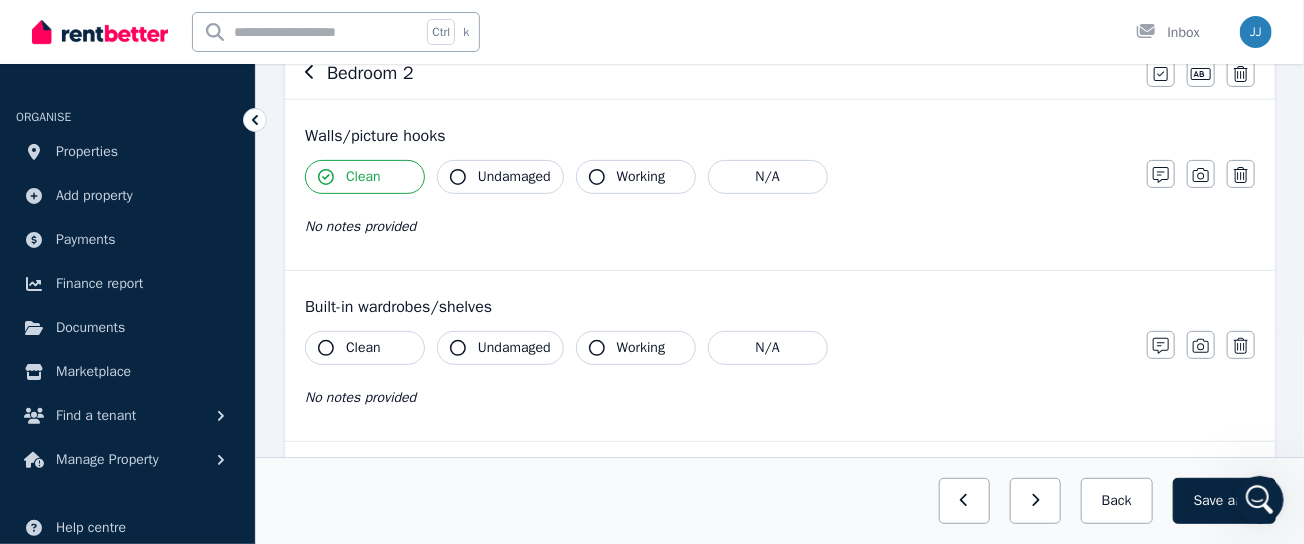 click on "Clean" at bounding box center [363, 348] 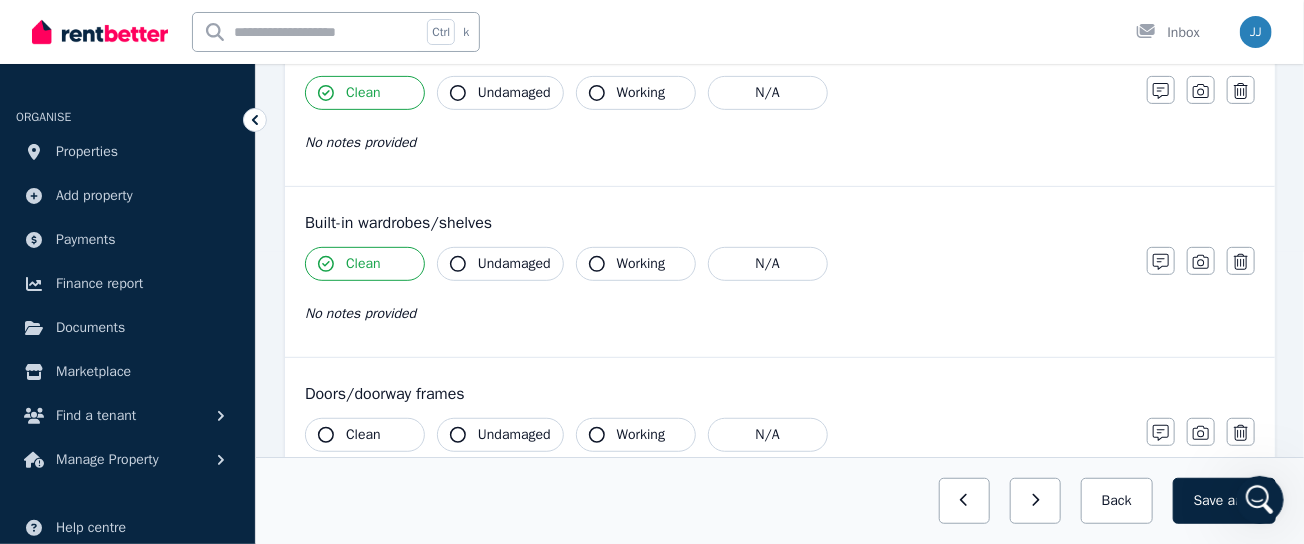 scroll, scrollTop: 375, scrollLeft: 0, axis: vertical 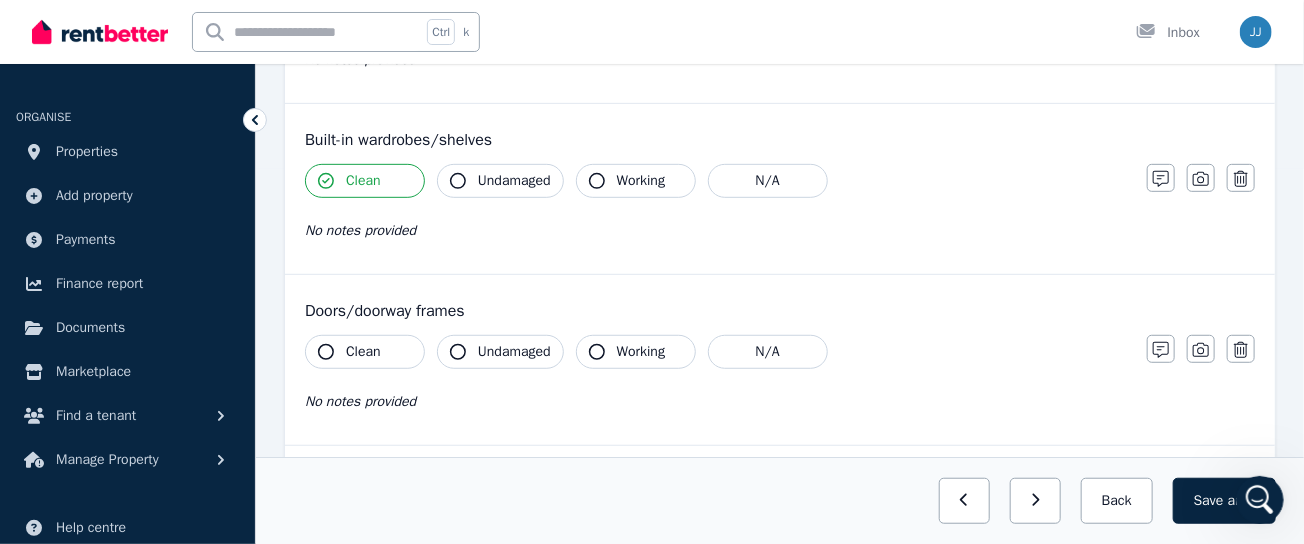 click on "Clean" at bounding box center (363, 352) 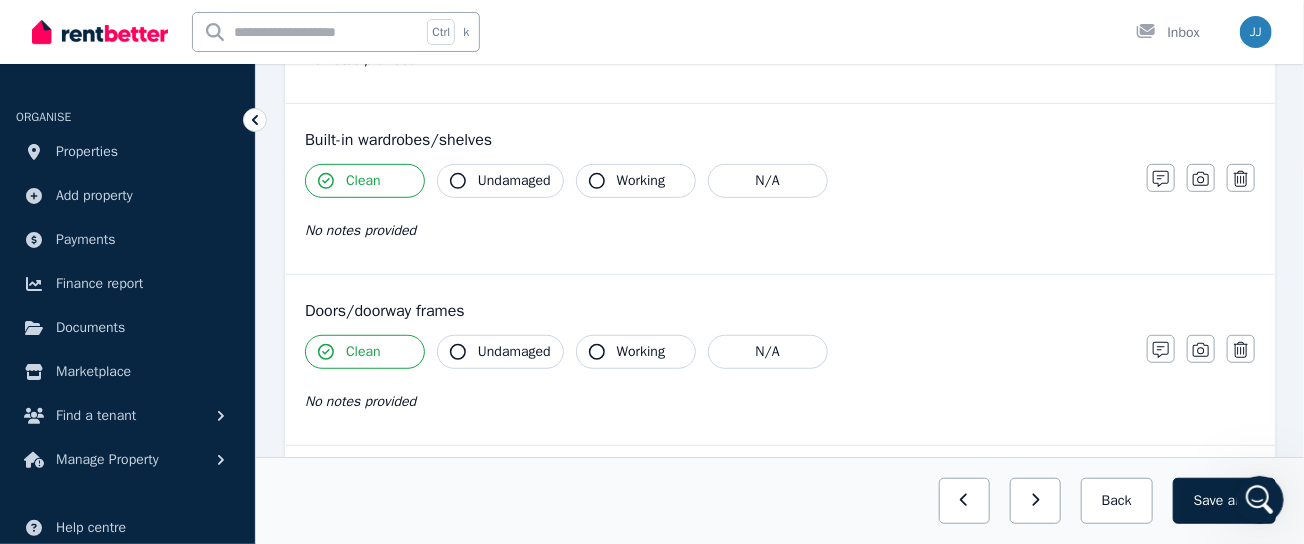scroll, scrollTop: 500, scrollLeft: 0, axis: vertical 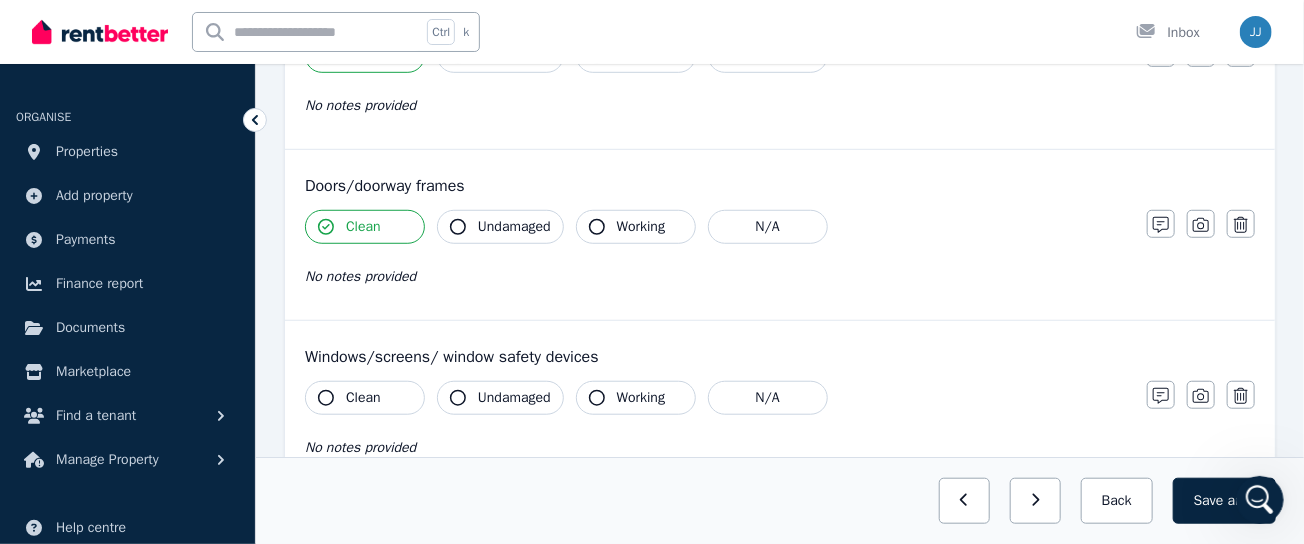 click on "Clean" at bounding box center (363, 398) 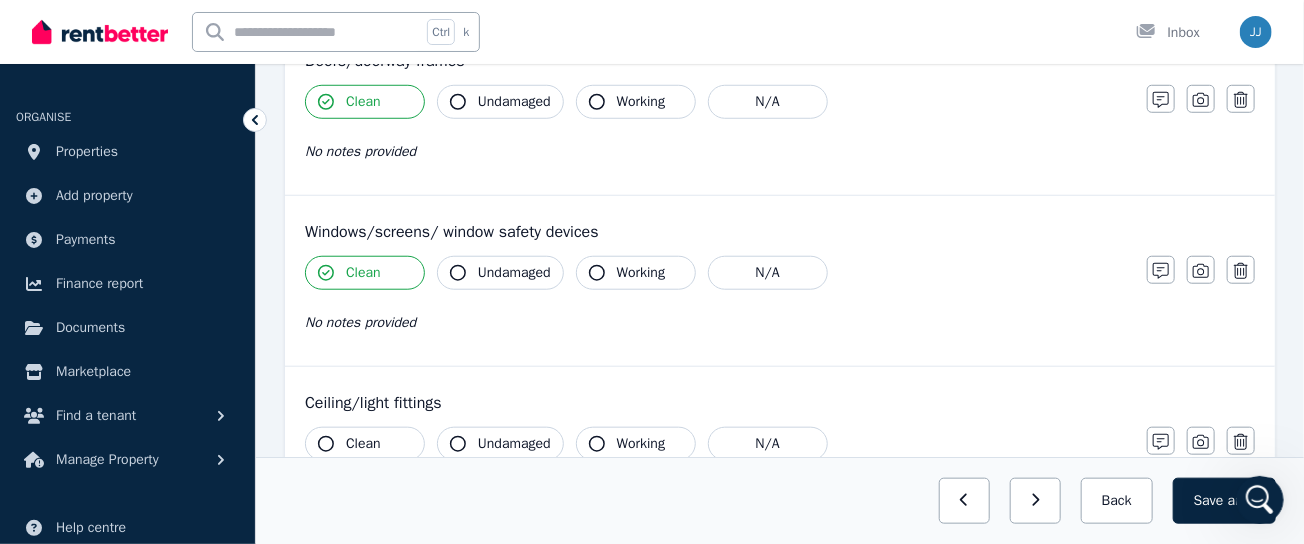 scroll, scrollTop: 666, scrollLeft: 0, axis: vertical 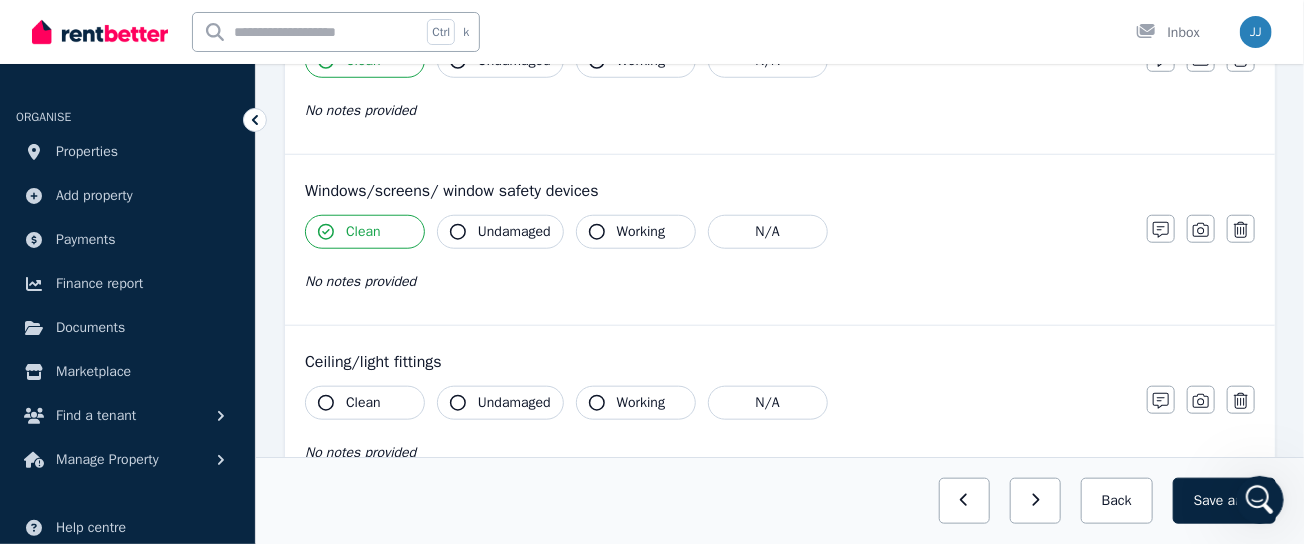 click on "Clean" at bounding box center (363, 403) 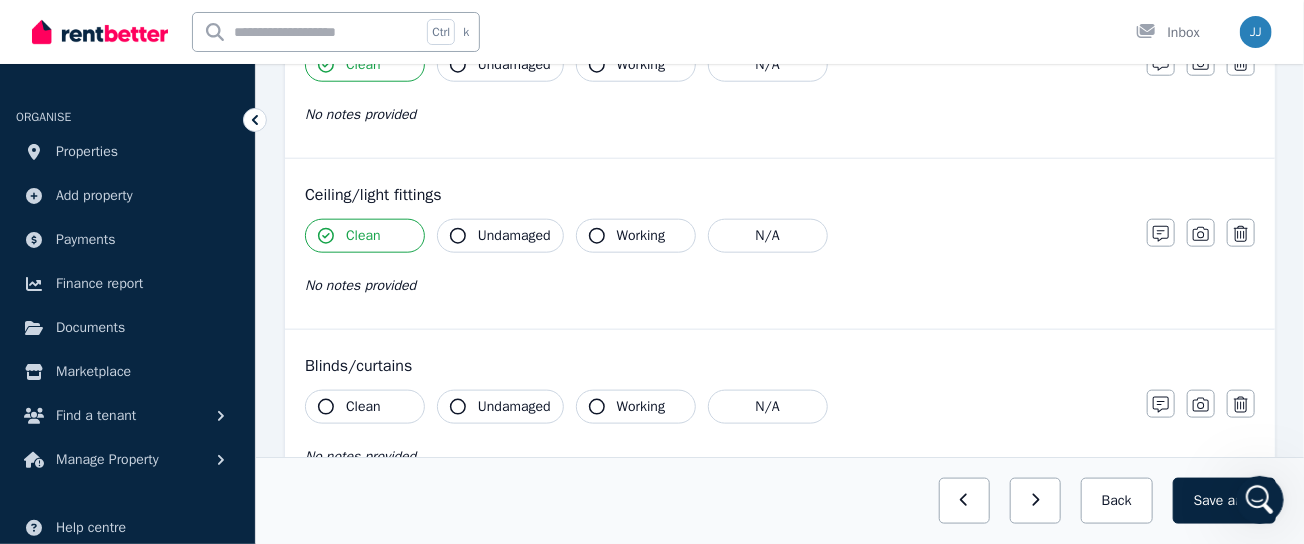 click on "Clean" at bounding box center [363, 407] 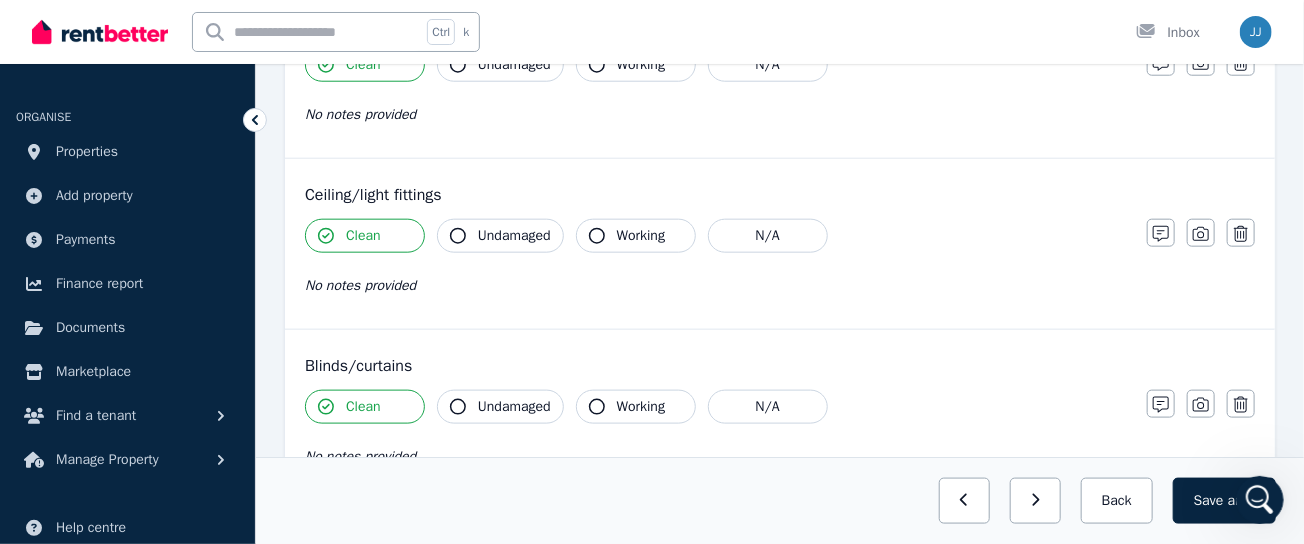 scroll, scrollTop: 958, scrollLeft: 0, axis: vertical 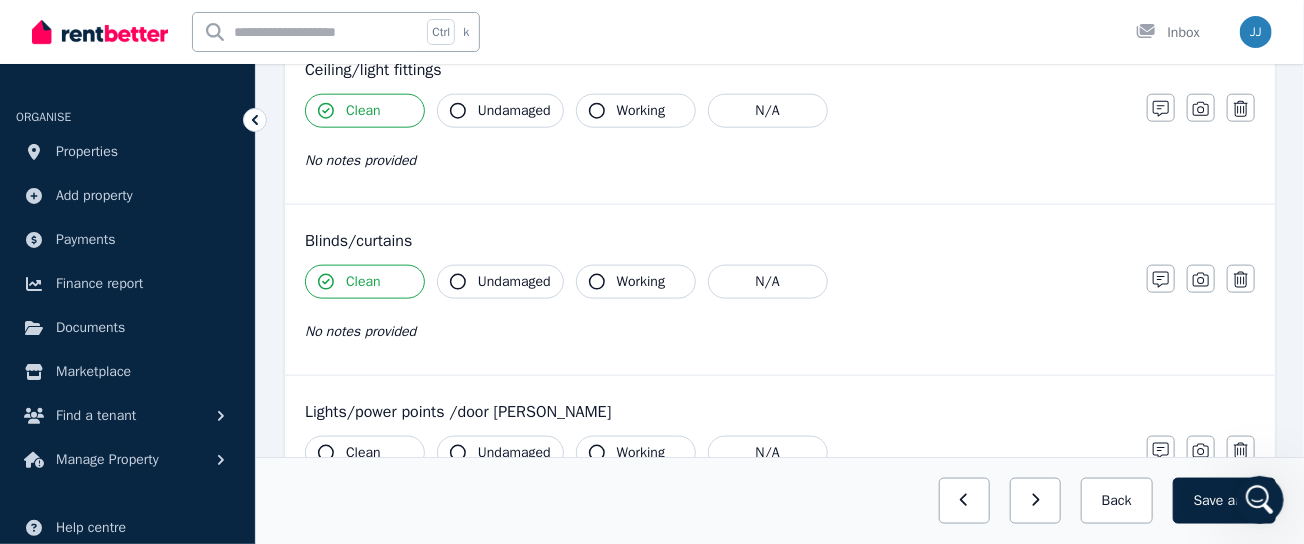 click 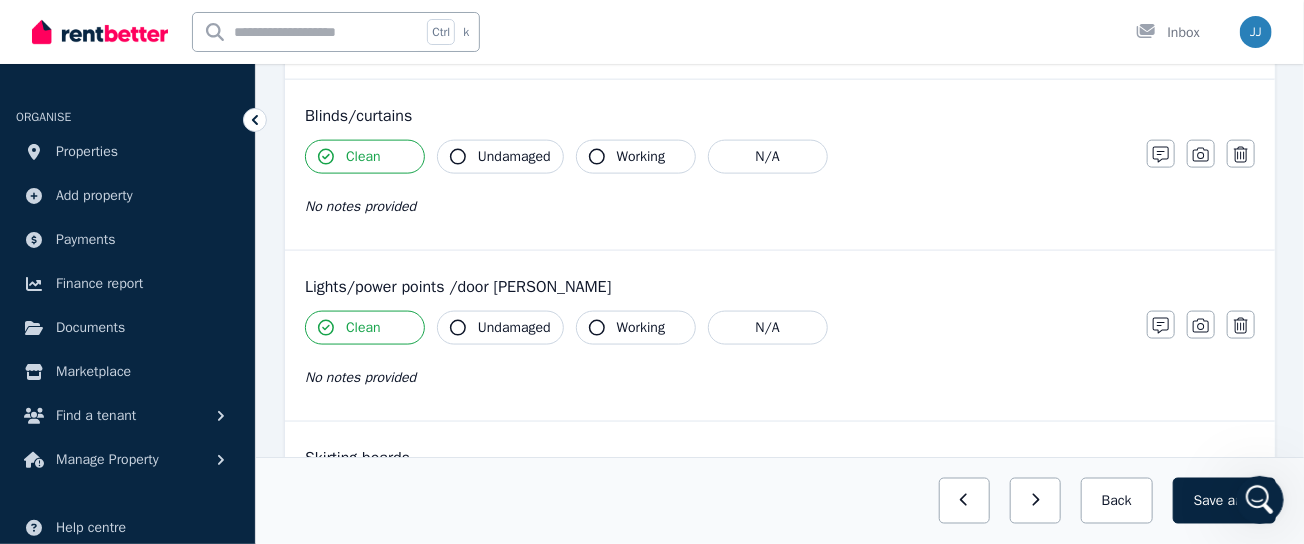 scroll, scrollTop: 1208, scrollLeft: 0, axis: vertical 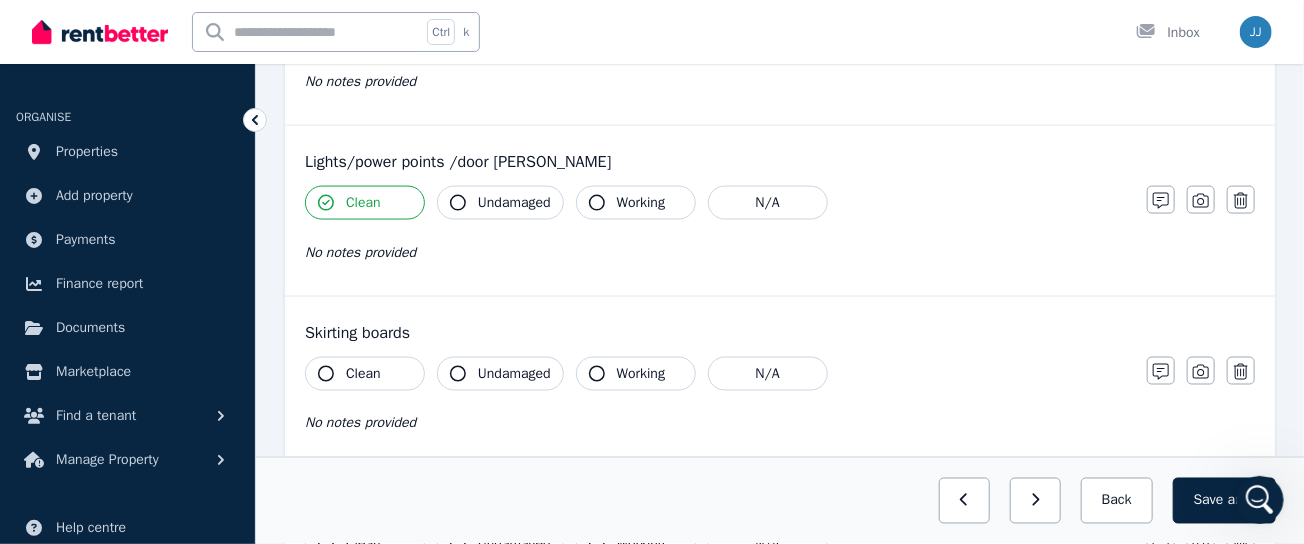 click on "Clean" at bounding box center (365, 374) 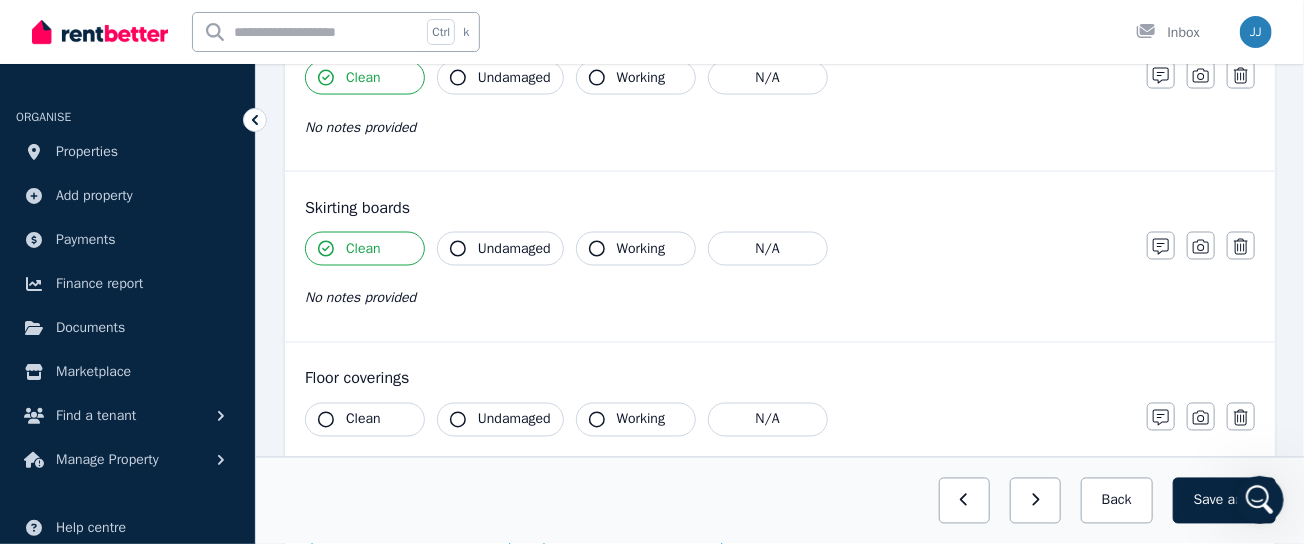 scroll, scrollTop: 1375, scrollLeft: 0, axis: vertical 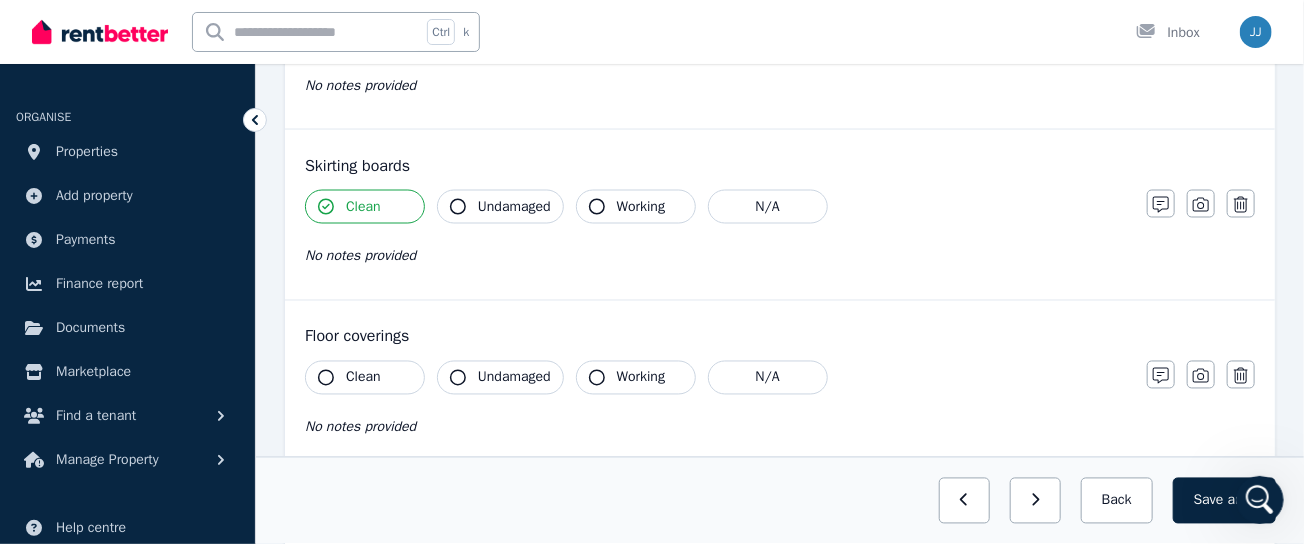 click on "Clean" at bounding box center (363, 378) 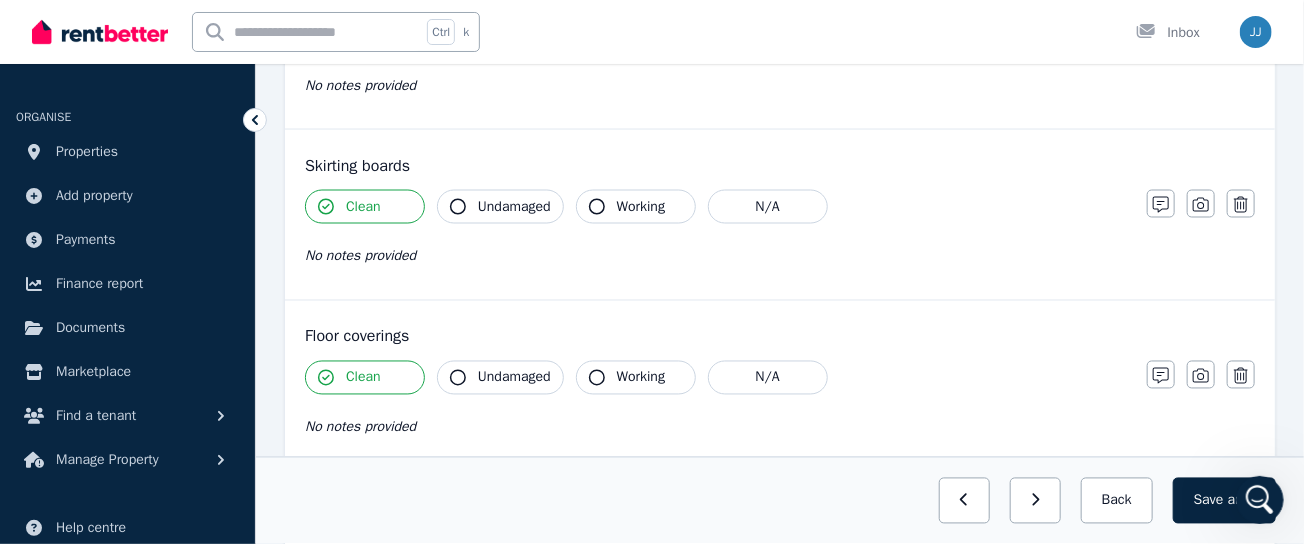 scroll, scrollTop: 1542, scrollLeft: 0, axis: vertical 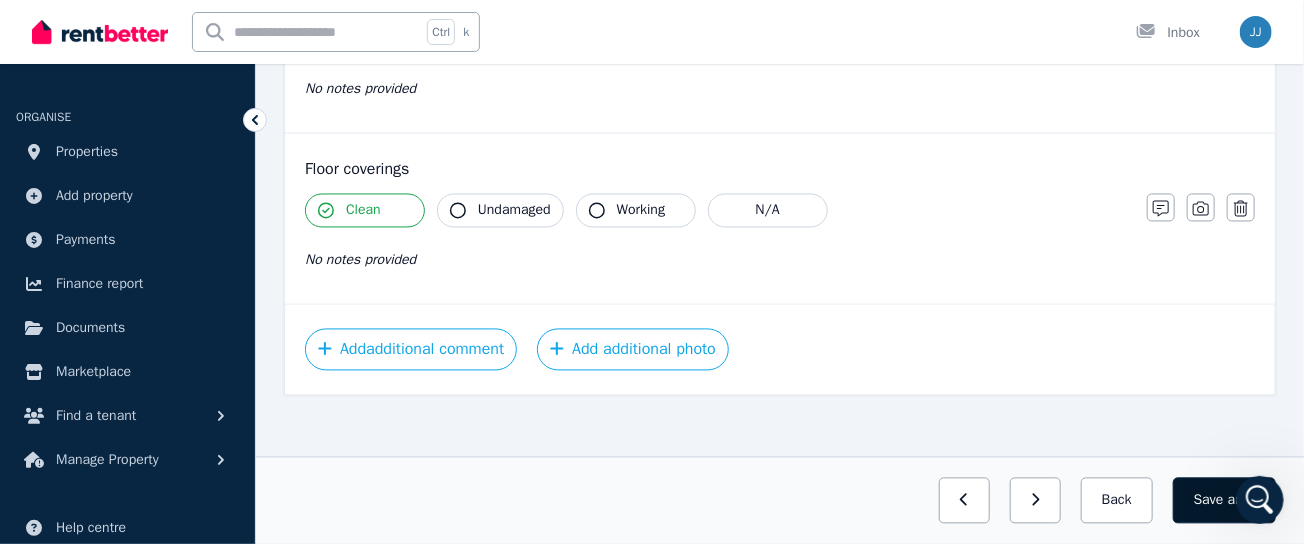 click on "Save   area" at bounding box center [1224, 501] 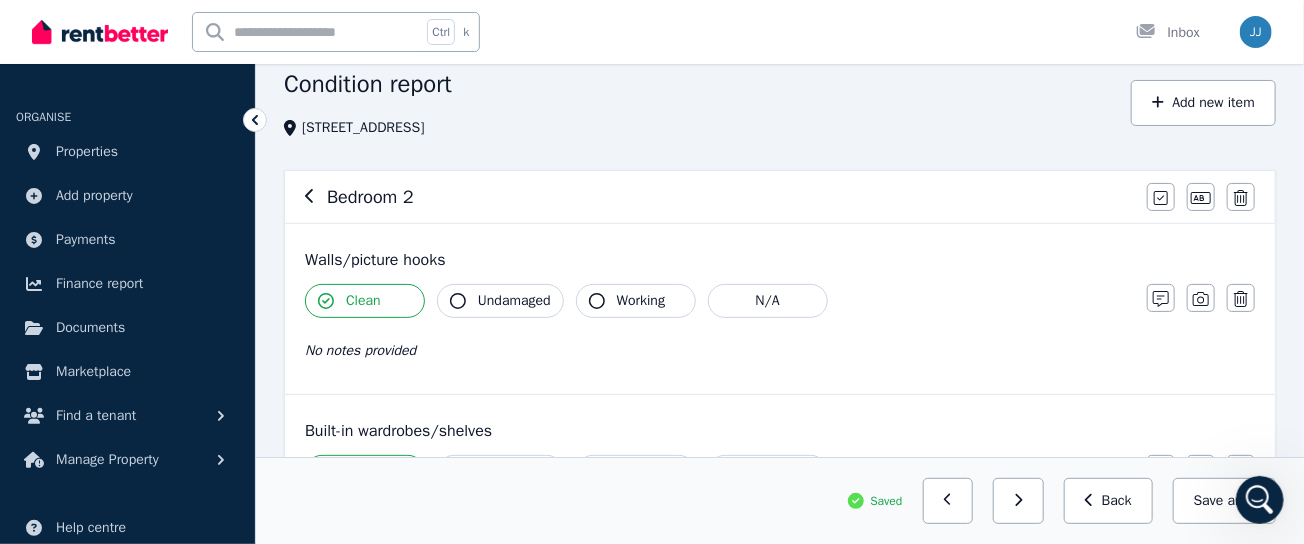 scroll, scrollTop: 0, scrollLeft: 0, axis: both 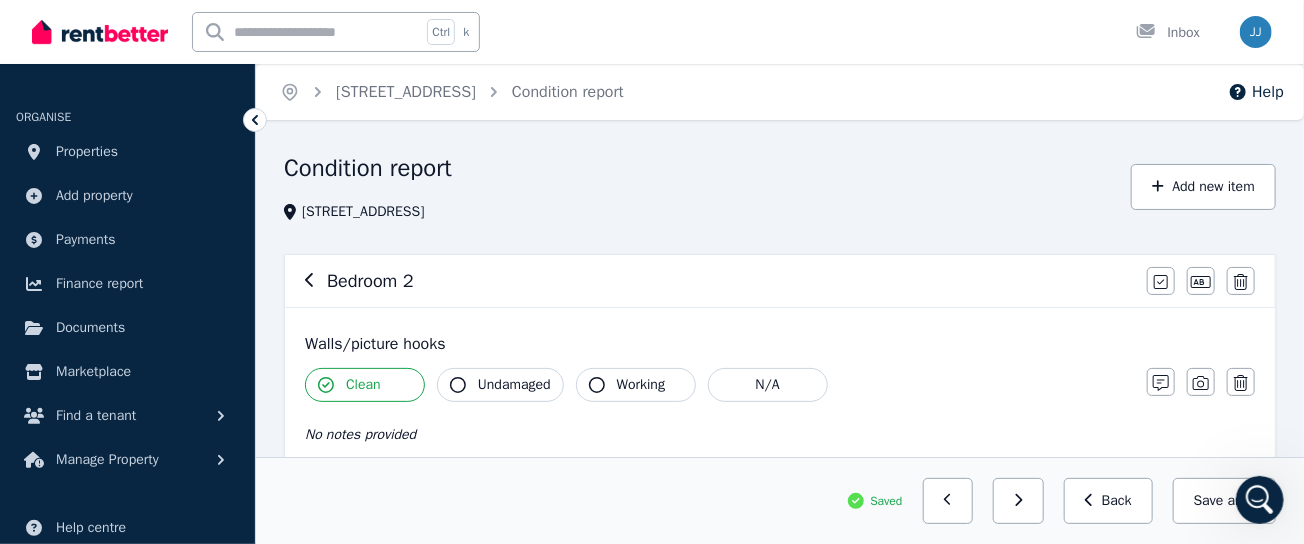 click 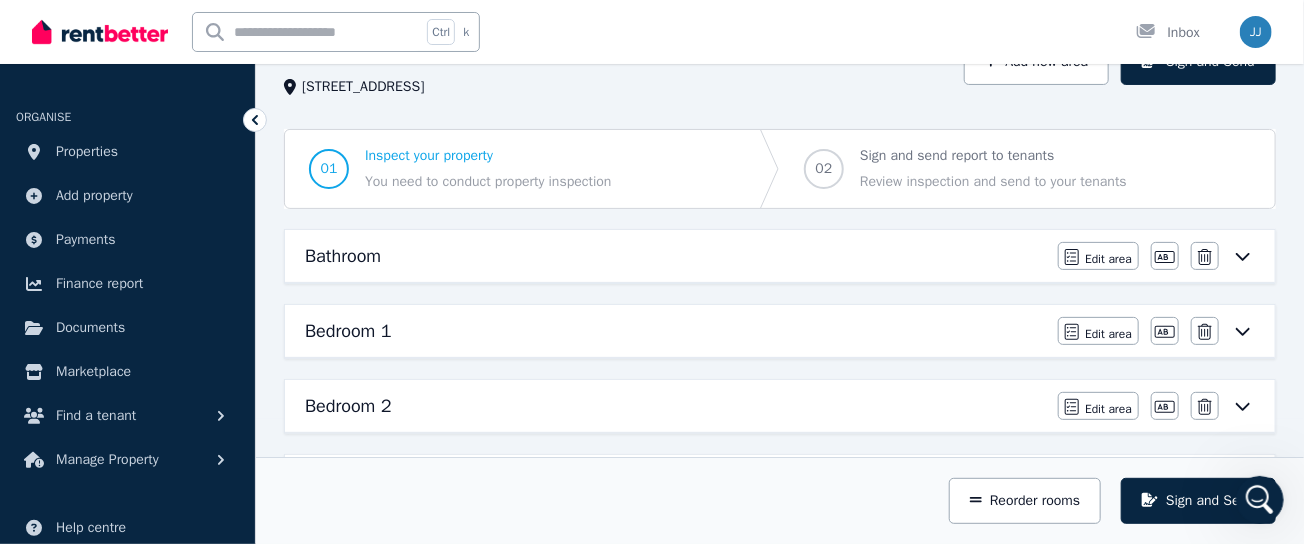 scroll, scrollTop: 208, scrollLeft: 0, axis: vertical 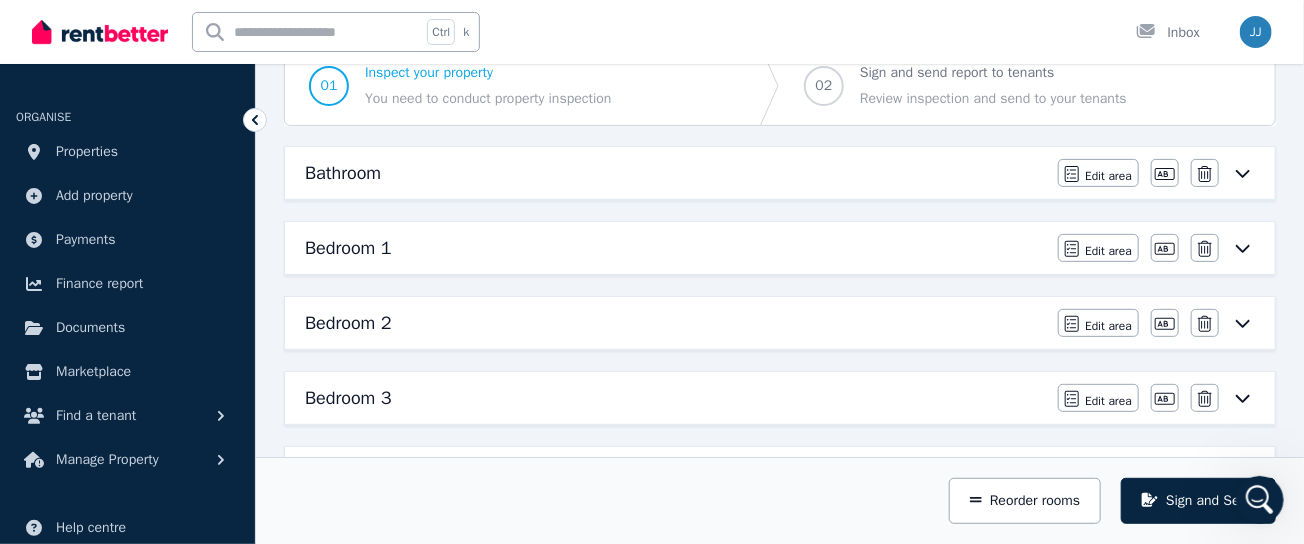 click on "Bedroom 3" at bounding box center (348, 398) 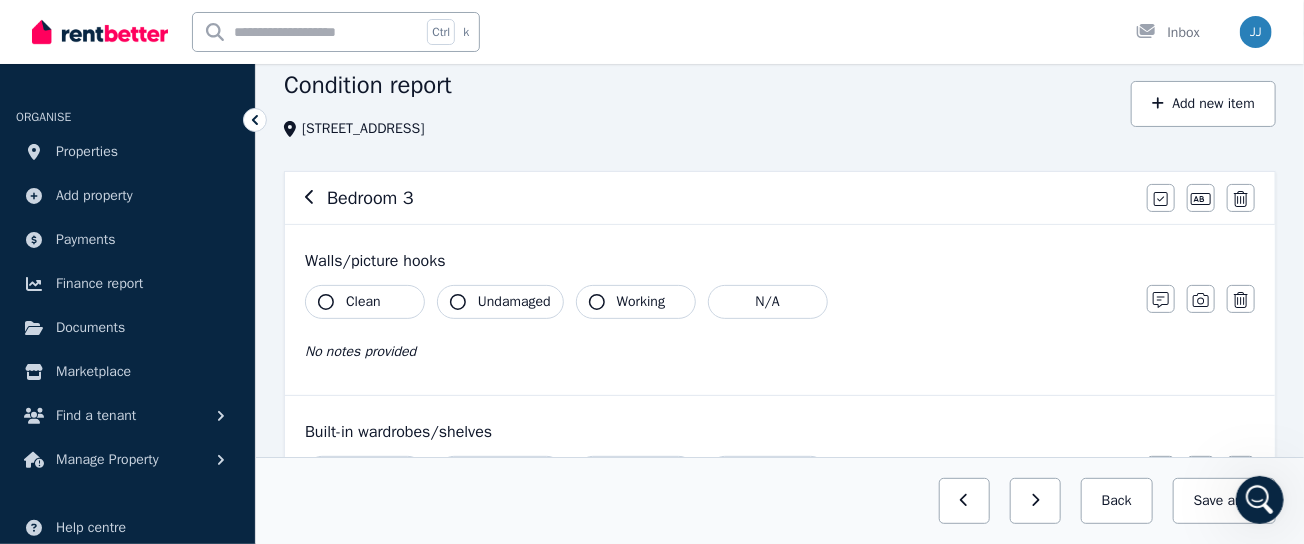 click on "Clean" at bounding box center [363, 302] 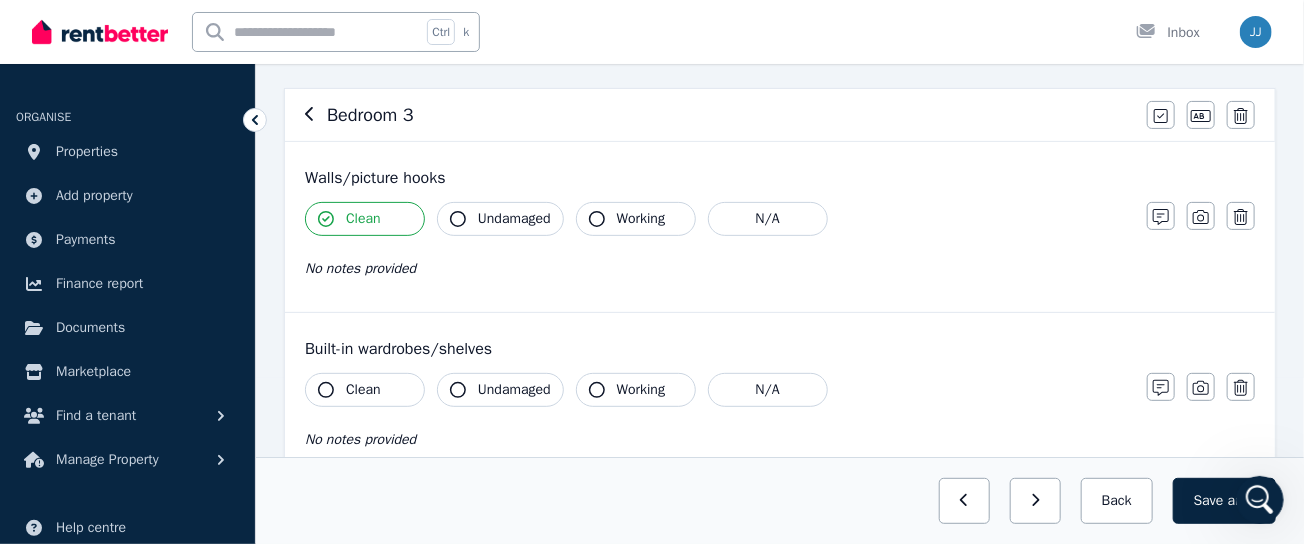 click on "Clean" at bounding box center (363, 390) 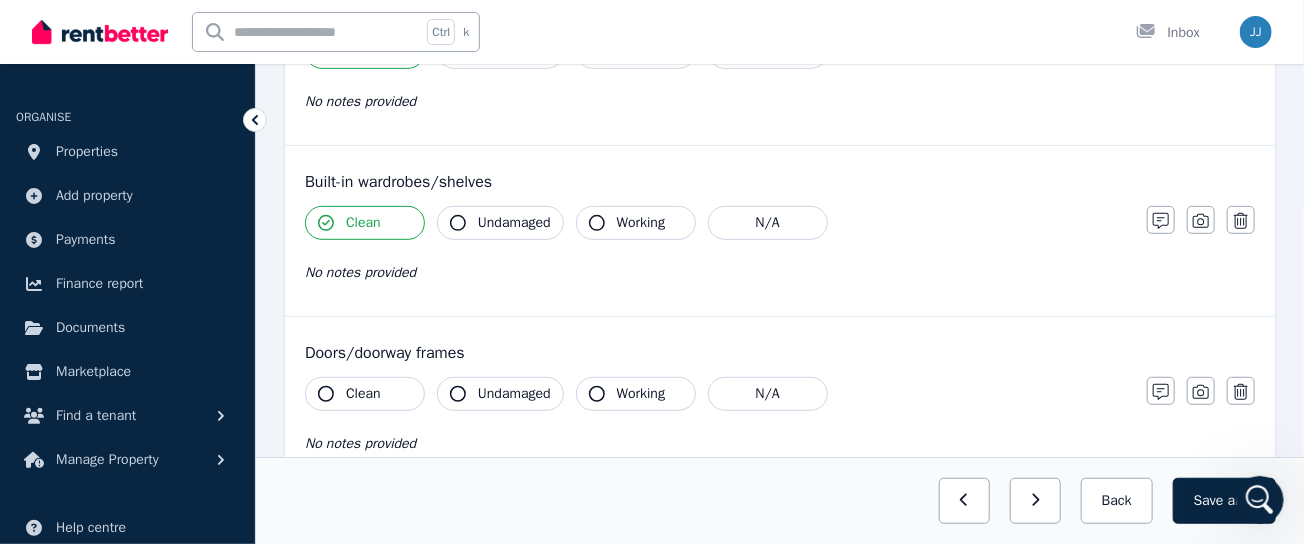 click 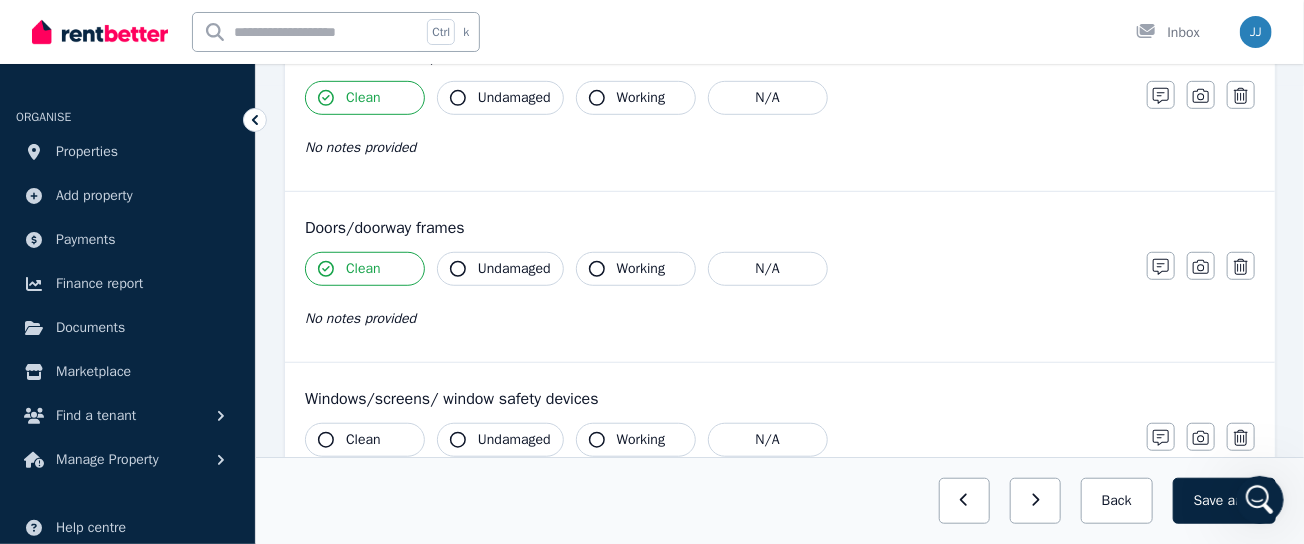 click on "Clean" at bounding box center (363, 440) 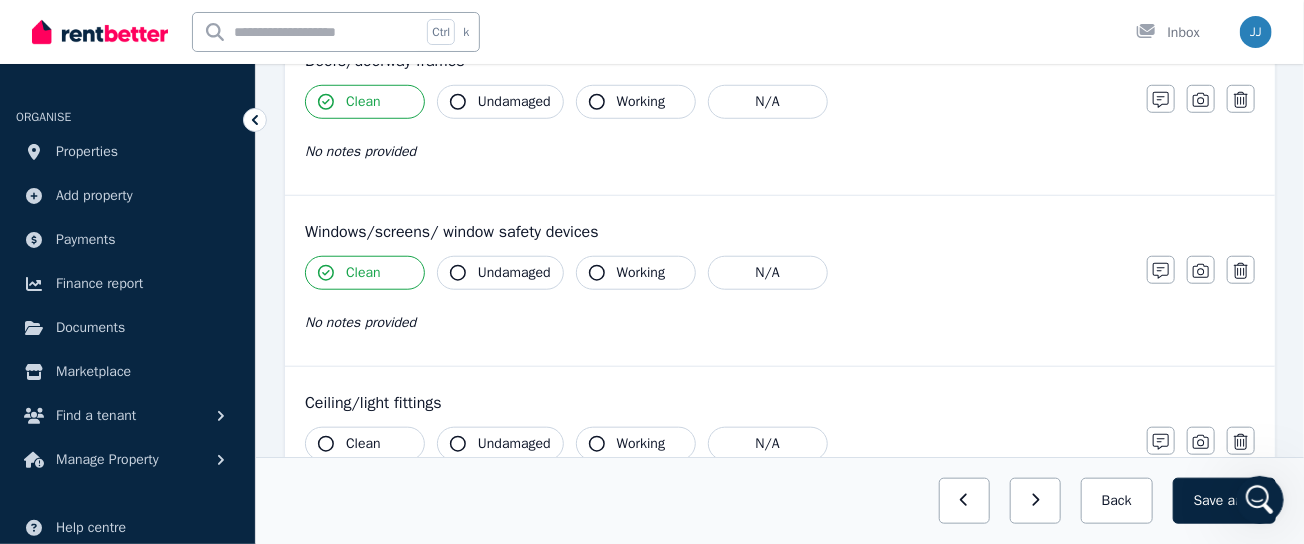 click on "Clean" at bounding box center [363, 444] 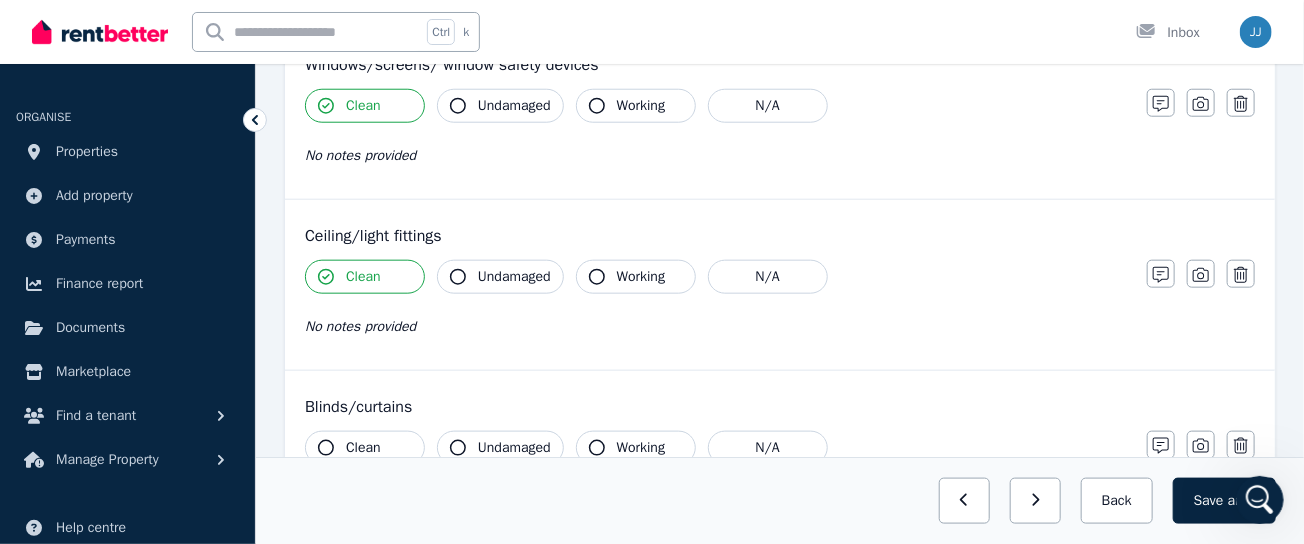 click on "Clean" at bounding box center (363, 448) 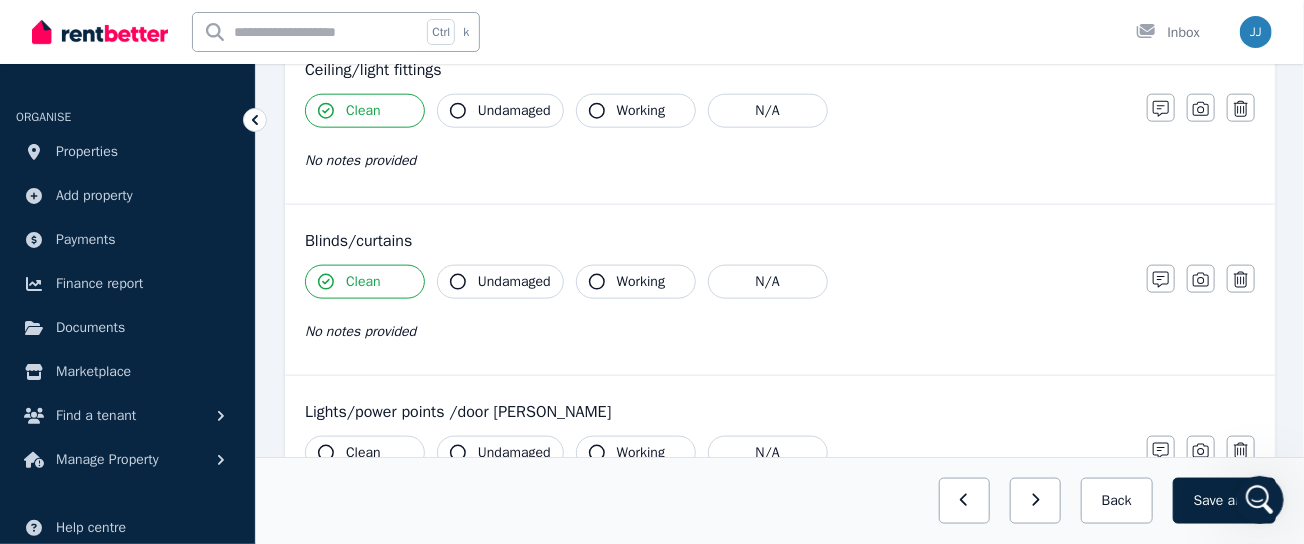 click on "Clean" at bounding box center (365, 453) 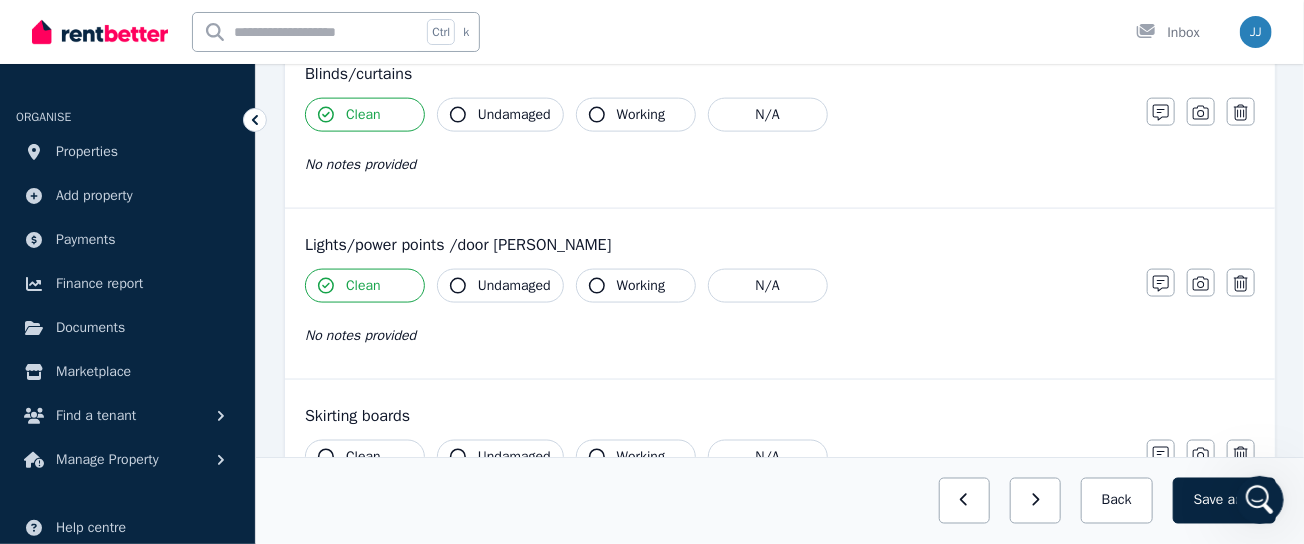 click on "Clean" at bounding box center [363, 457] 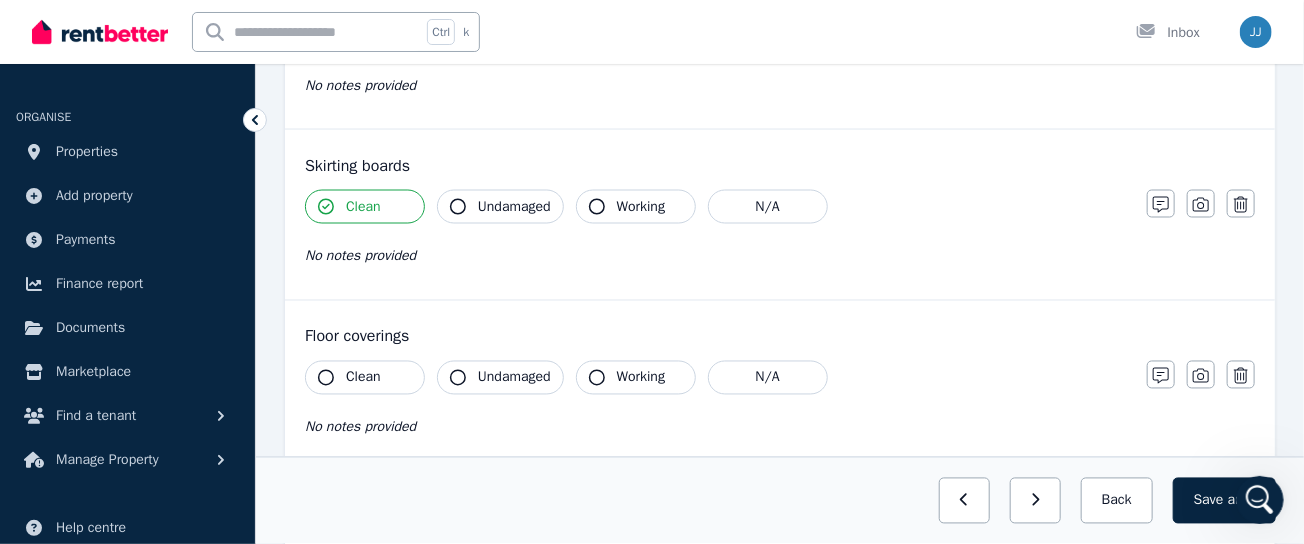scroll, scrollTop: 1500, scrollLeft: 0, axis: vertical 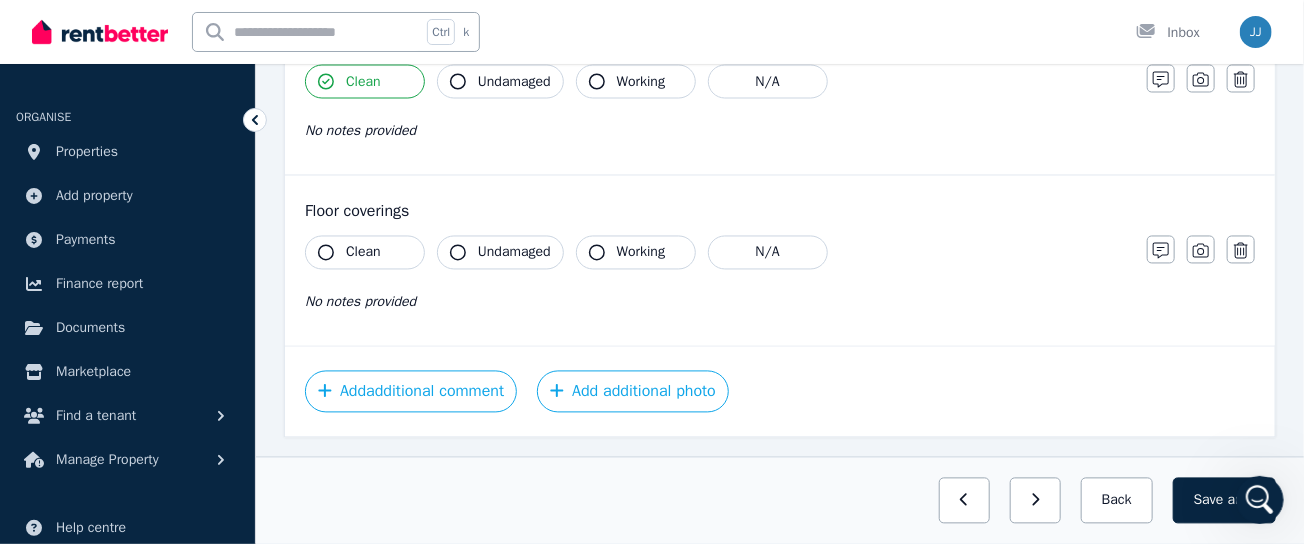 click on "Clean" at bounding box center (363, 253) 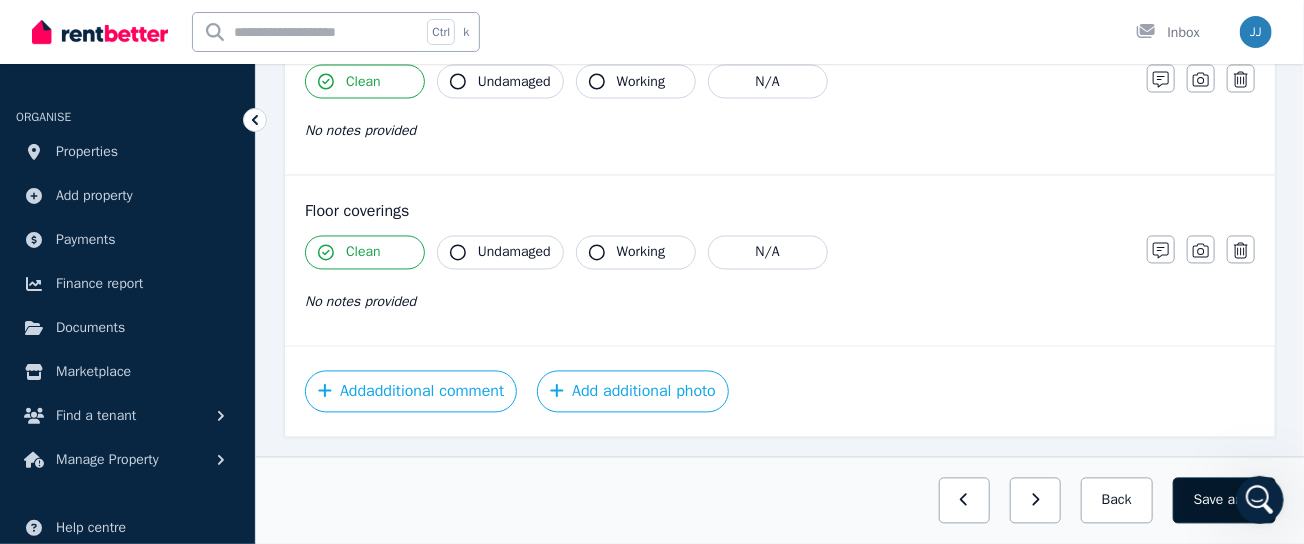 click on "Save   area" at bounding box center [1224, 501] 